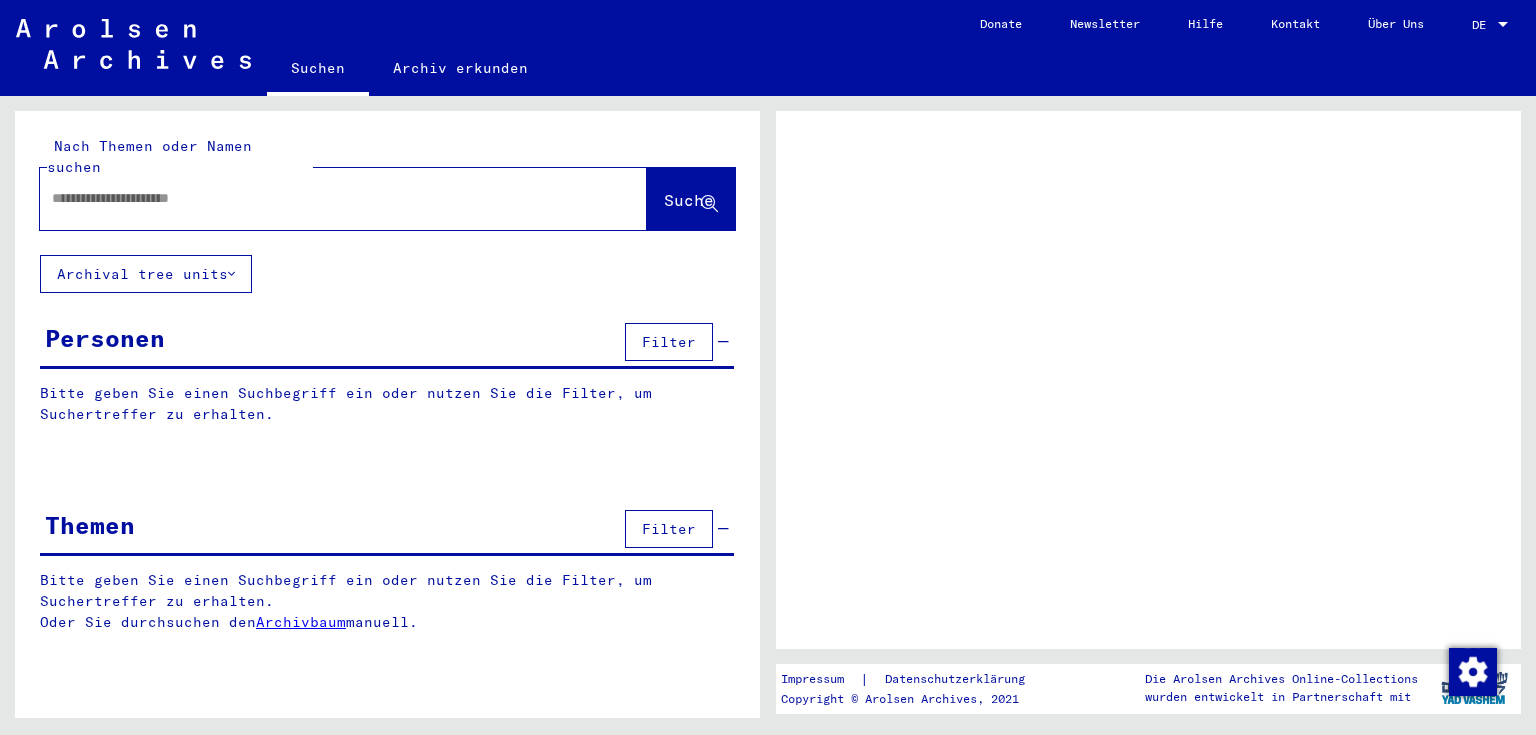scroll, scrollTop: 0, scrollLeft: 0, axis: both 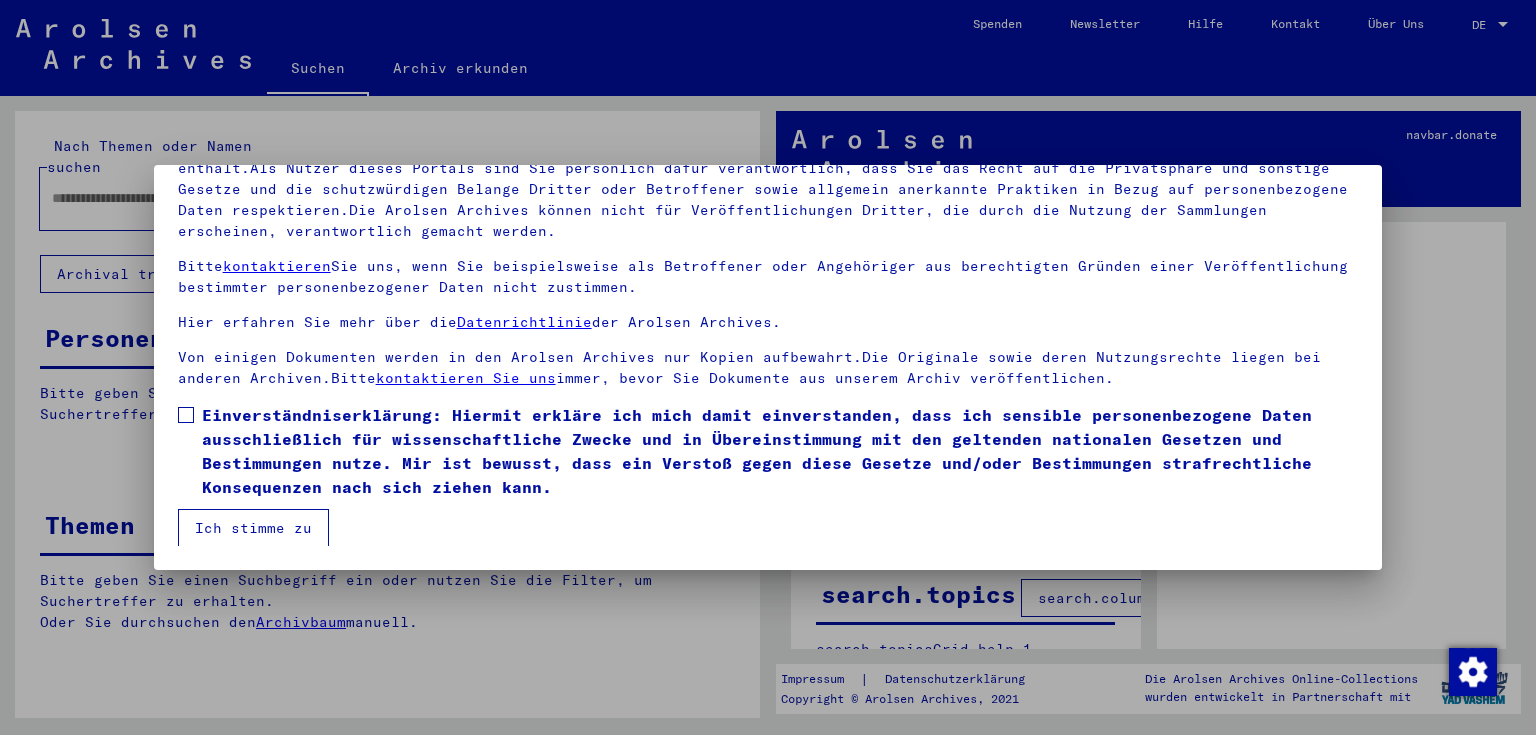 click at bounding box center [186, 415] 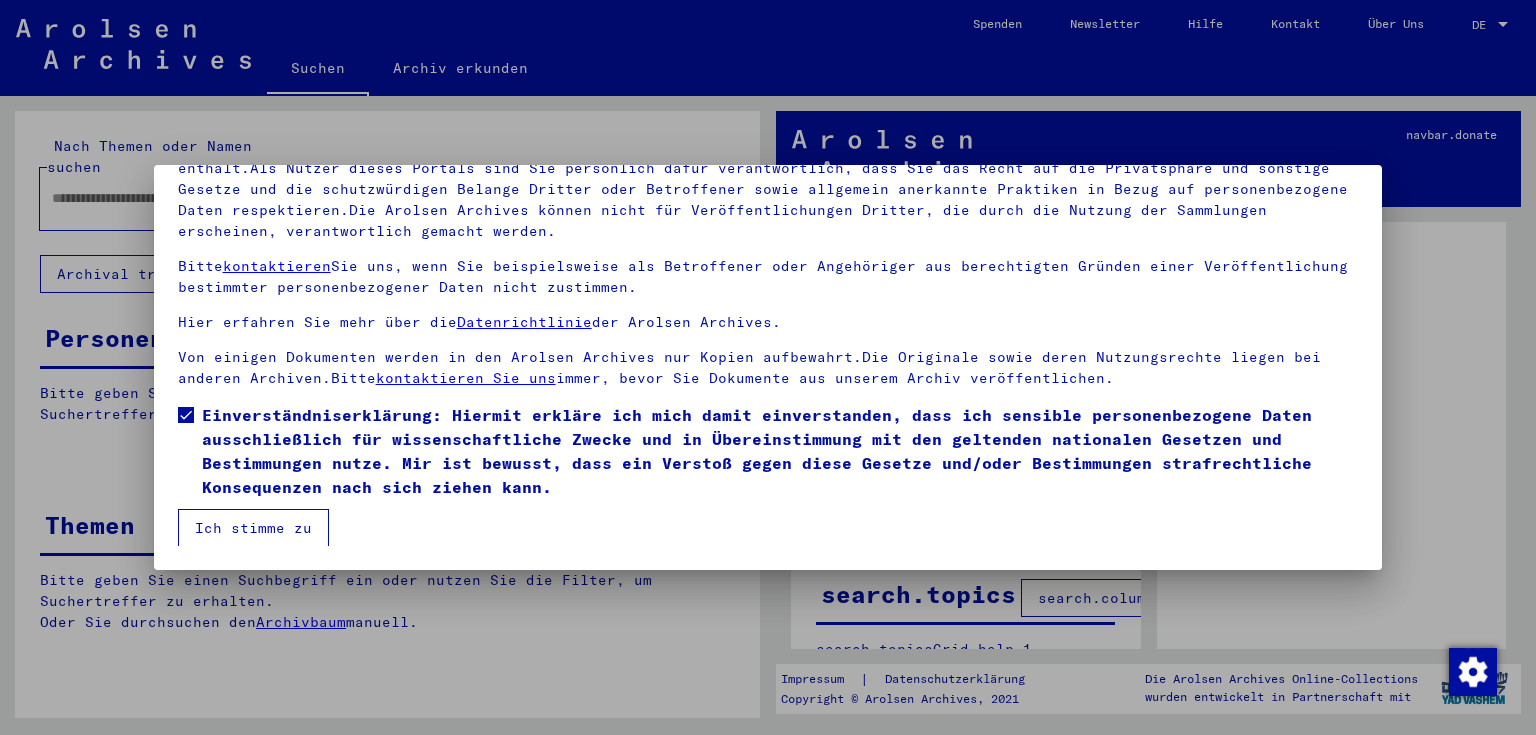 click on "Ich stimme zu" at bounding box center [253, 528] 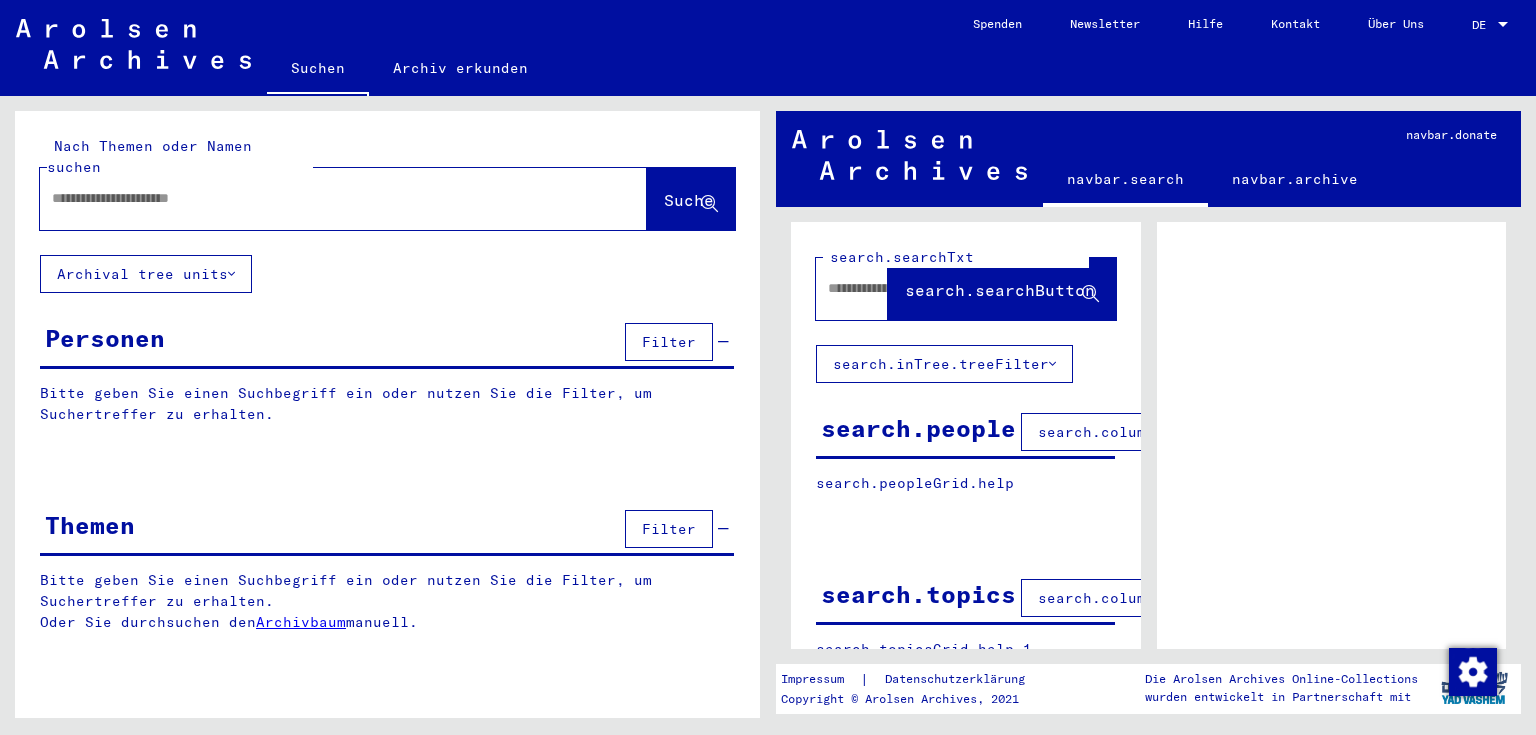 click at bounding box center (325, 198) 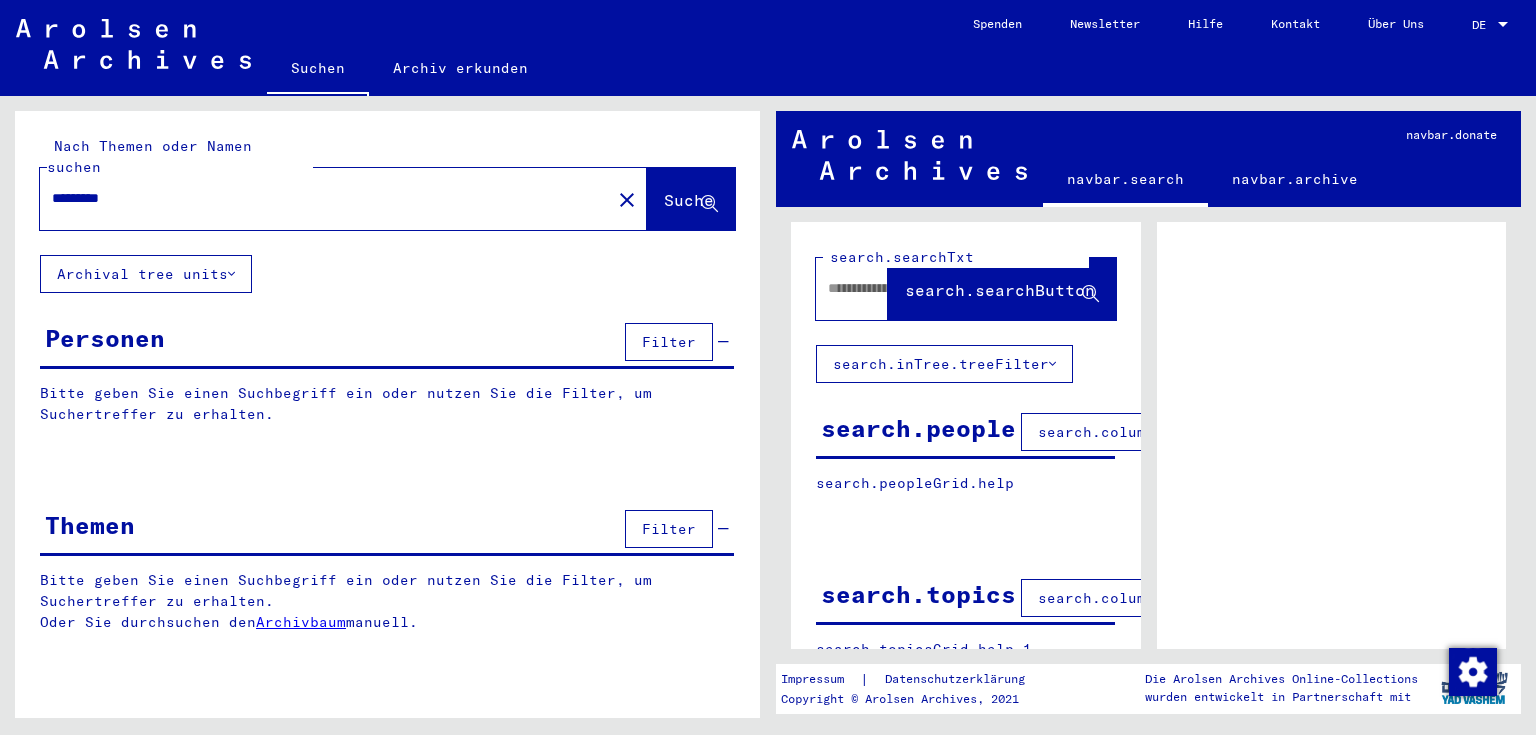 type on "*********" 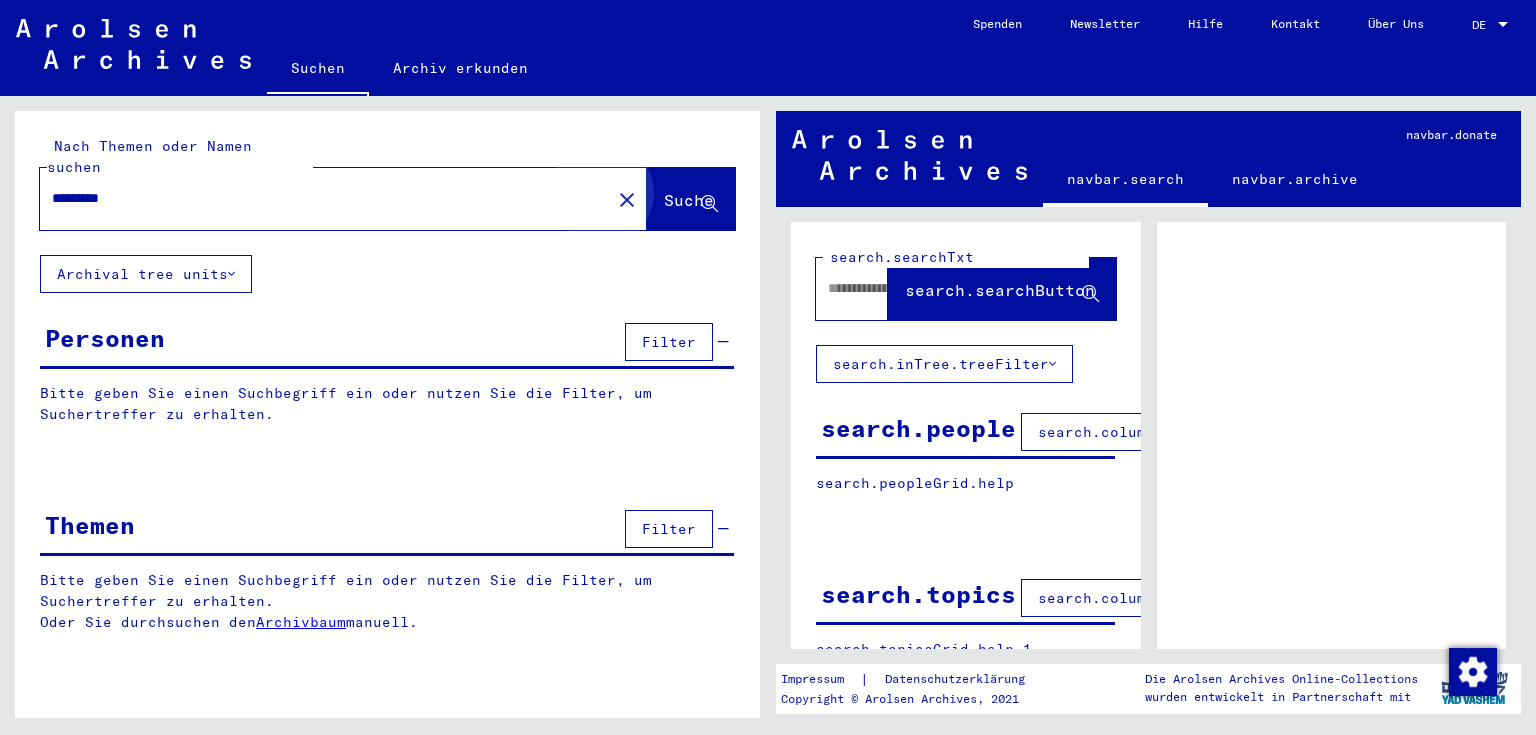 click on "Suche" 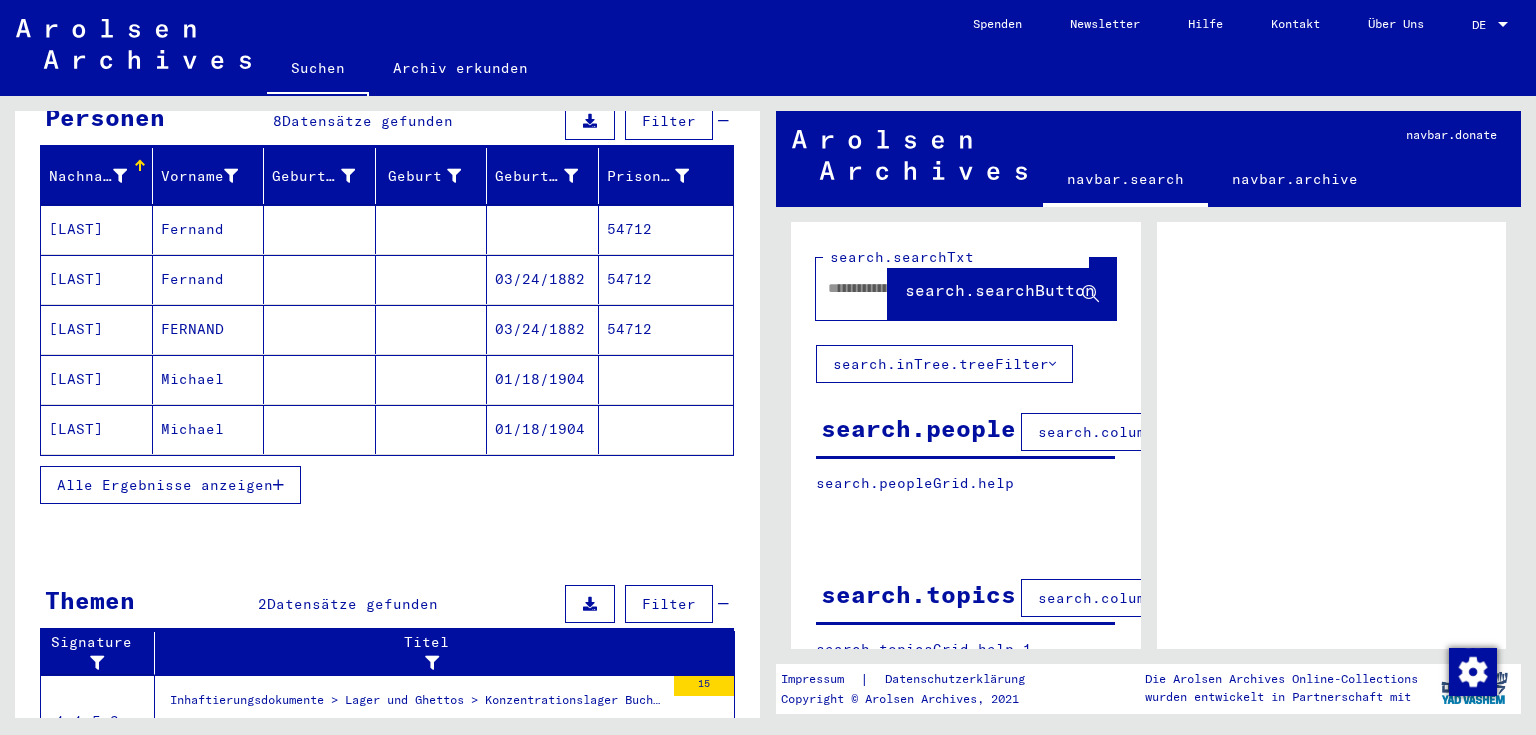 scroll, scrollTop: 240, scrollLeft: 0, axis: vertical 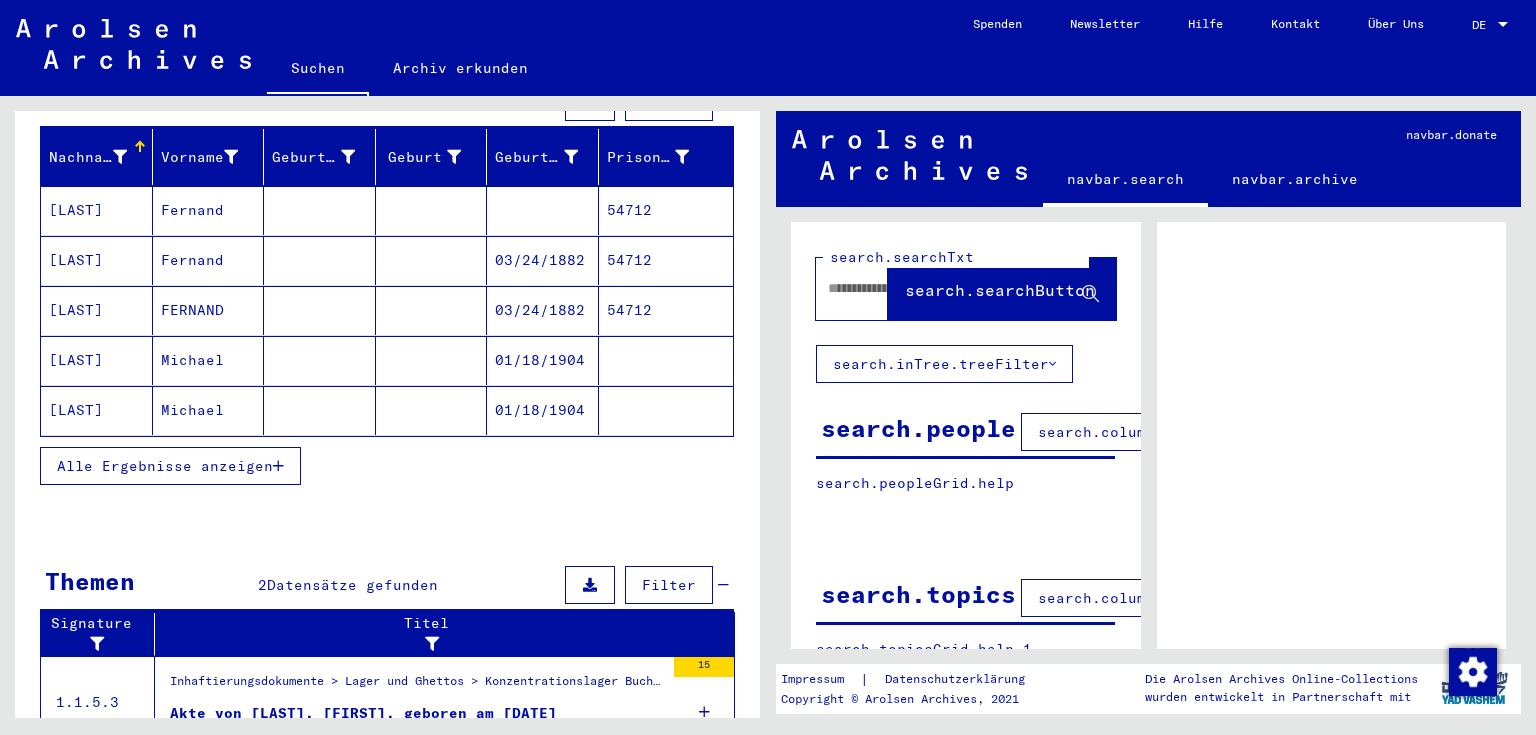 click on "Alle Ergebnisse anzeigen" at bounding box center (170, 466) 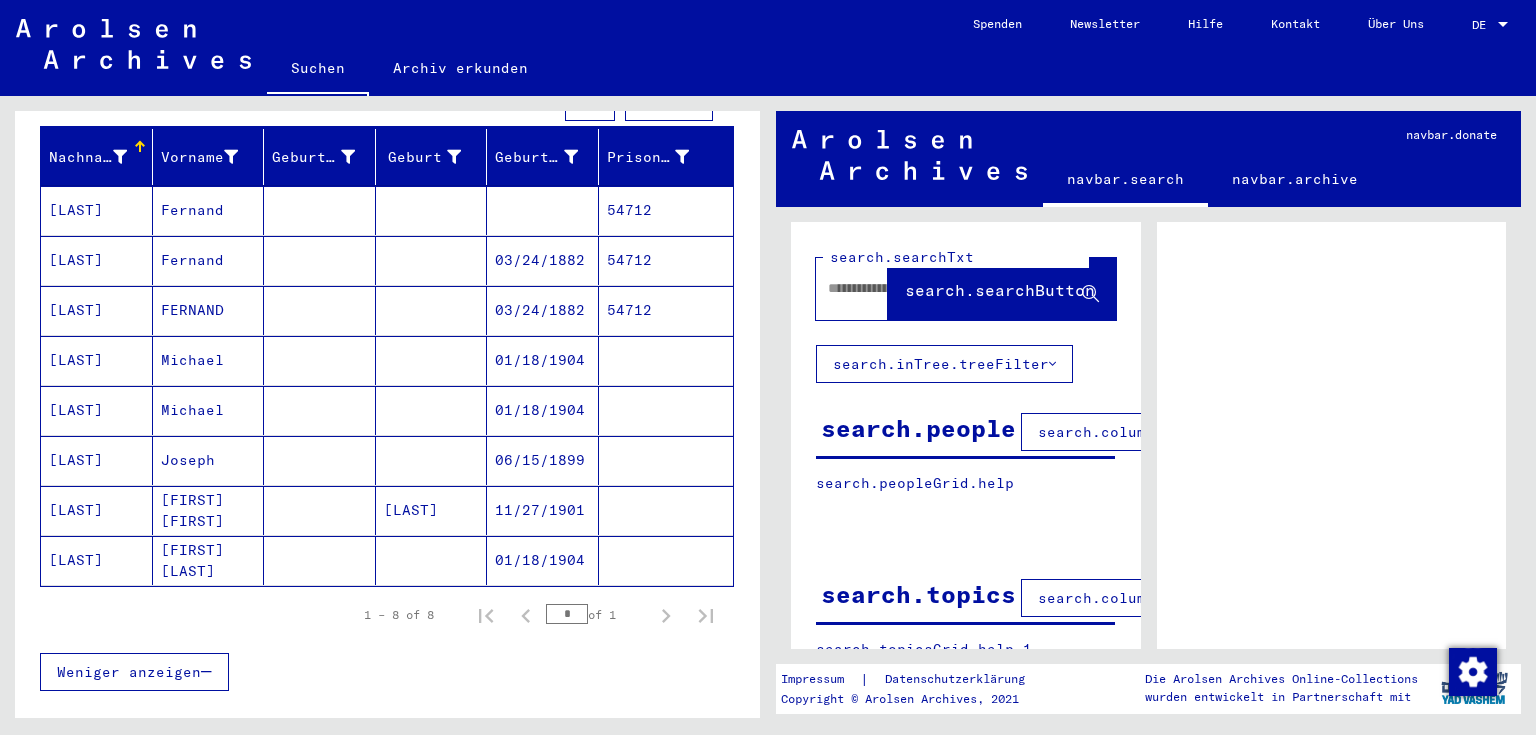 scroll, scrollTop: 160, scrollLeft: 0, axis: vertical 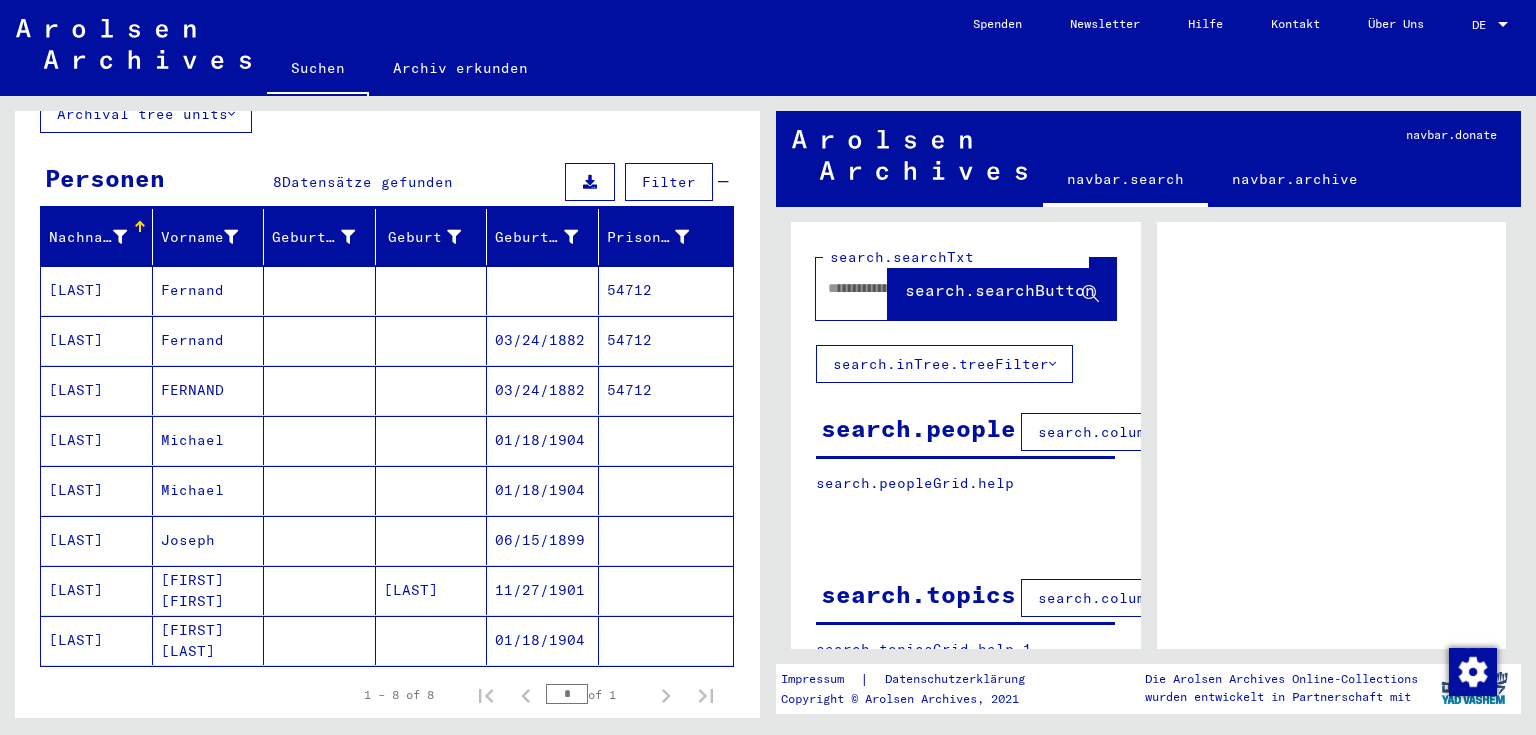 click on "Fernand" at bounding box center (209, 340) 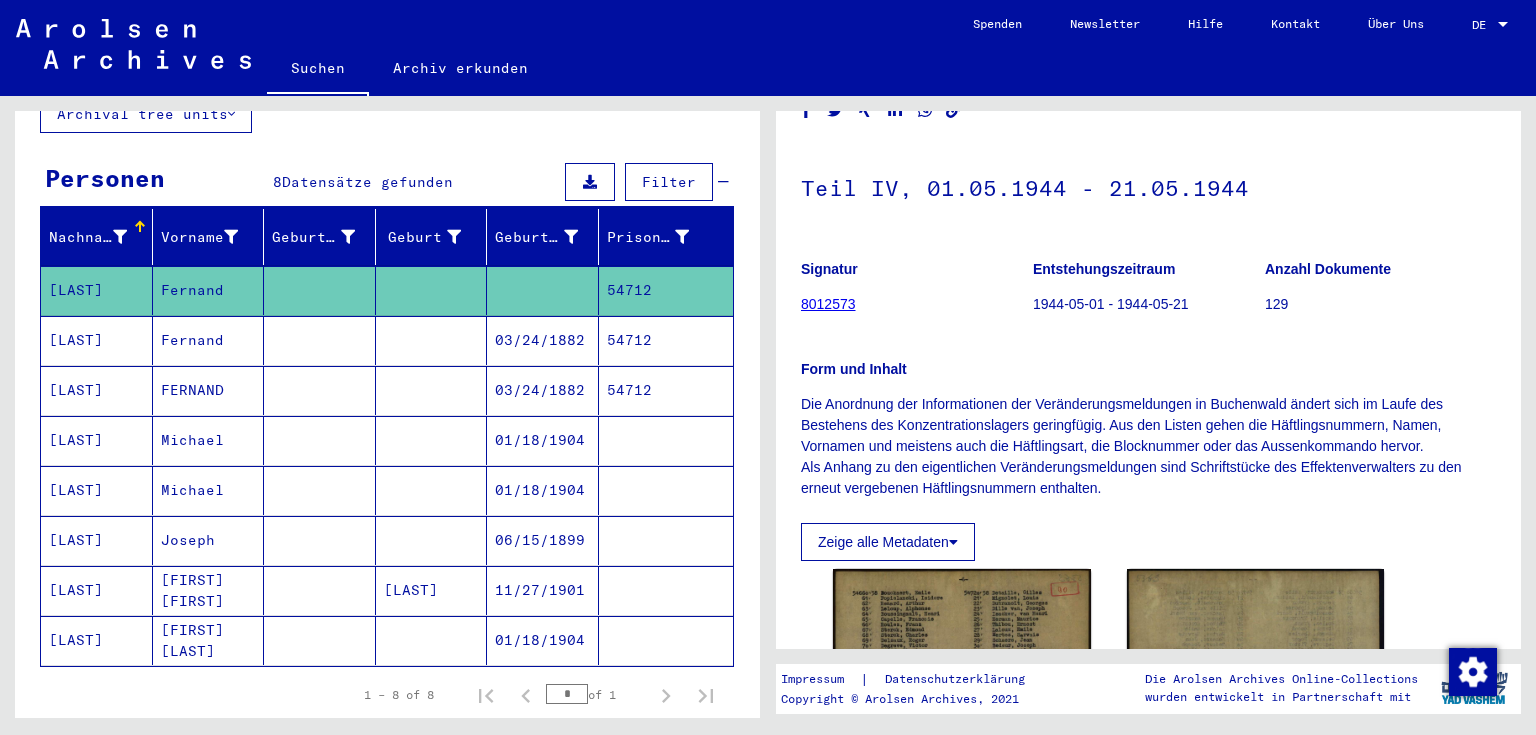 scroll, scrollTop: 0, scrollLeft: 0, axis: both 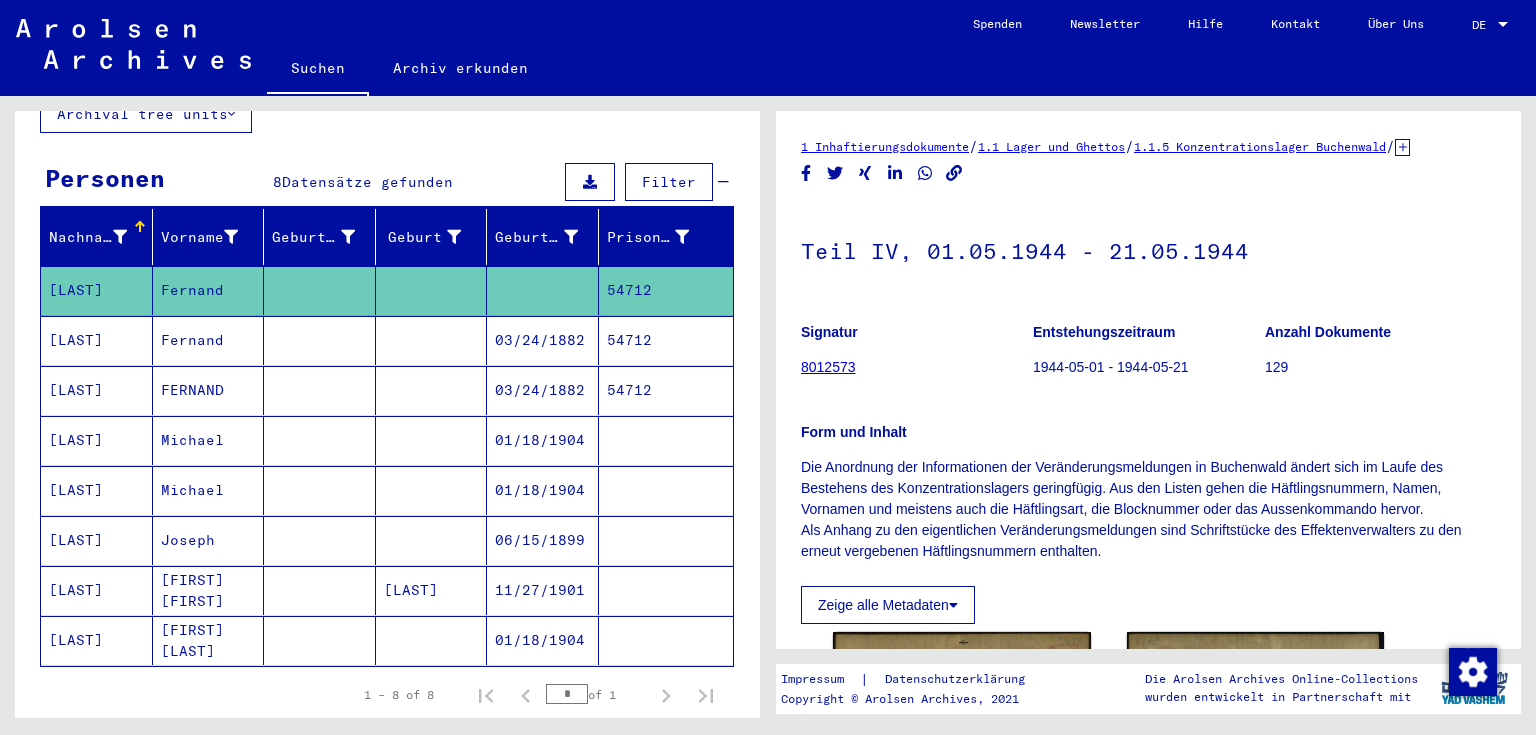 click on "1.1.5 Konzentrationslager Buchenwald" 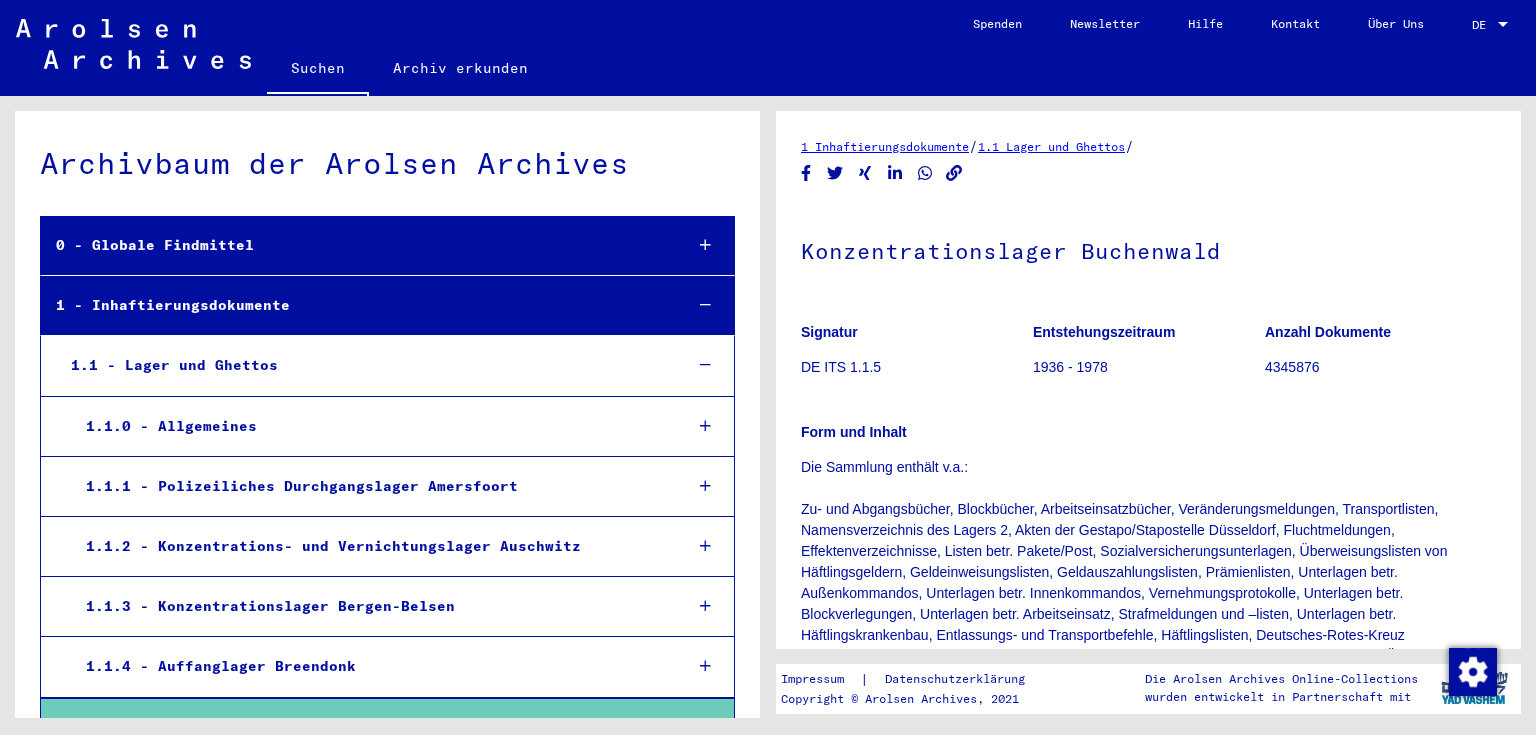 scroll, scrollTop: 304, scrollLeft: 0, axis: vertical 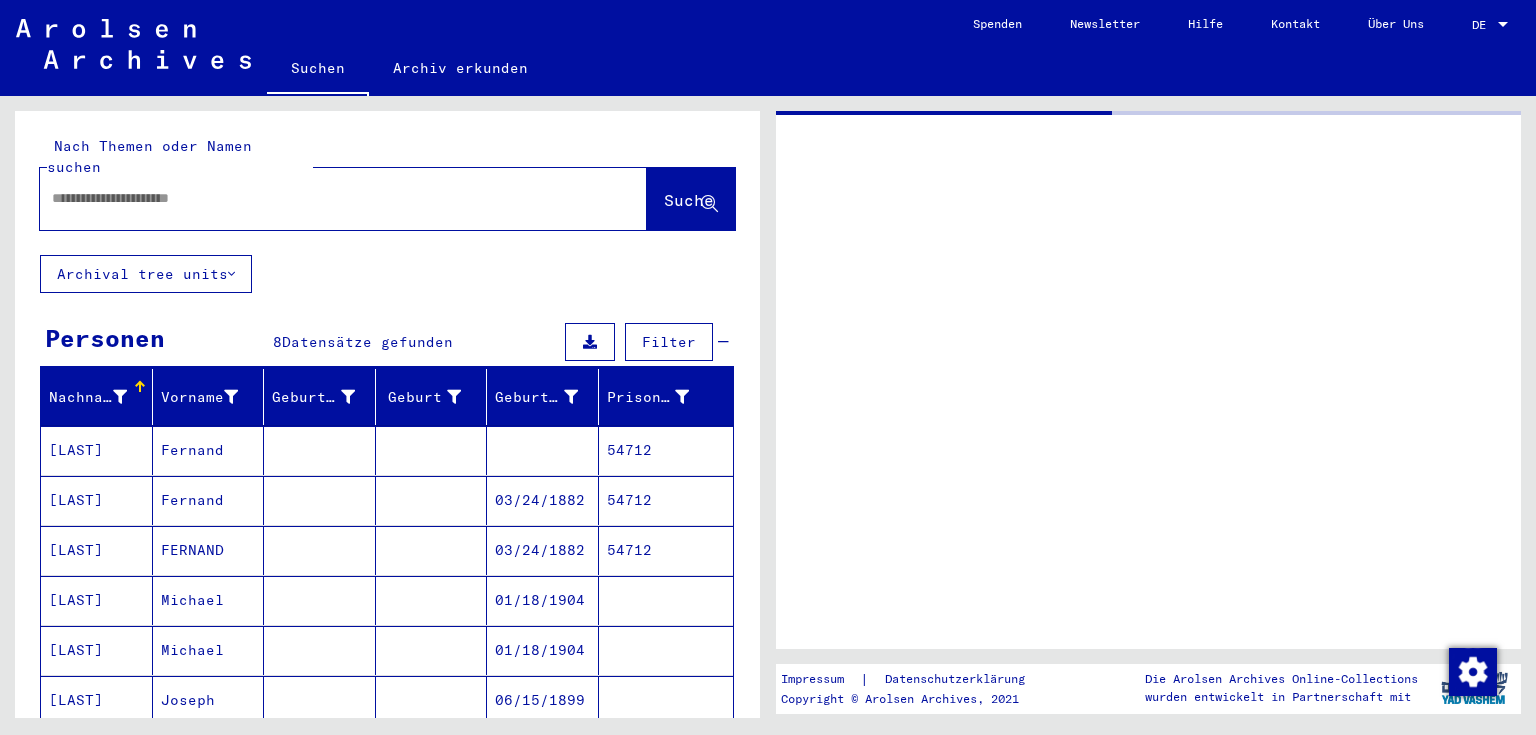 type on "*******" 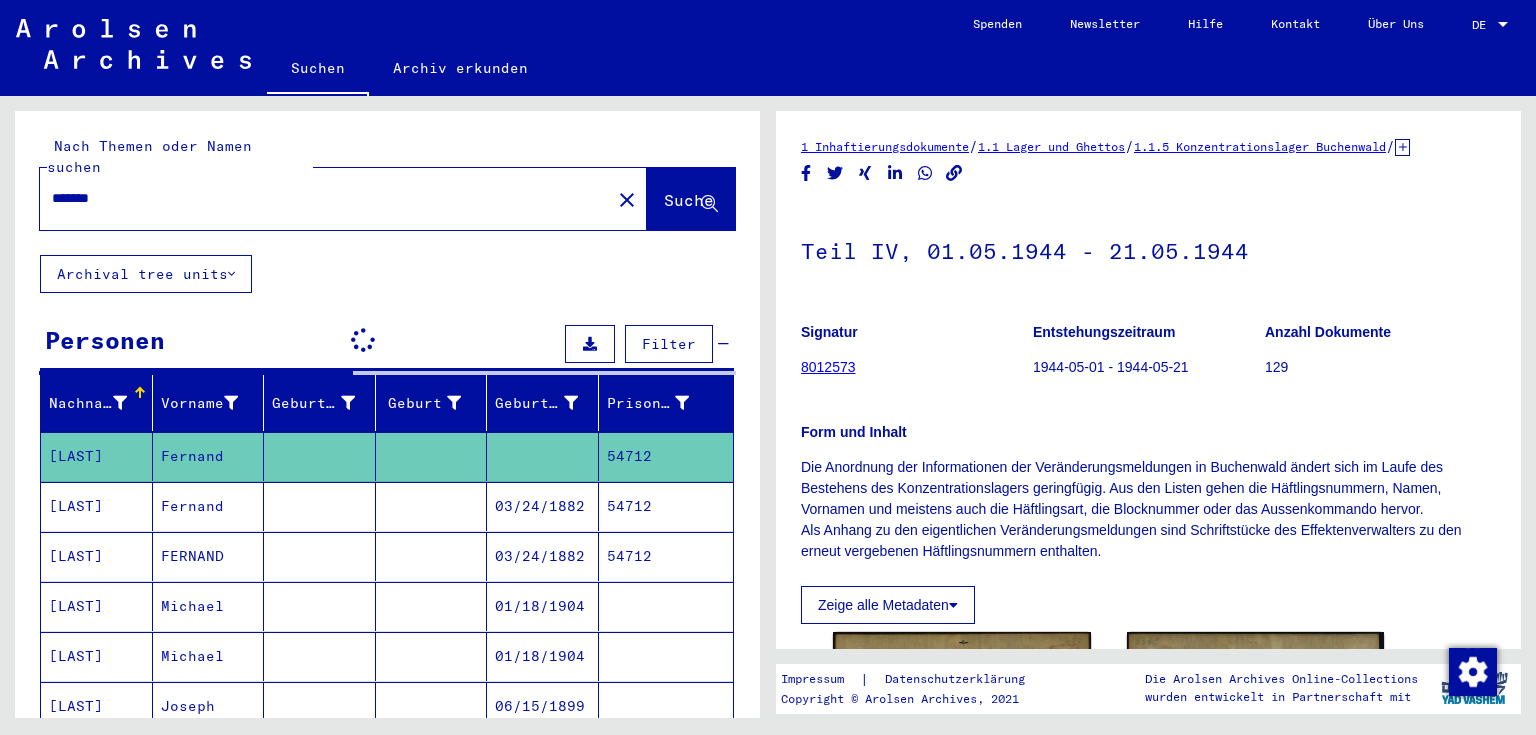 scroll, scrollTop: 0, scrollLeft: 0, axis: both 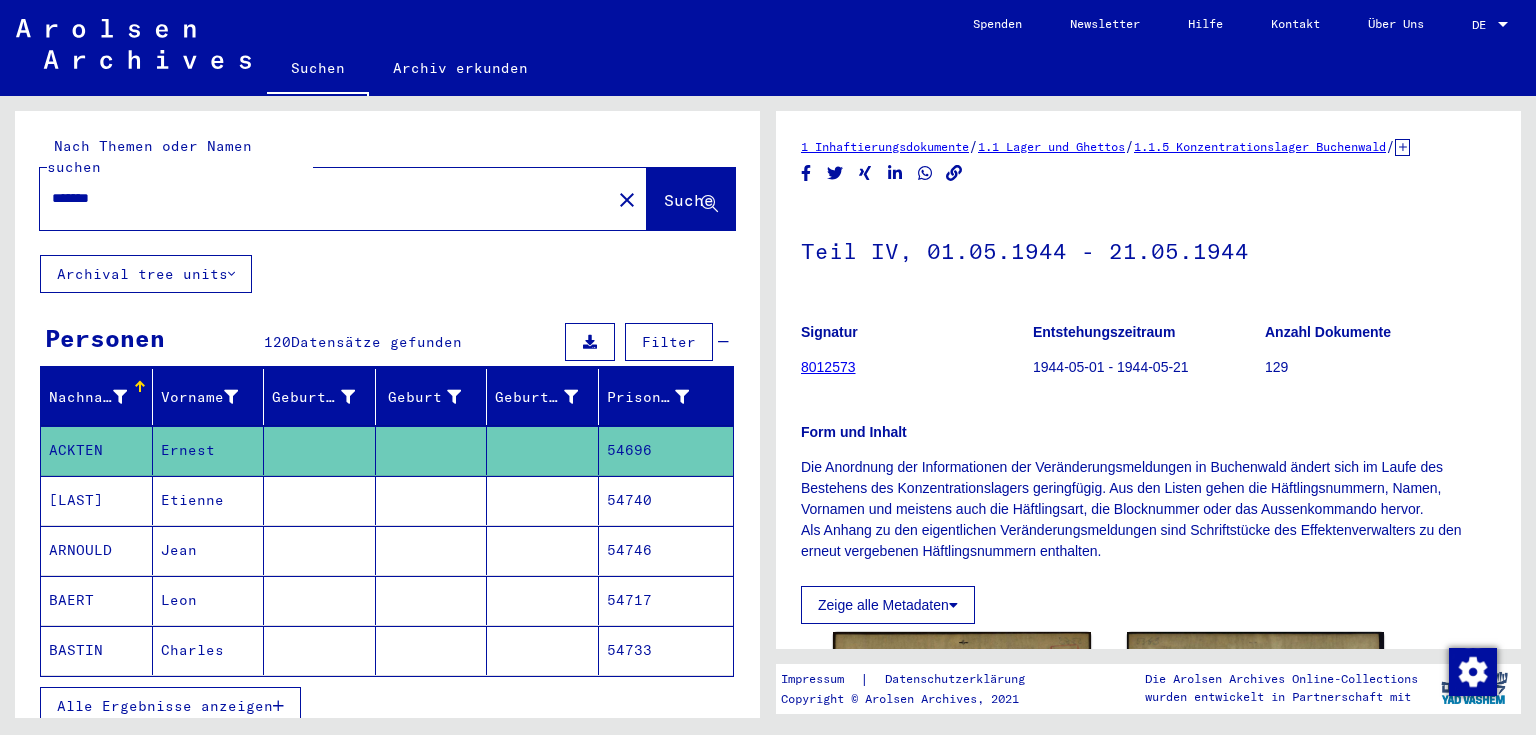 click 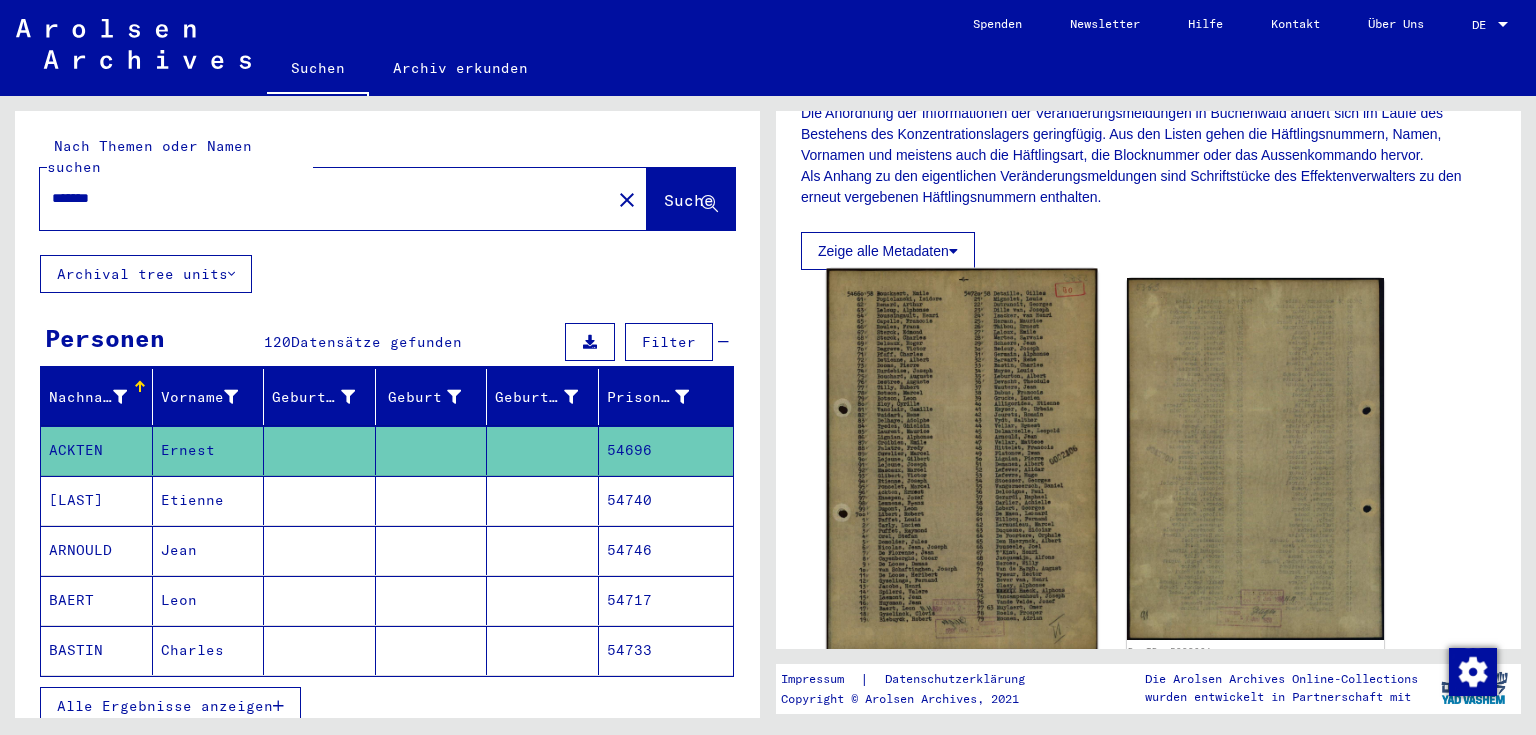 scroll, scrollTop: 400, scrollLeft: 0, axis: vertical 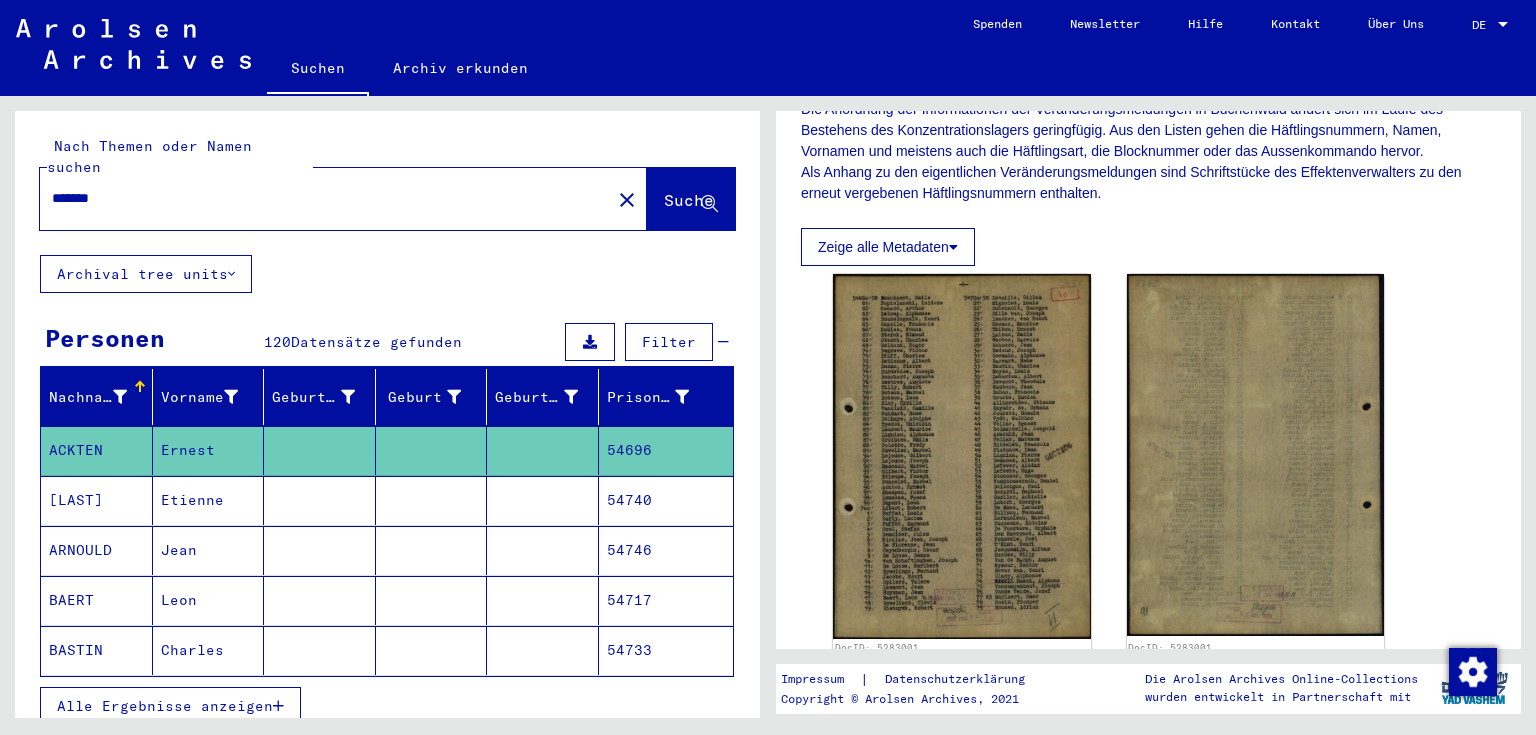 click on "Suchen" 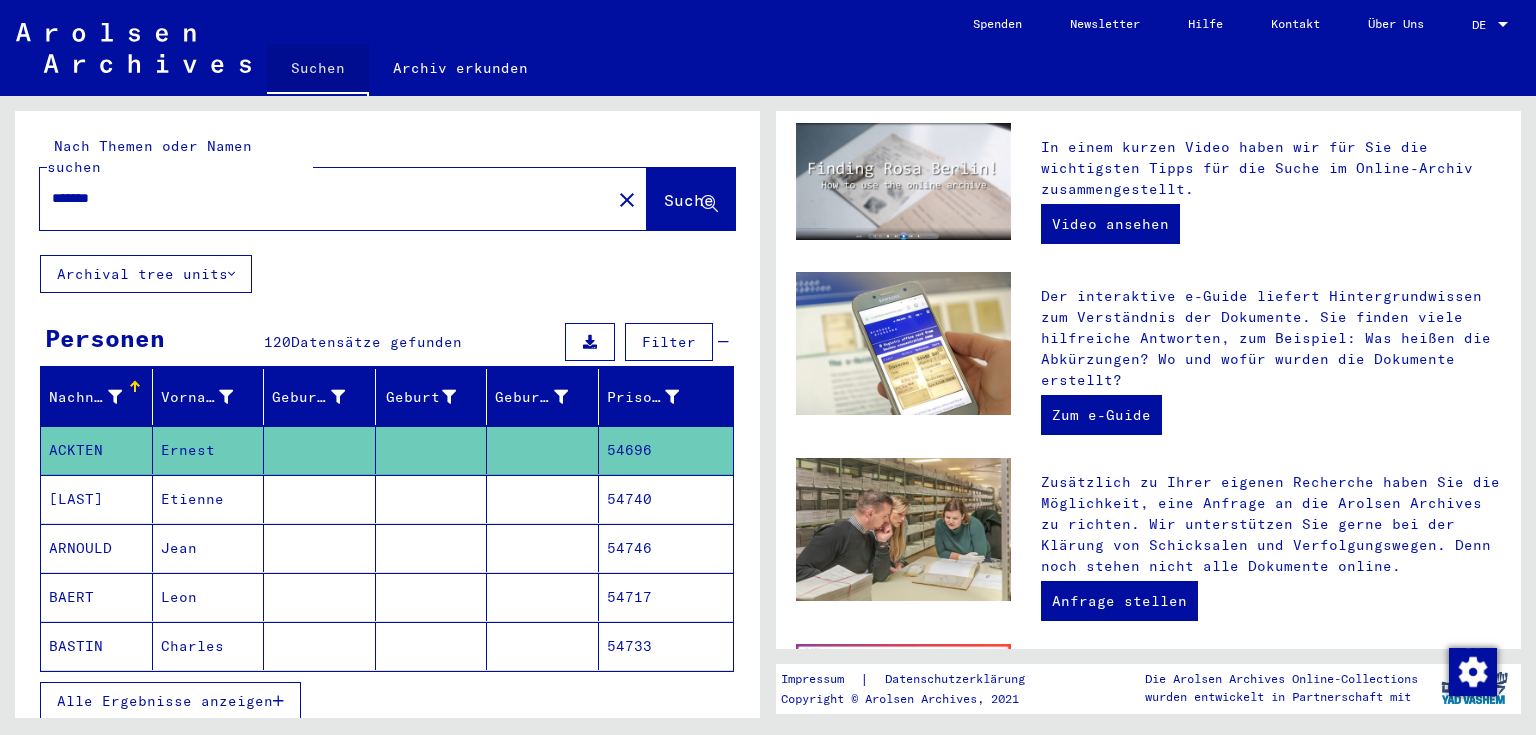 scroll, scrollTop: 0, scrollLeft: 0, axis: both 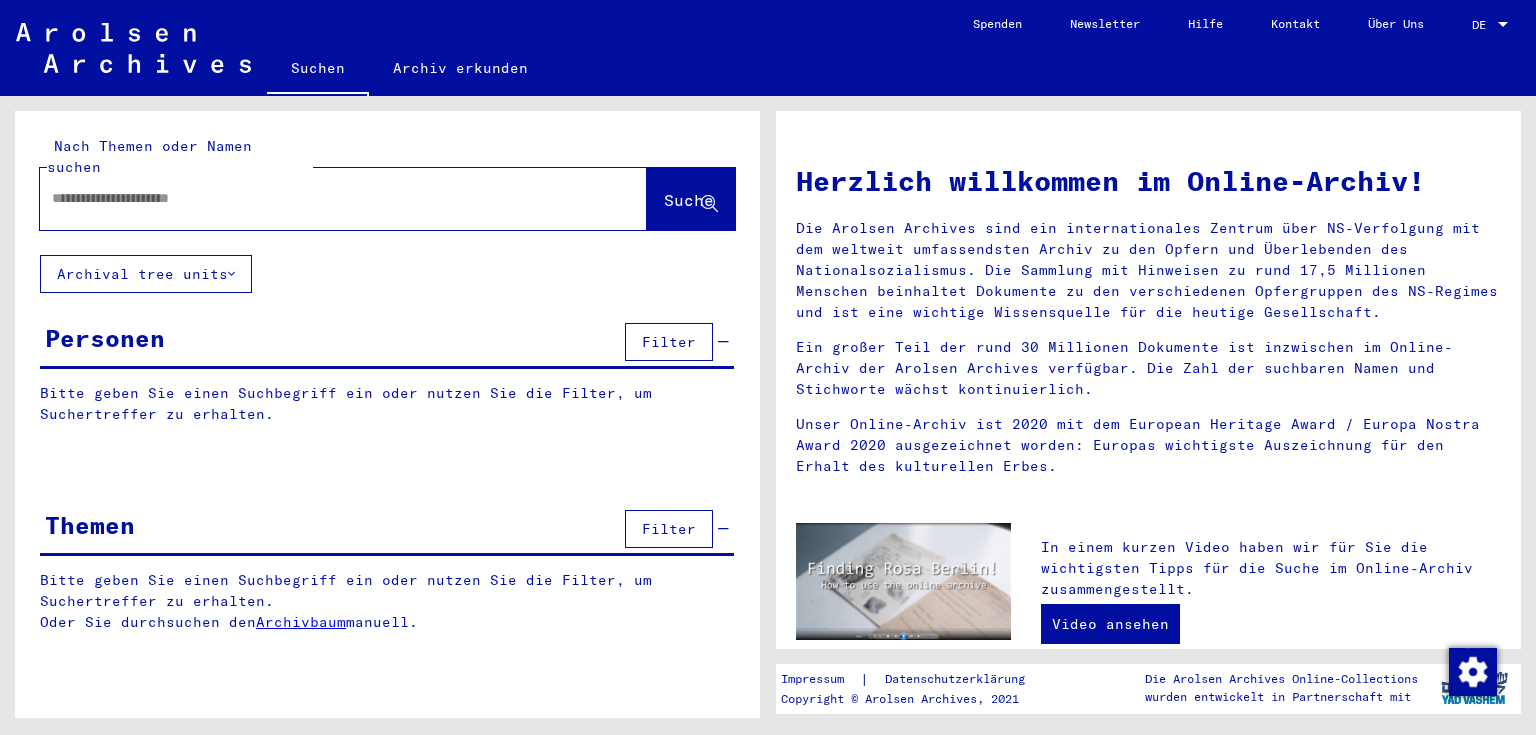 click at bounding box center [319, 198] 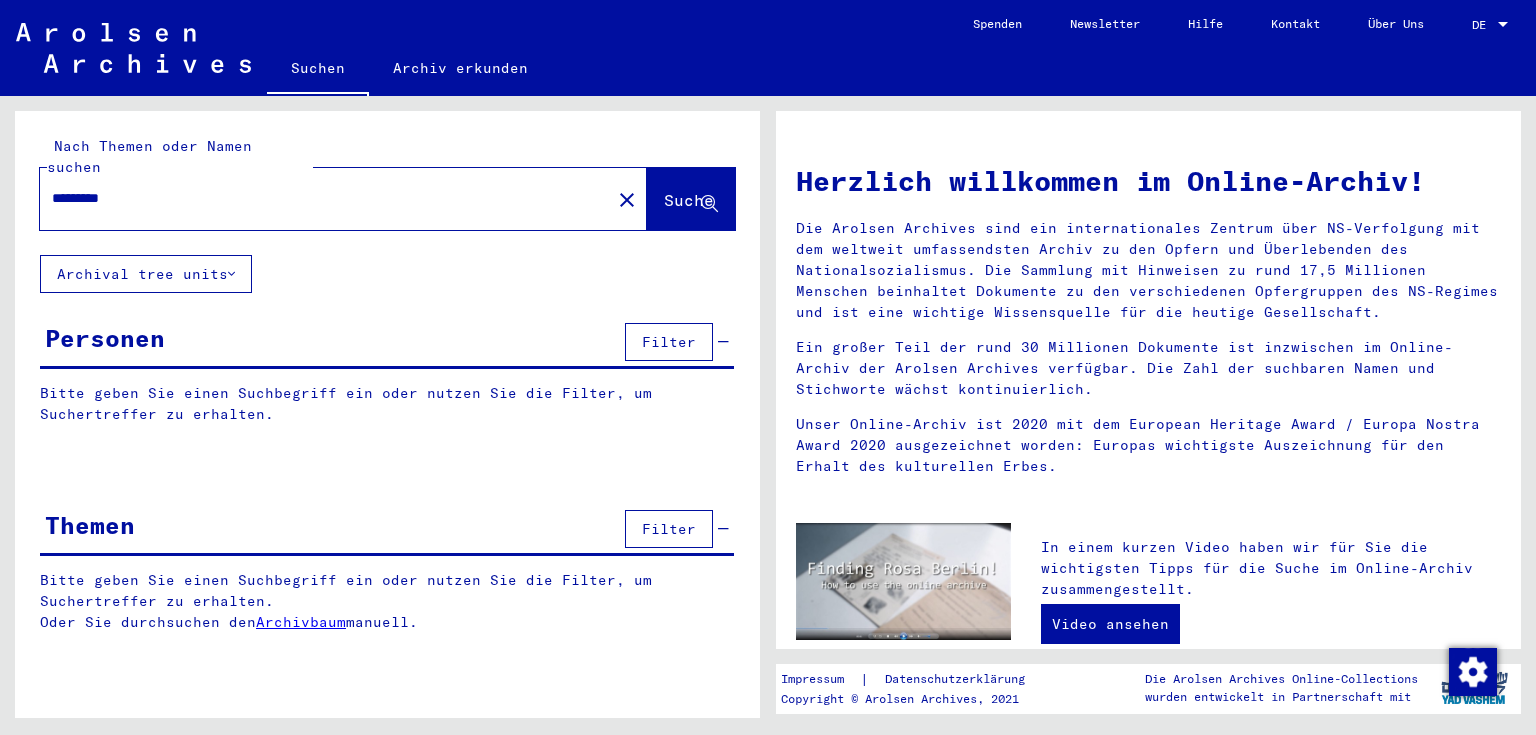 type on "*********" 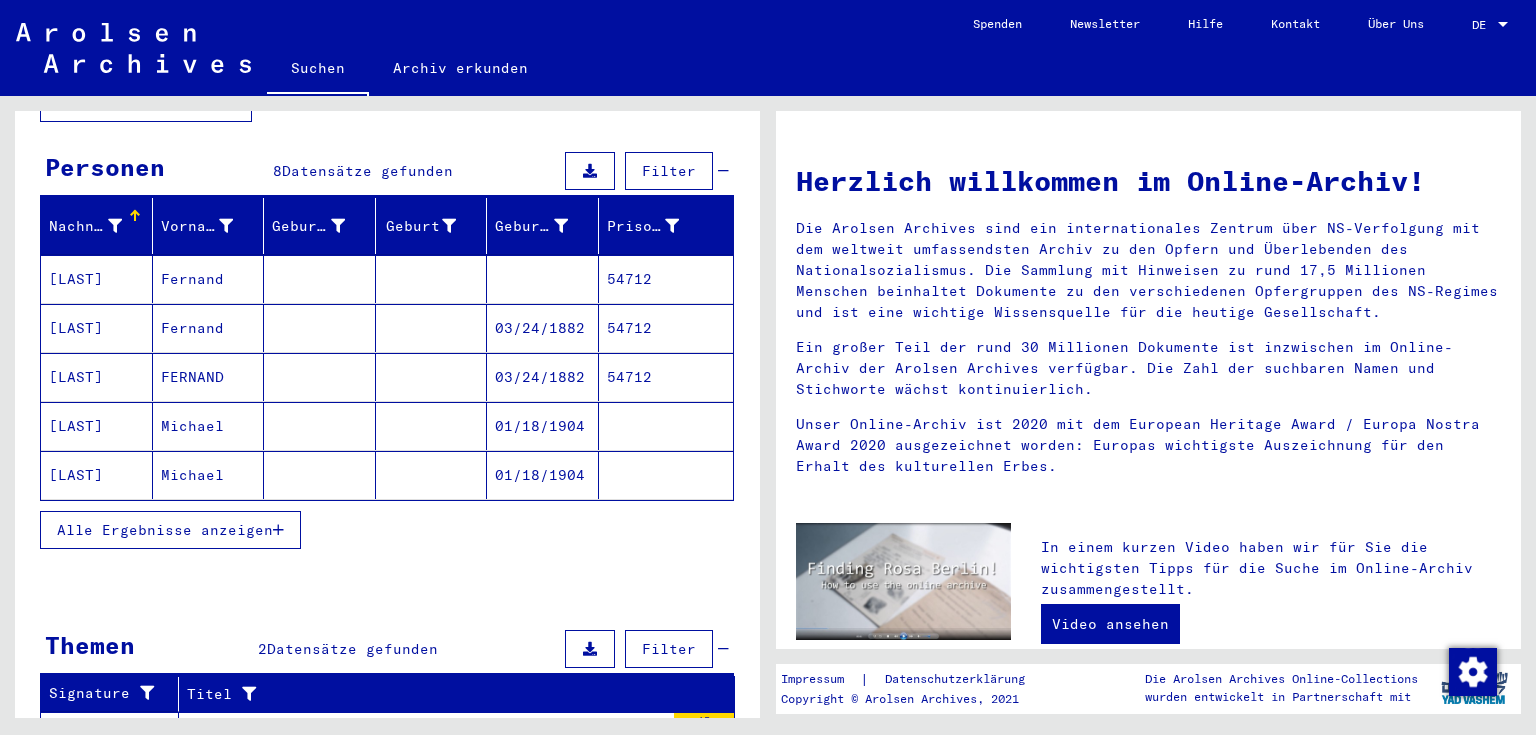 scroll, scrollTop: 240, scrollLeft: 0, axis: vertical 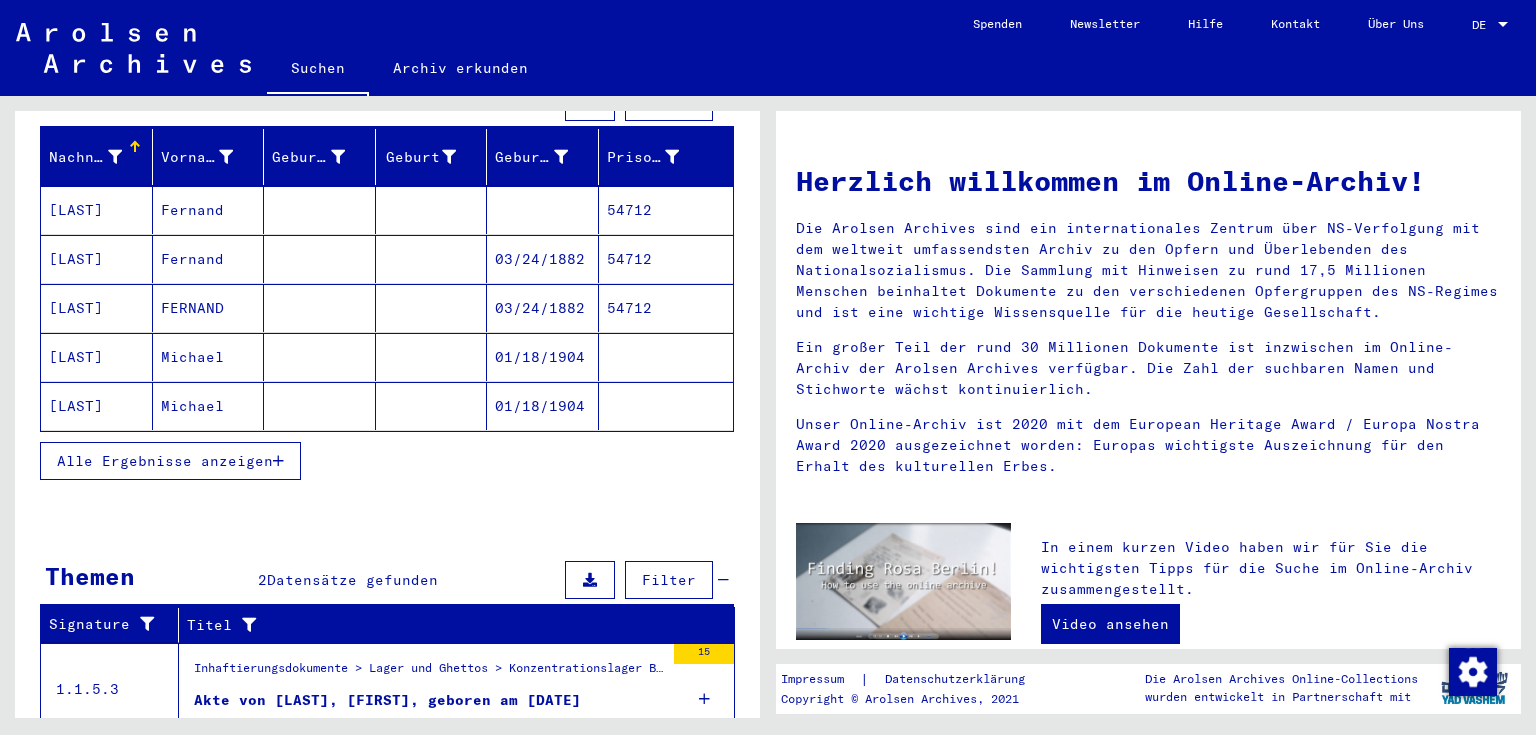 click on "Fernand" at bounding box center (209, 308) 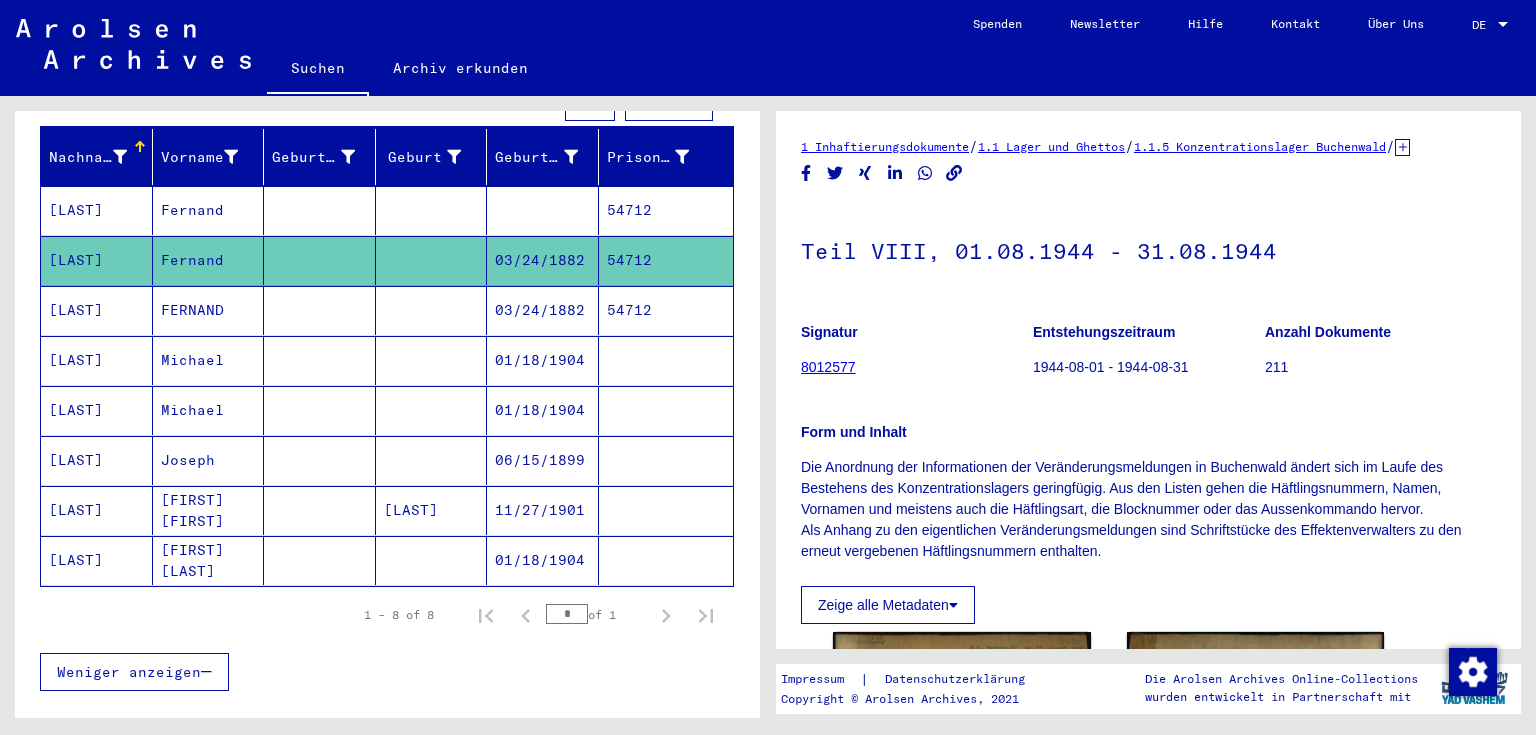 scroll, scrollTop: 0, scrollLeft: 0, axis: both 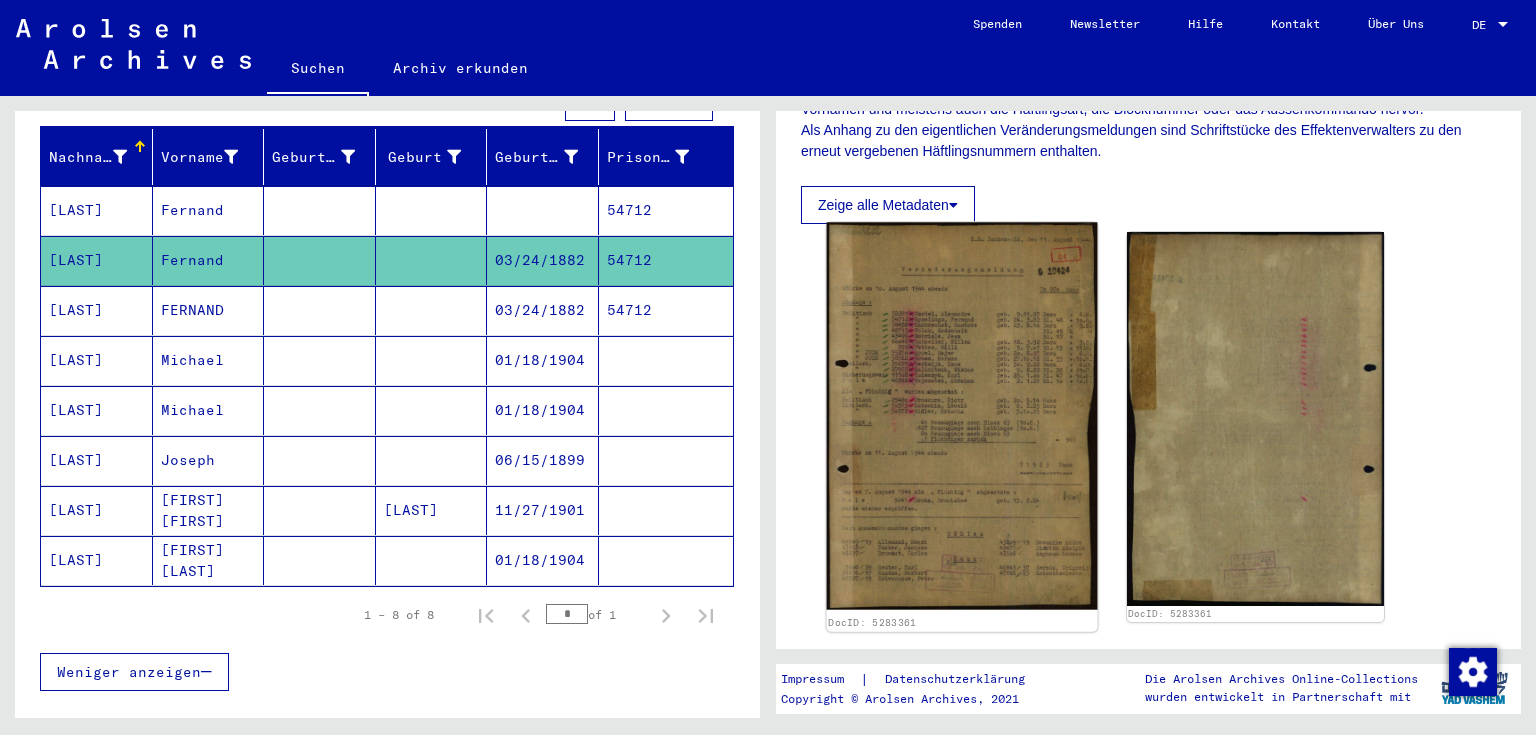 click 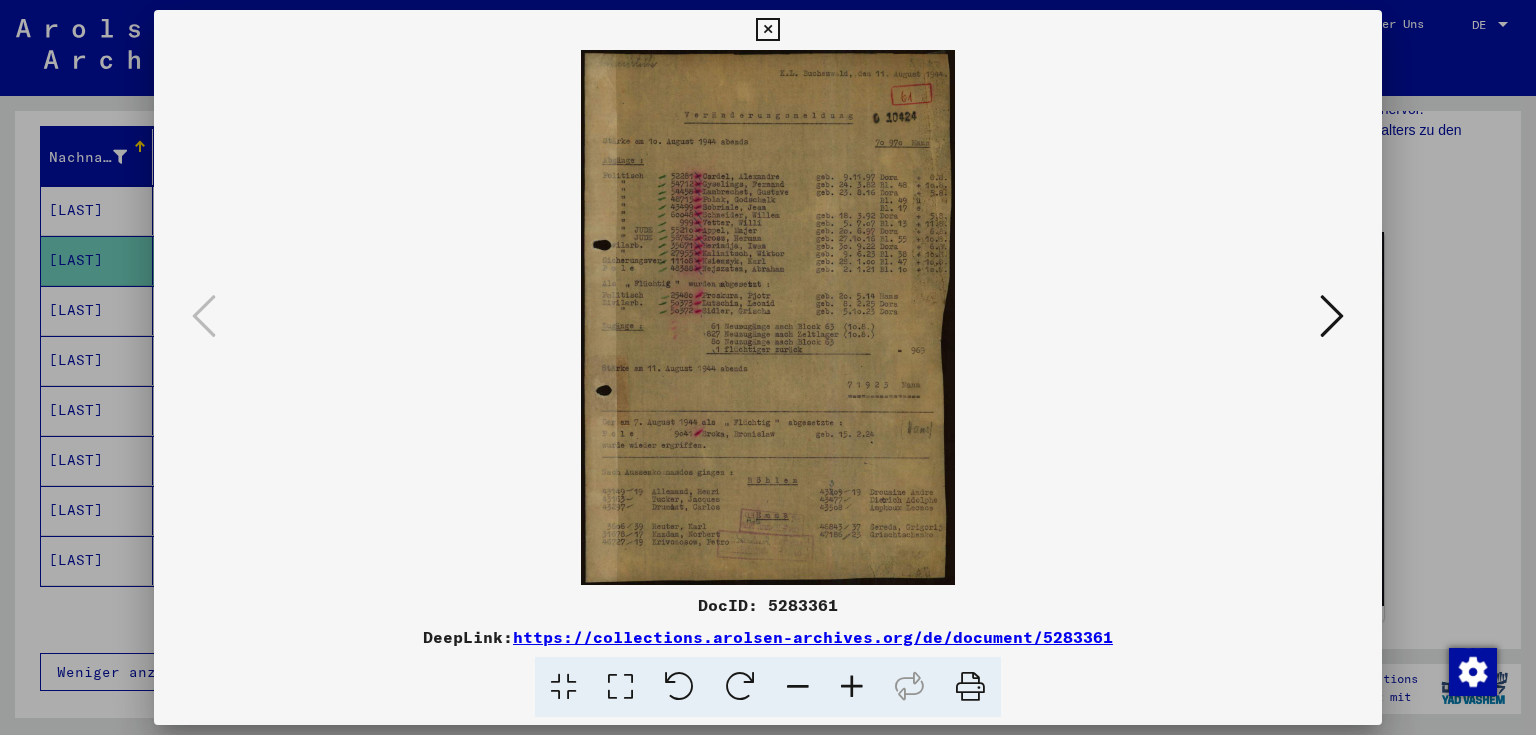 click at bounding box center [1332, 316] 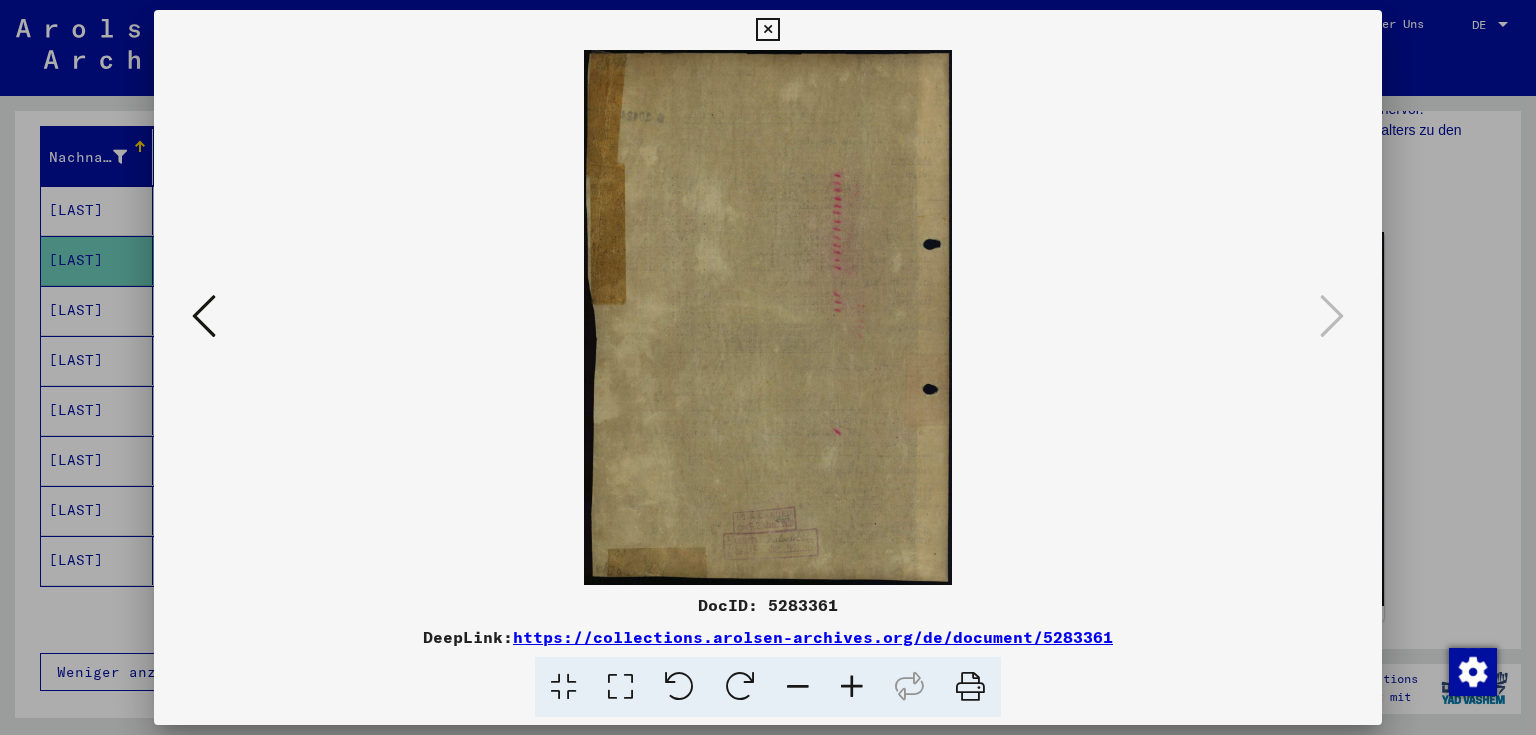 click at bounding box center [204, 316] 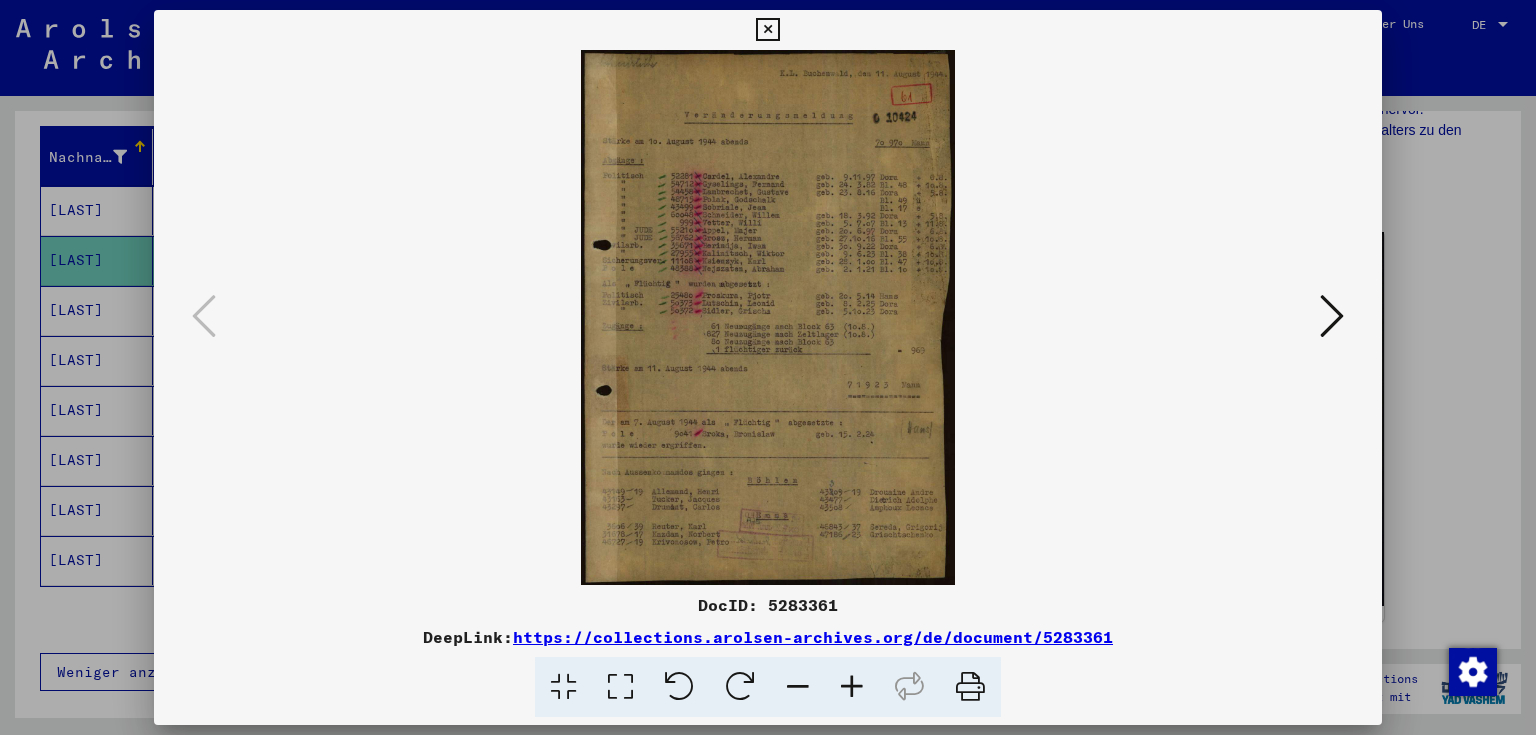 click at bounding box center (768, 317) 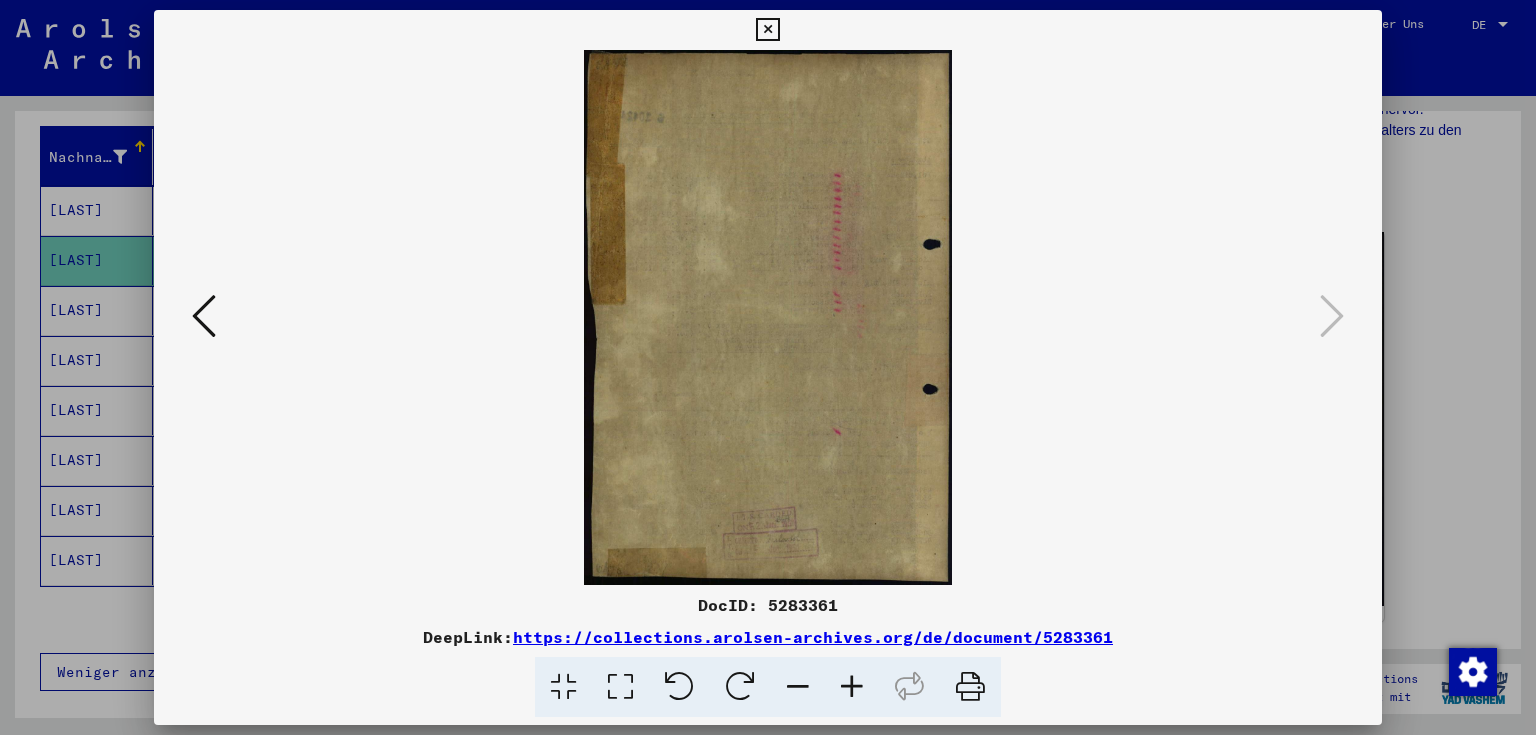 click at bounding box center [767, 30] 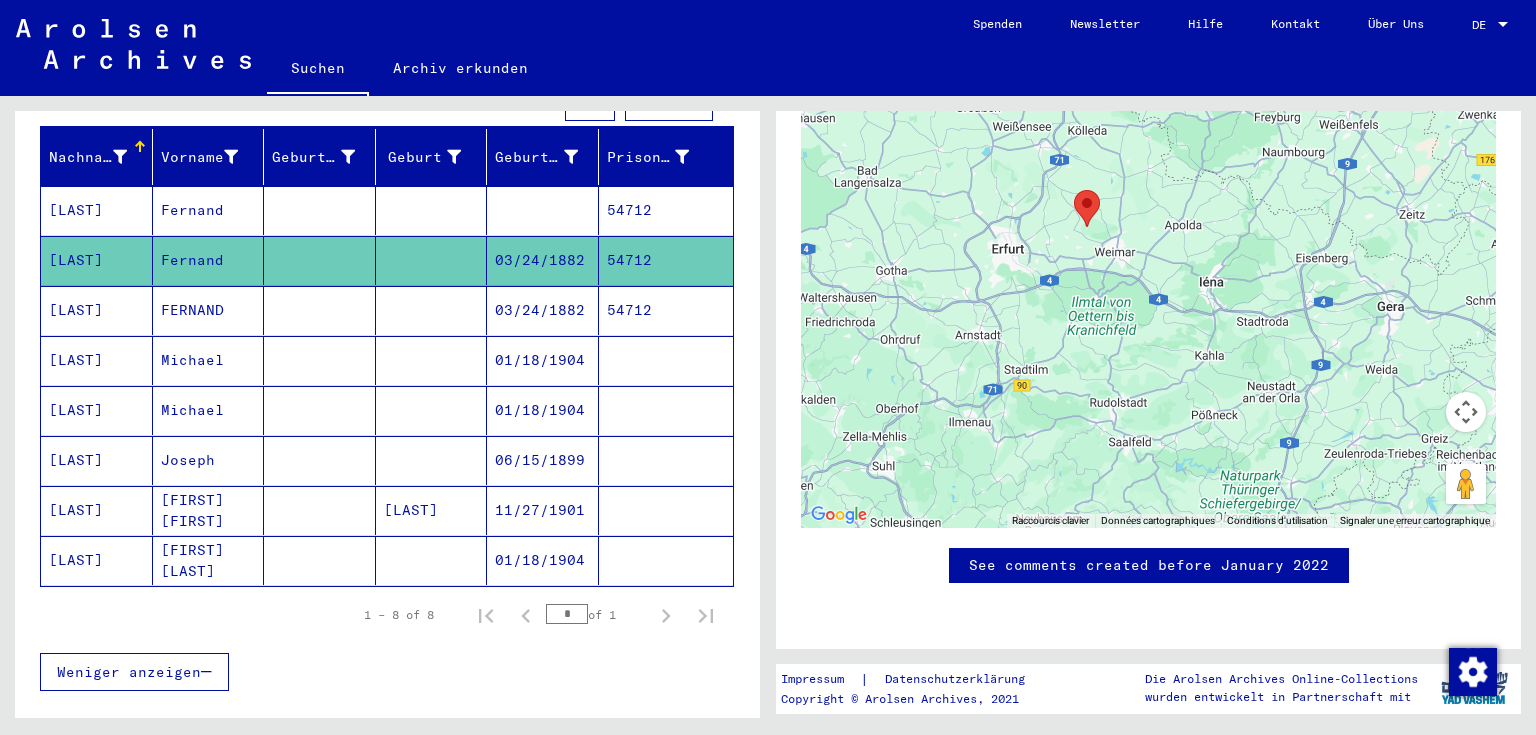 scroll, scrollTop: 1280, scrollLeft: 0, axis: vertical 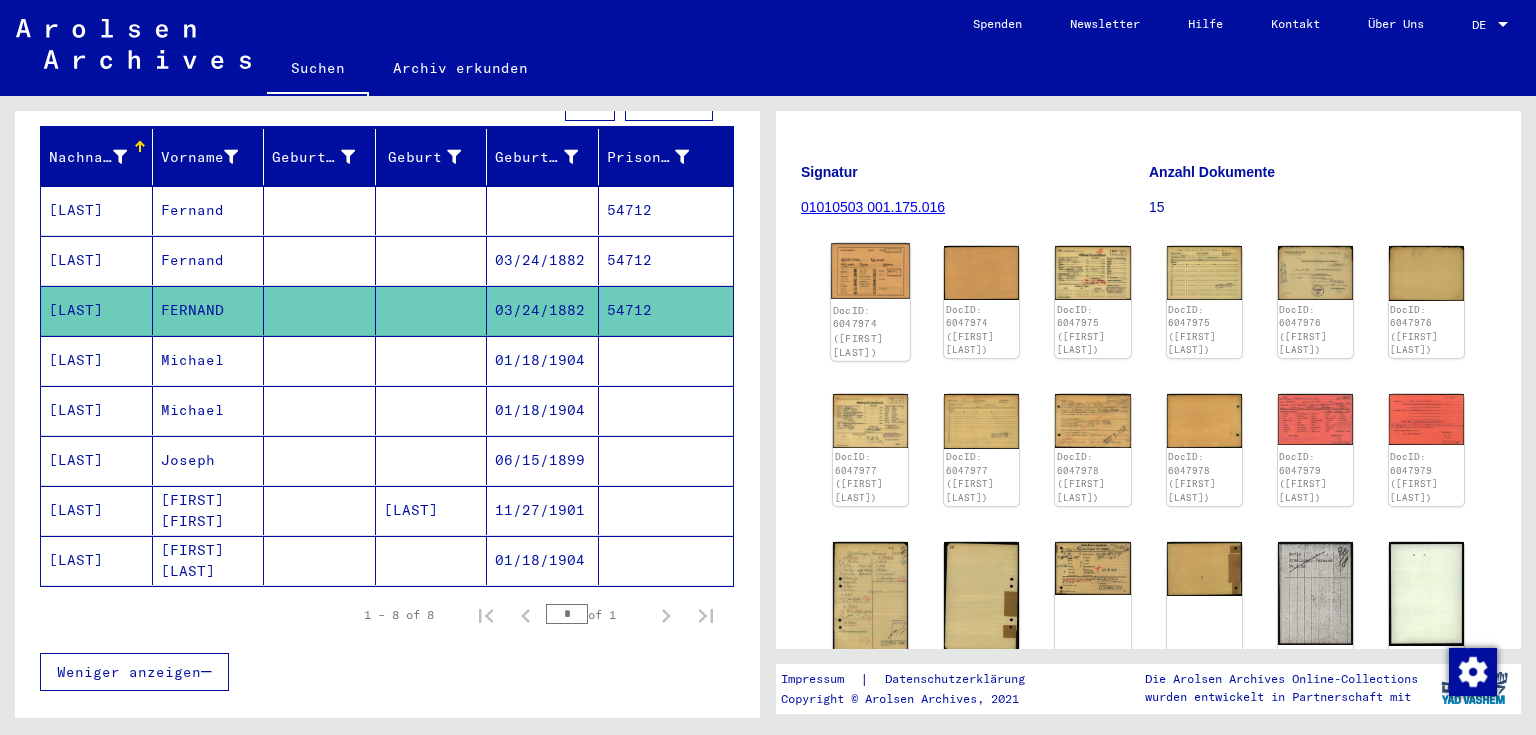 click 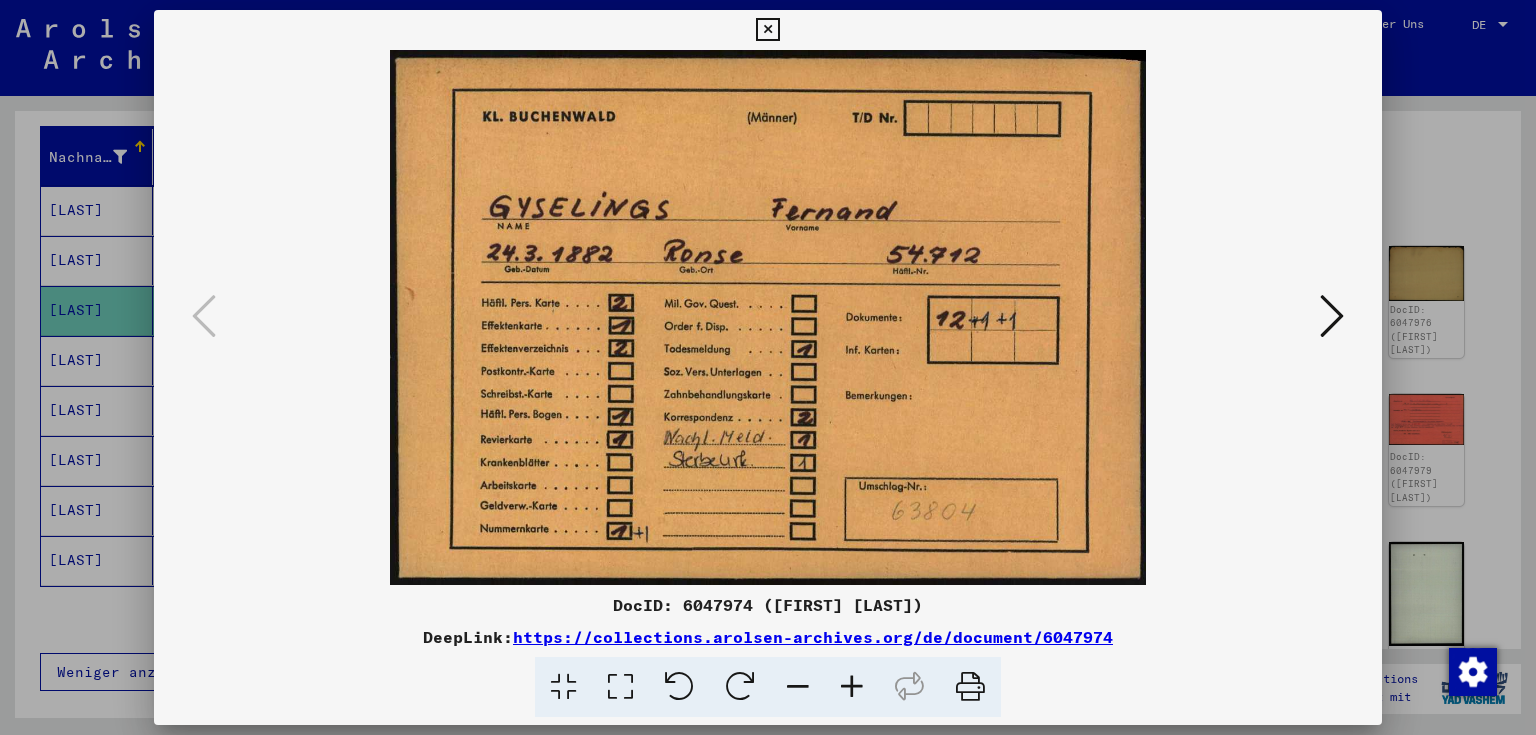 drag, startPoint x: 761, startPoint y: 234, endPoint x: 1320, endPoint y: 314, distance: 564.6955 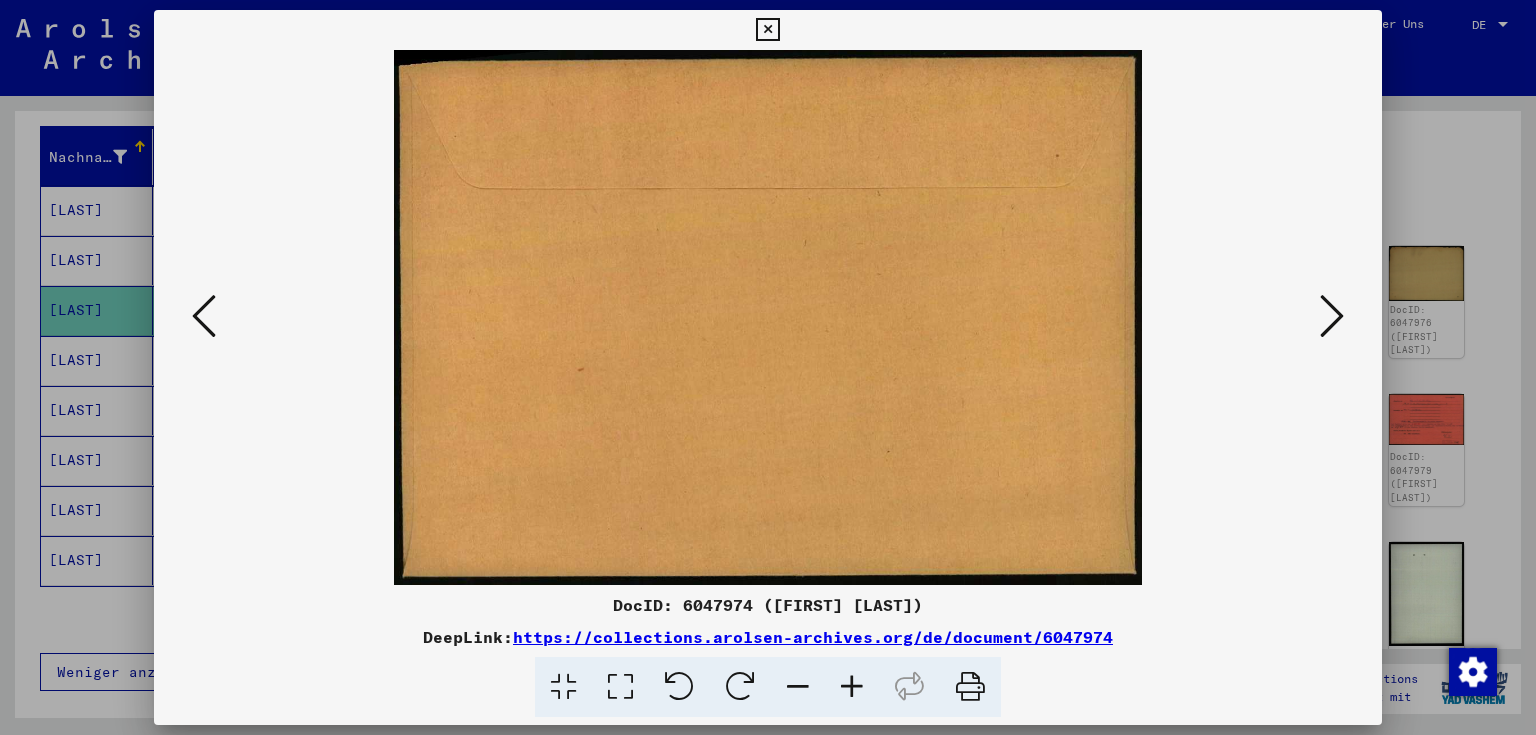 click at bounding box center (204, 317) 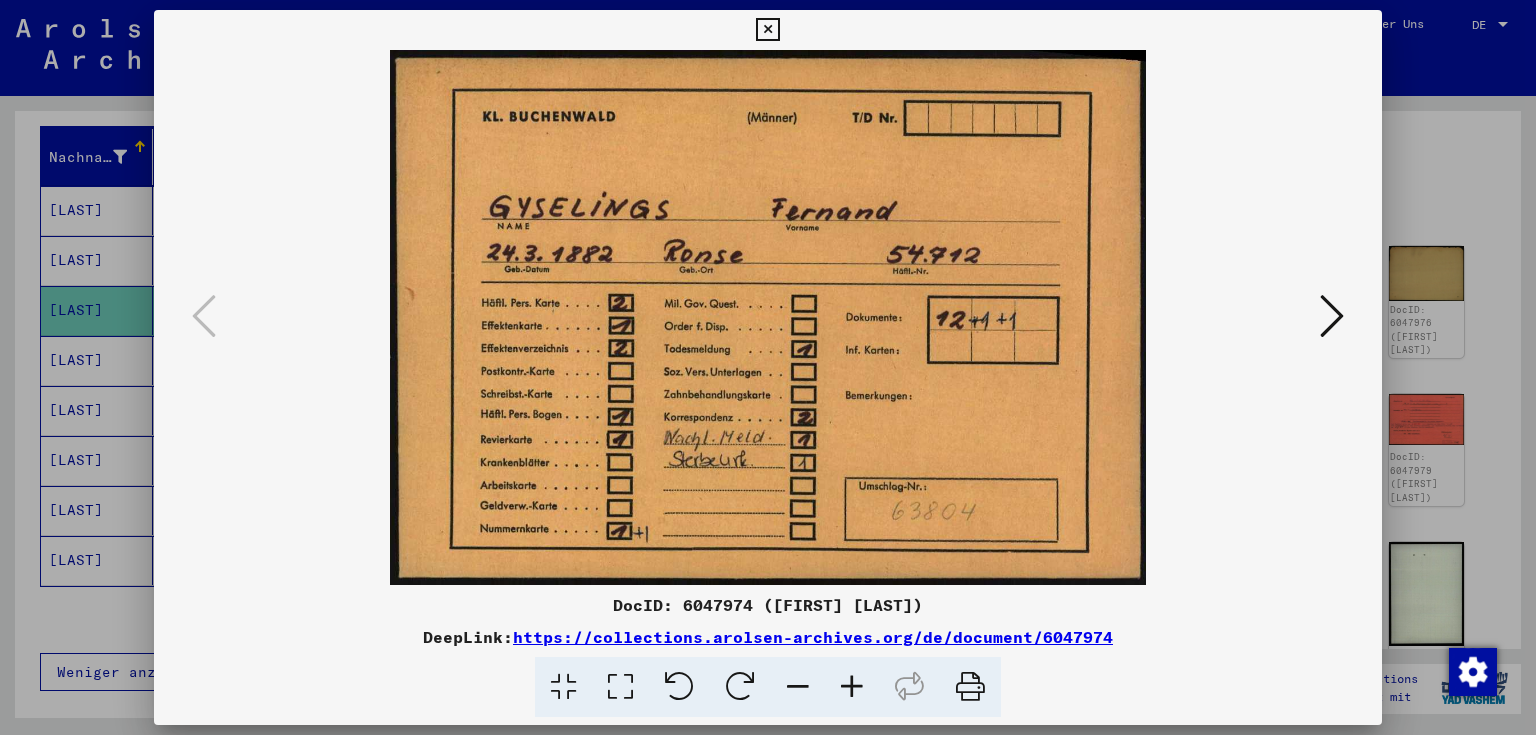 click at bounding box center [768, 317] 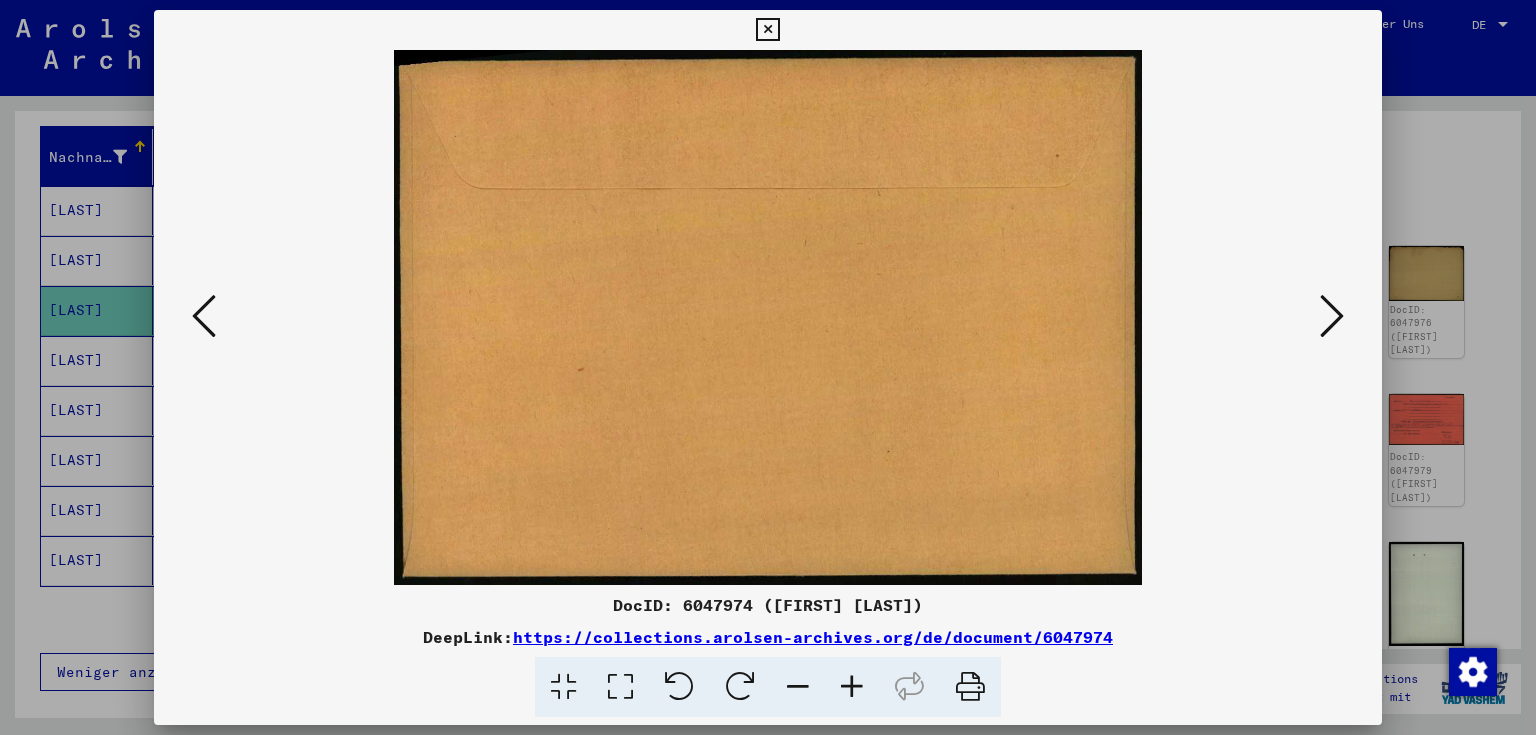 click at bounding box center [1332, 316] 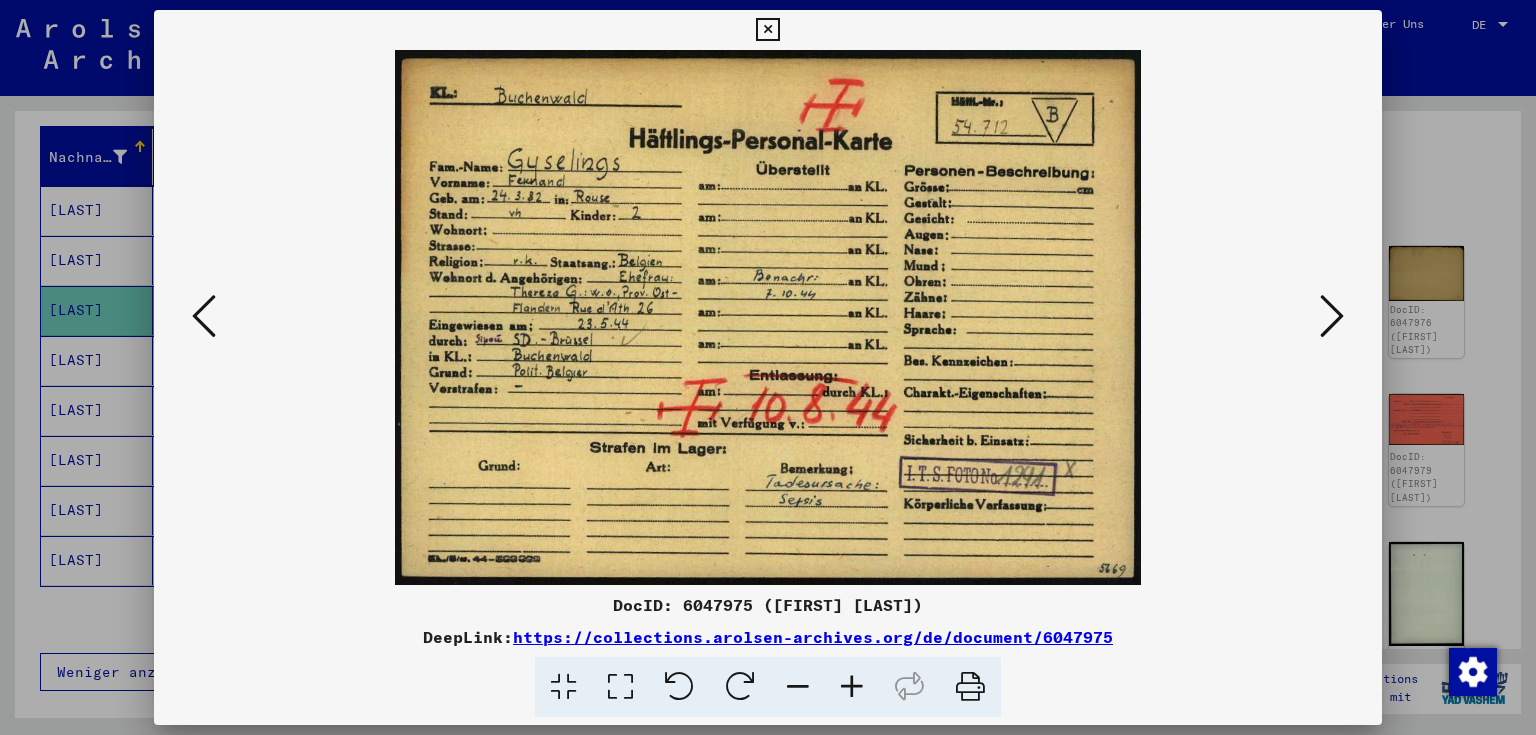 click at bounding box center (1332, 316) 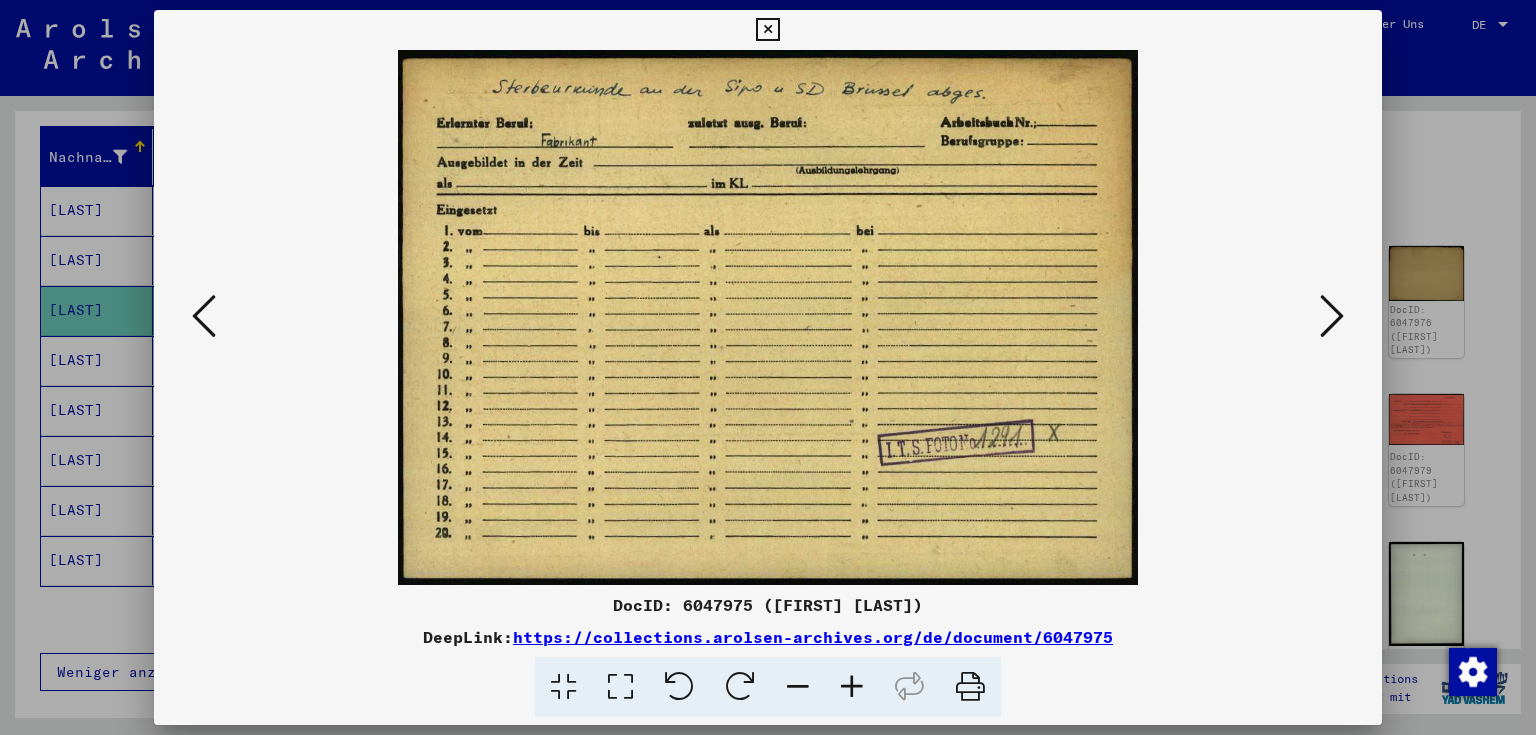 click at bounding box center (204, 316) 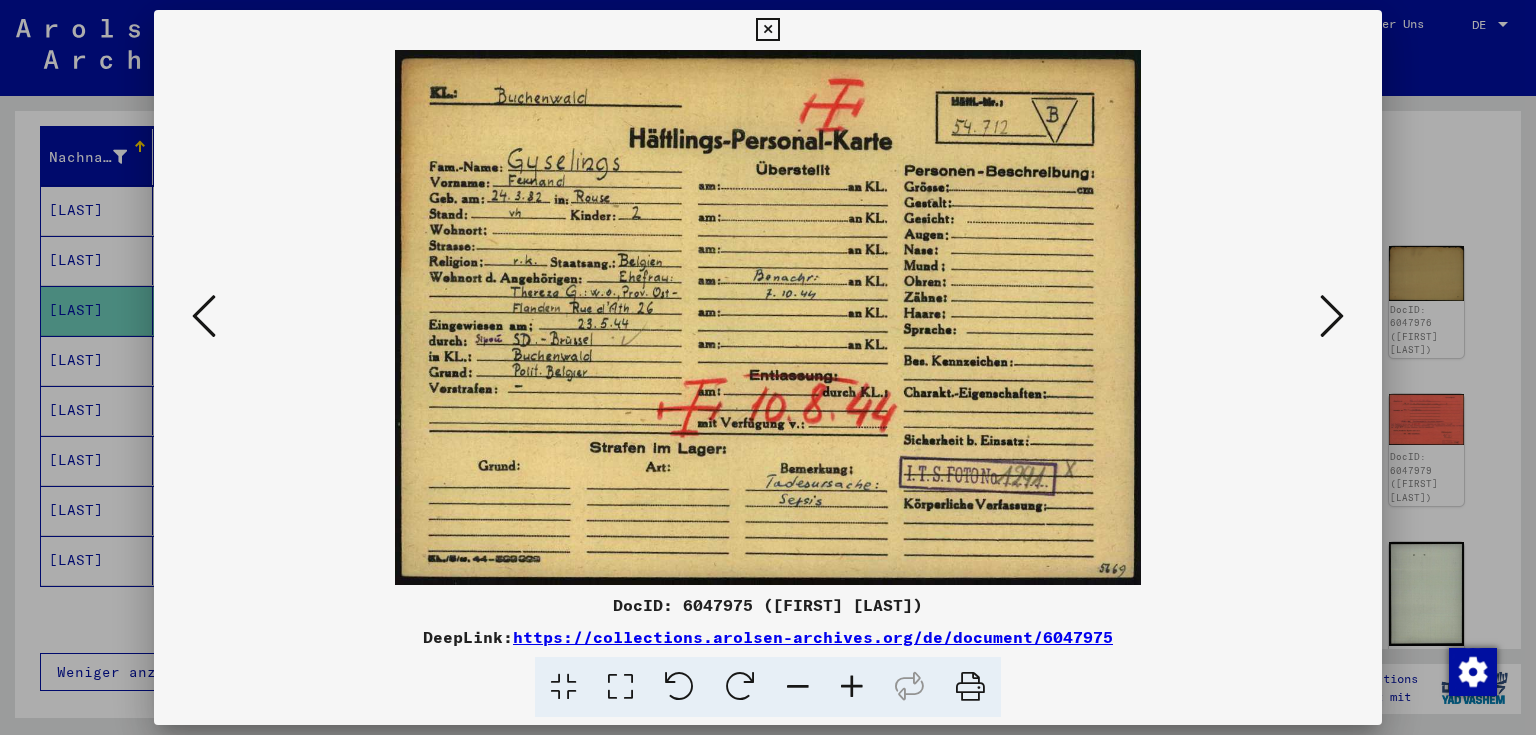 drag, startPoint x: 1168, startPoint y: 371, endPoint x: 1204, endPoint y: 341, distance: 46.8615 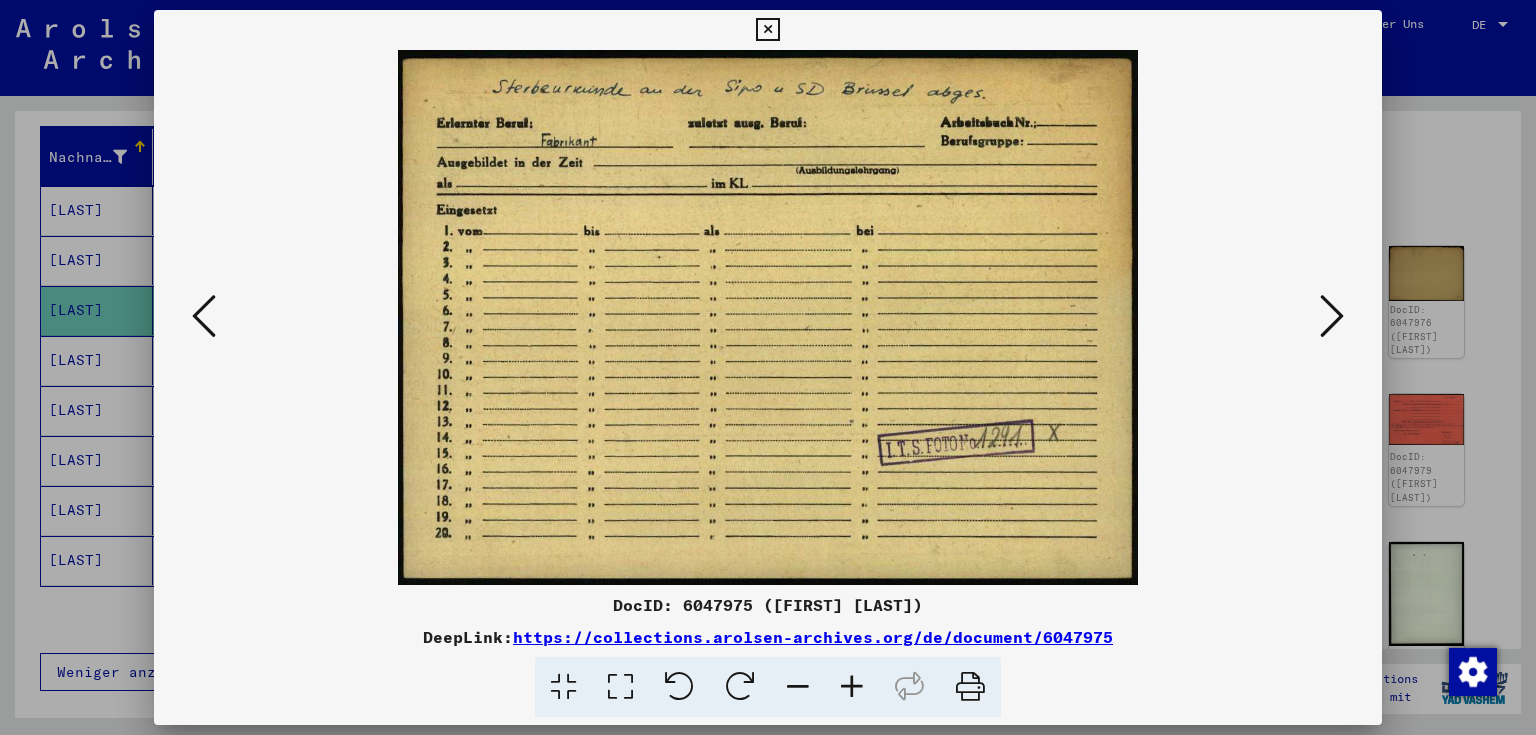 click at bounding box center [767, 30] 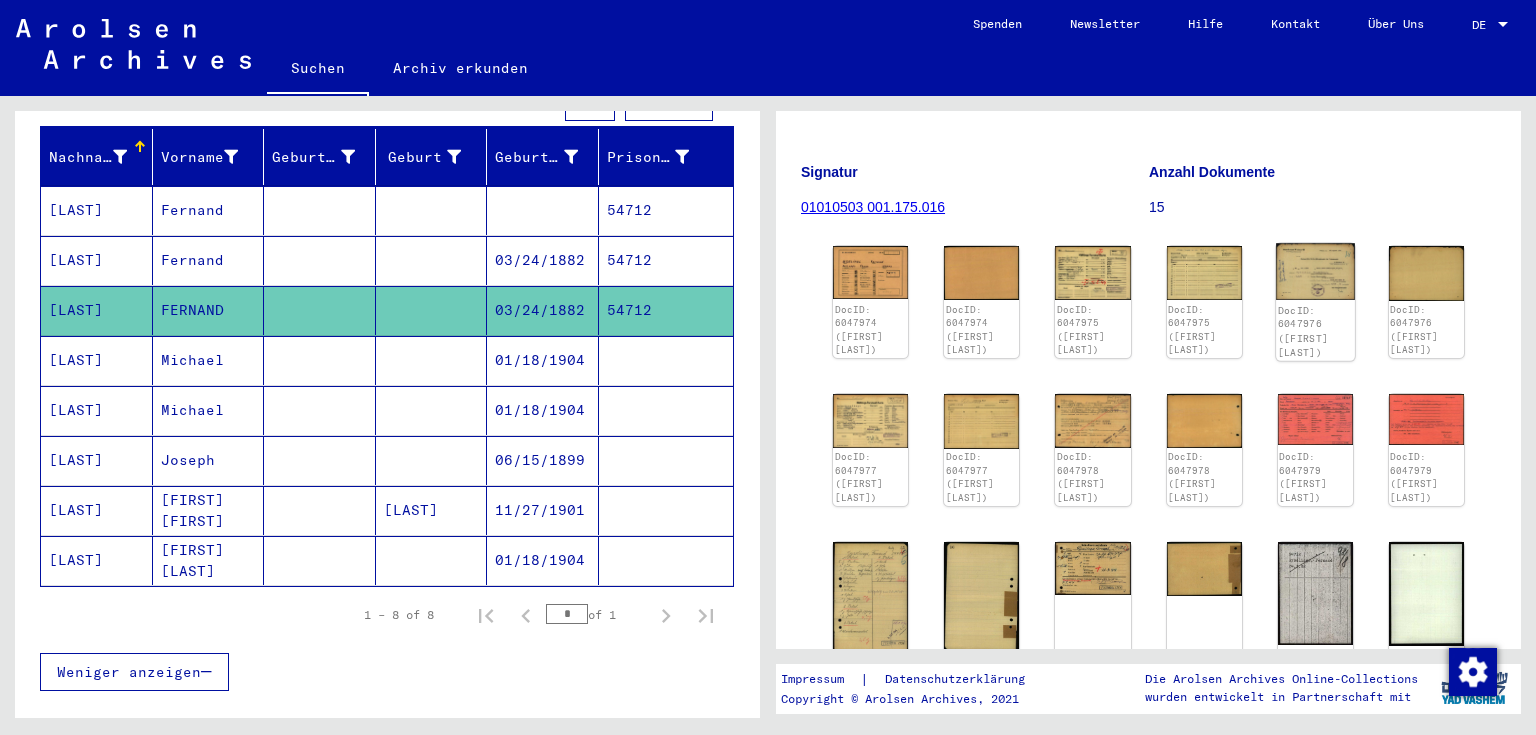 click 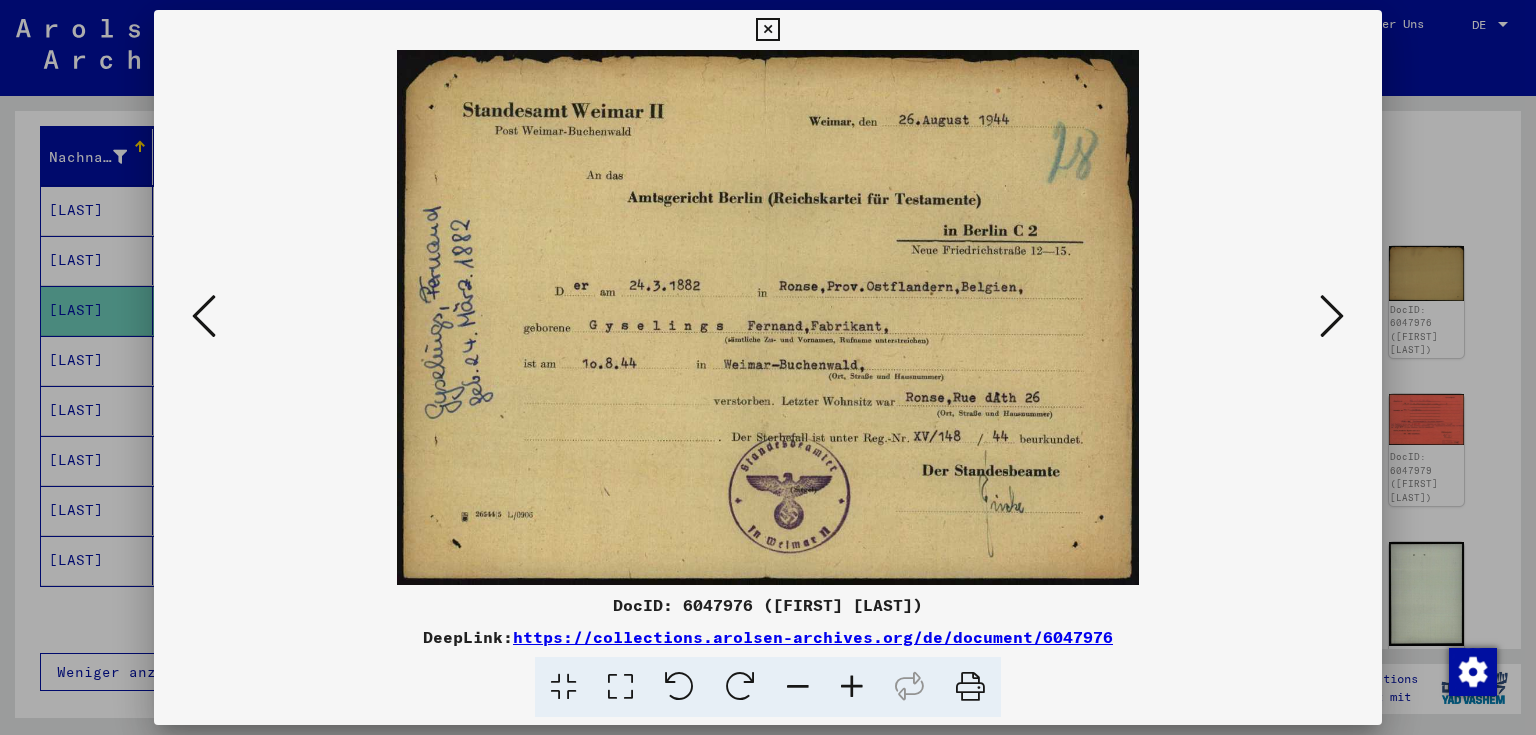 click at bounding box center (768, 317) 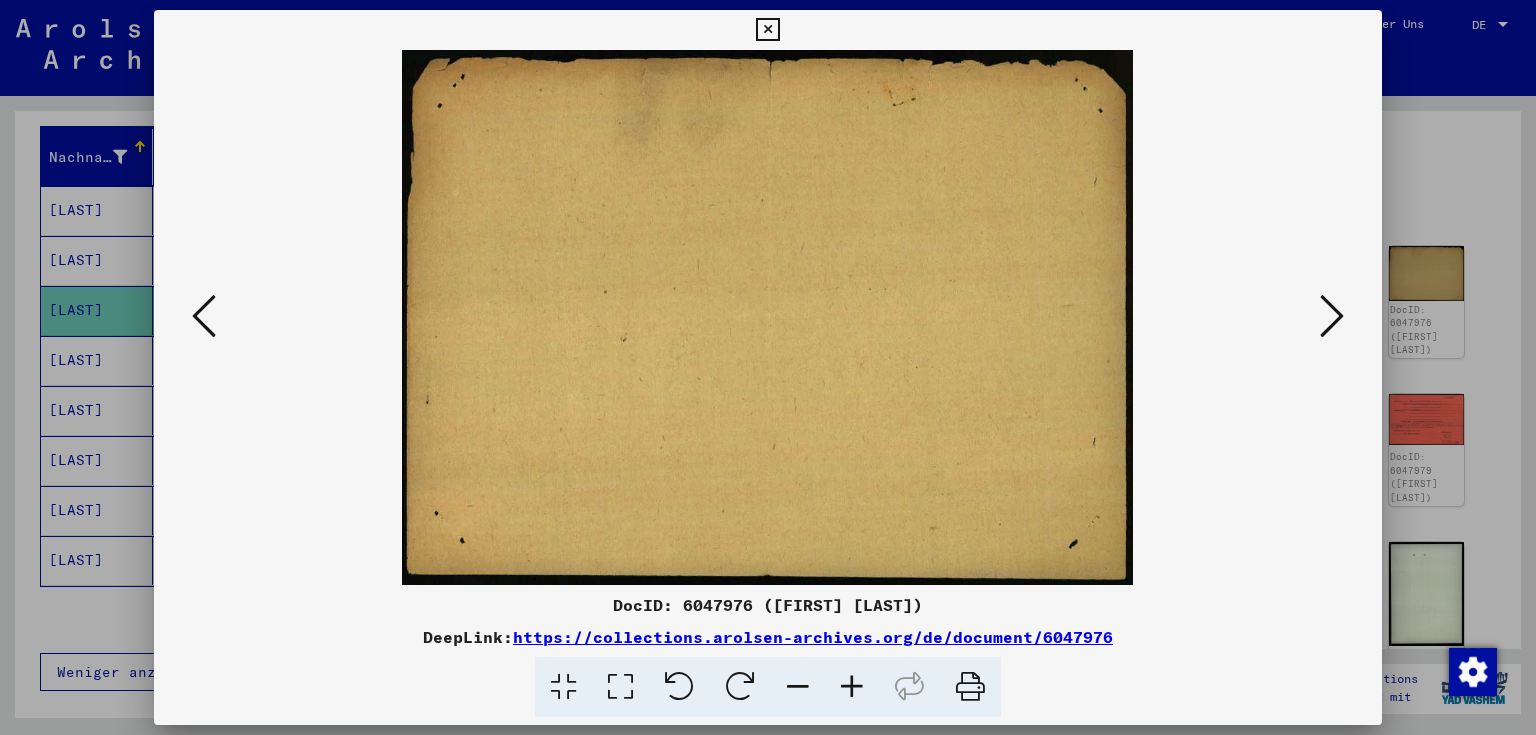 click at bounding box center [1332, 316] 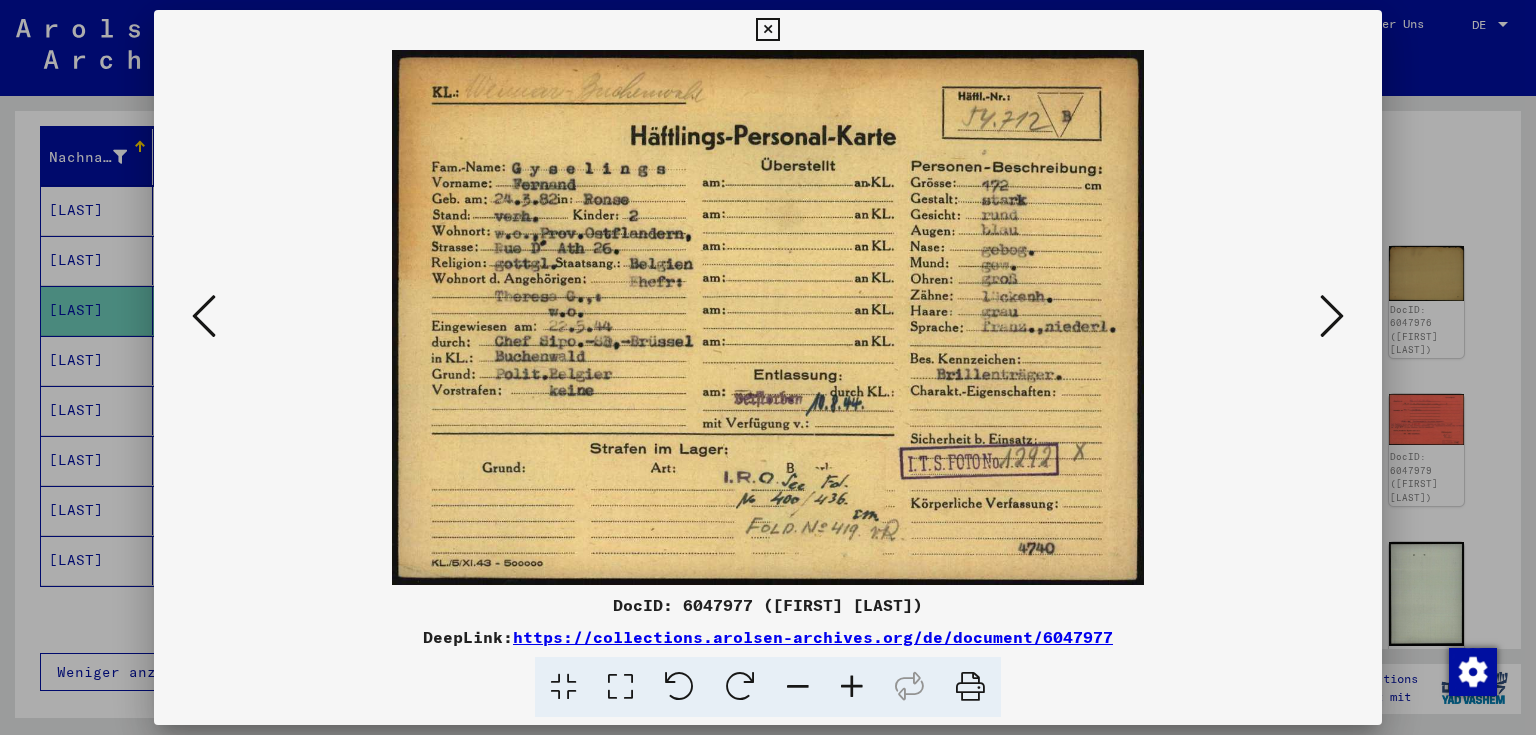 click at bounding box center (1332, 316) 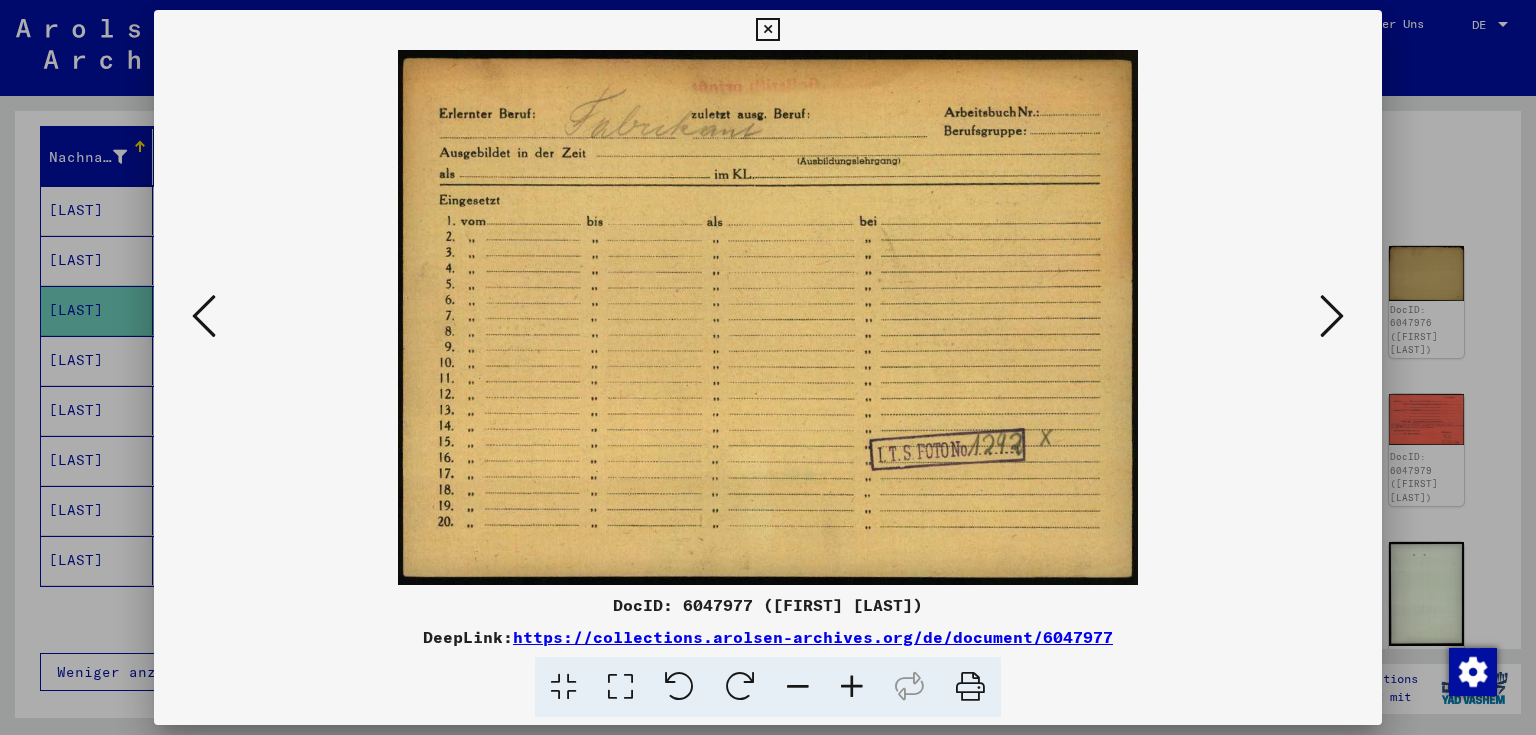 click at bounding box center (204, 317) 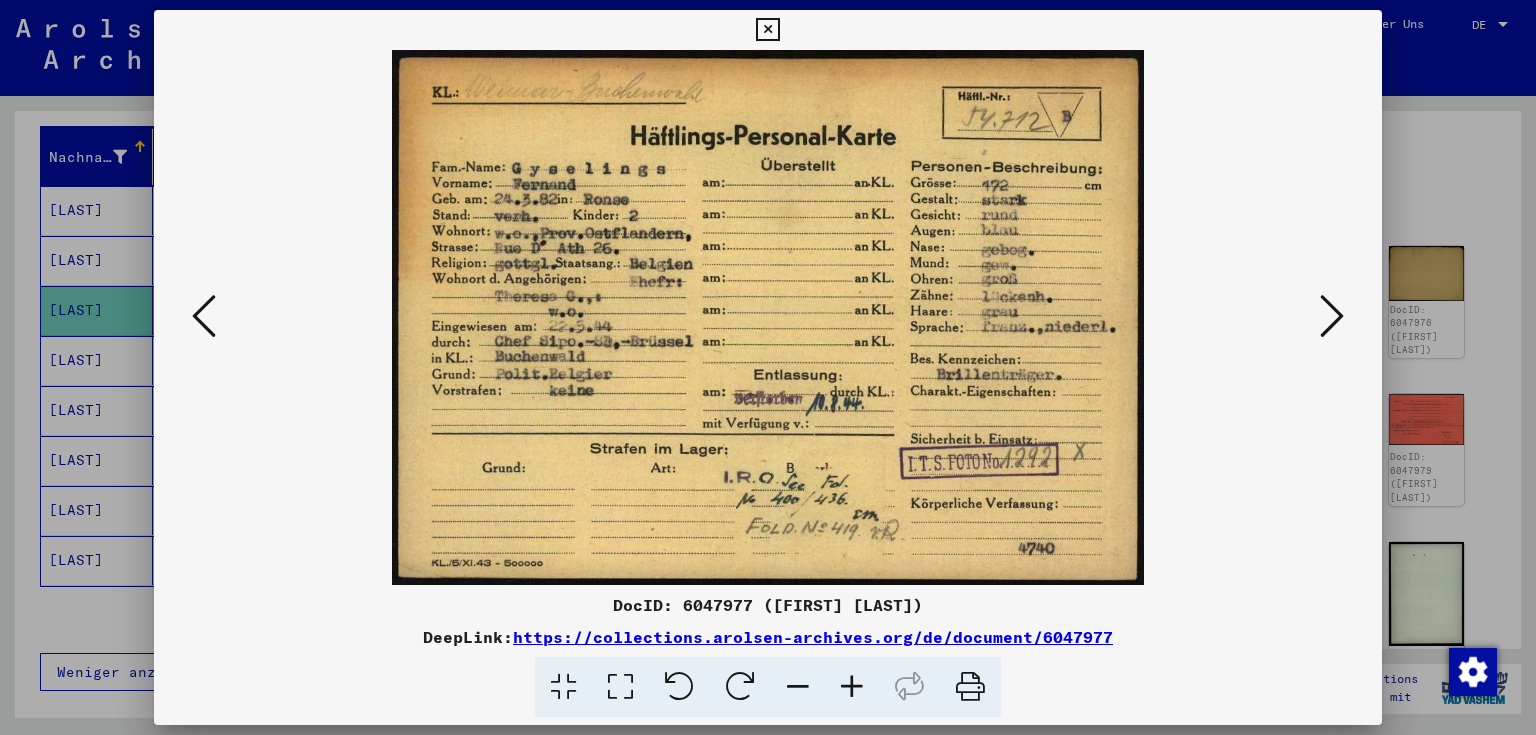 click at bounding box center [768, 317] 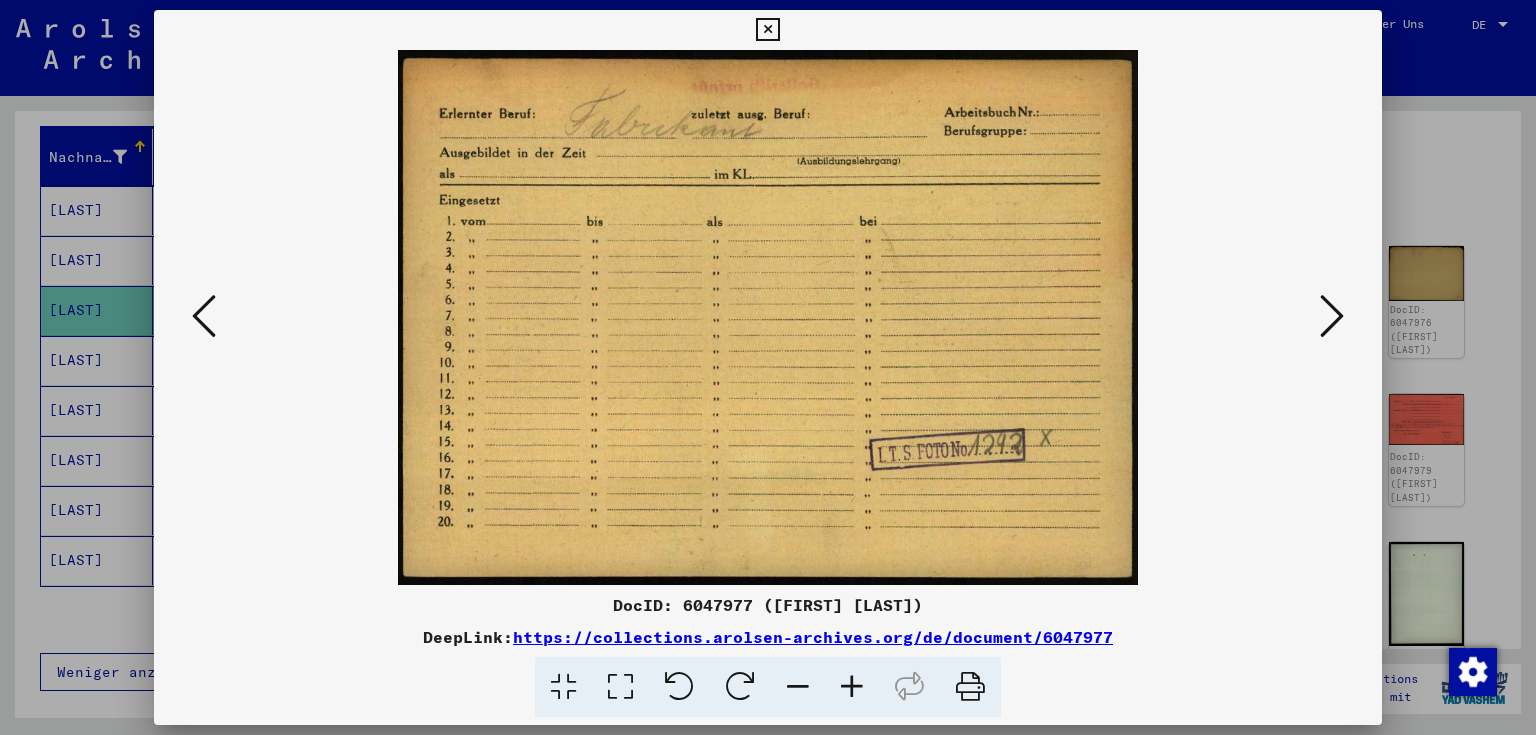 click at bounding box center (768, 317) 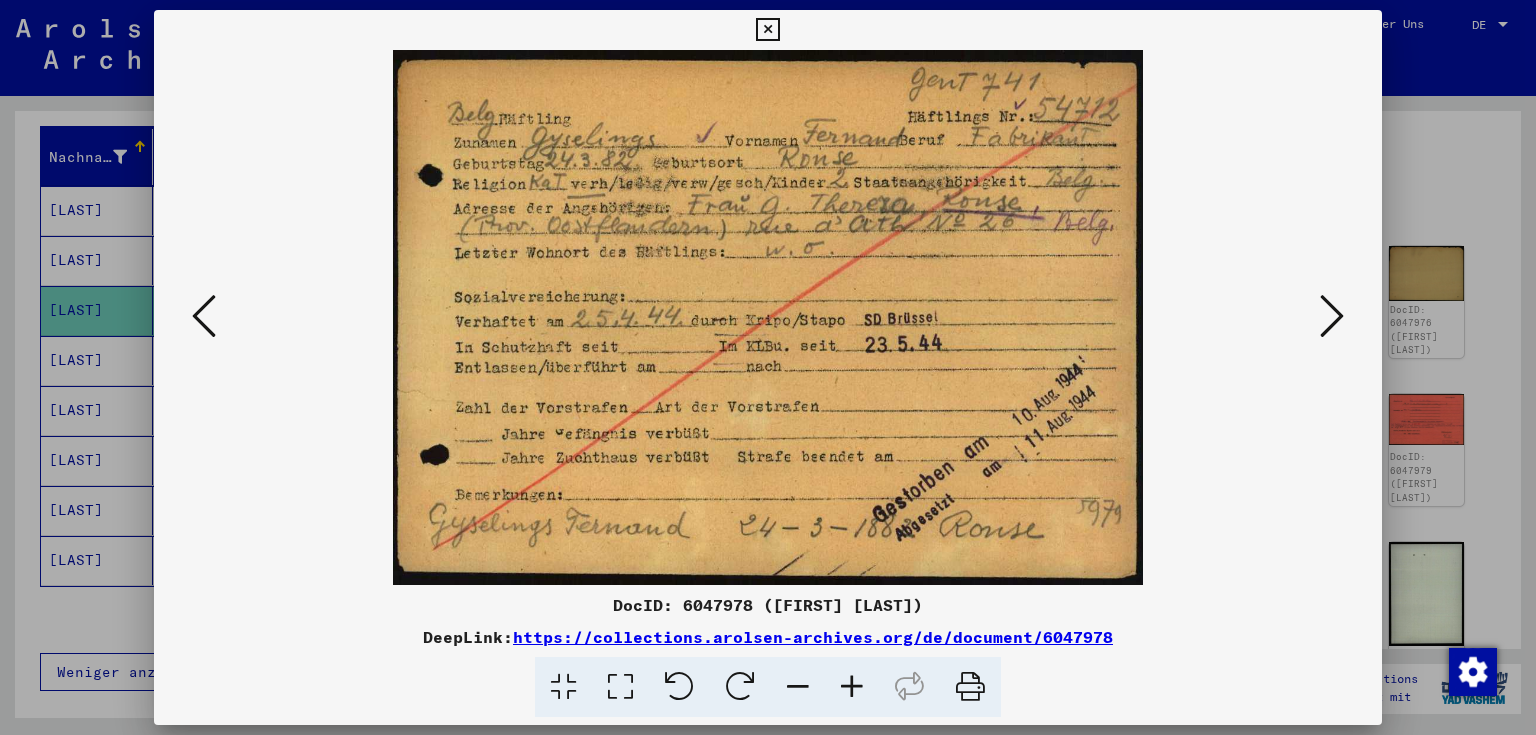 click at bounding box center (1332, 316) 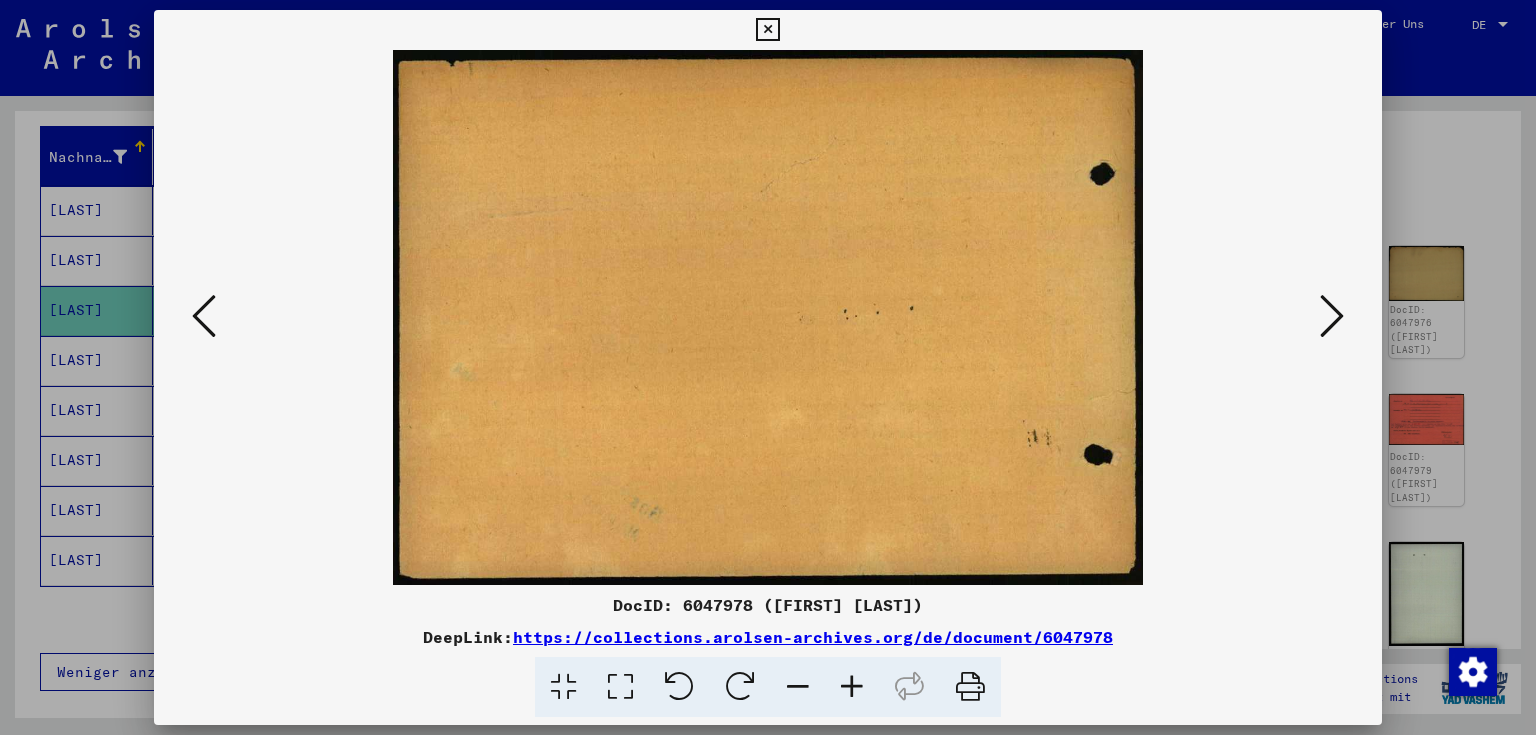 click at bounding box center (204, 316) 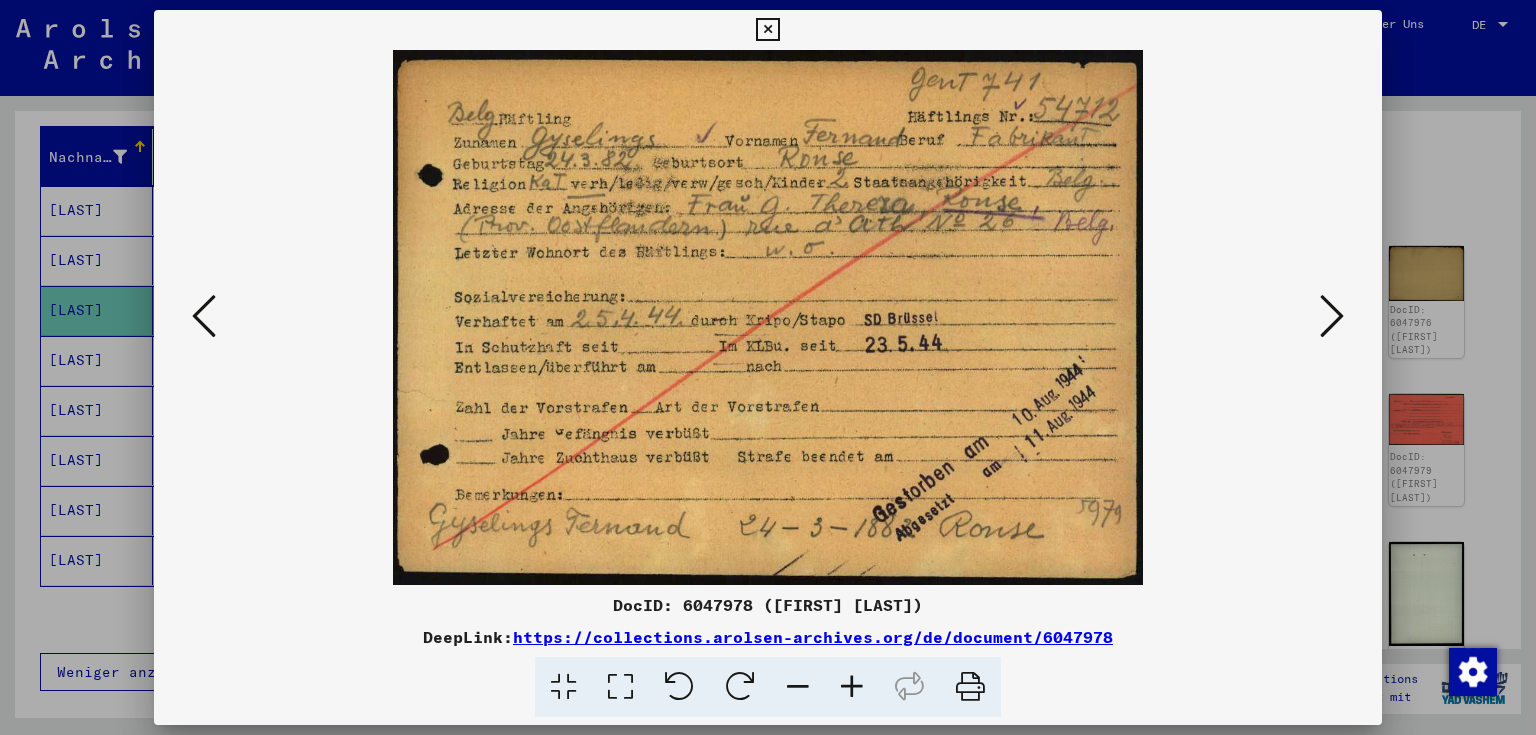 click at bounding box center [768, 317] 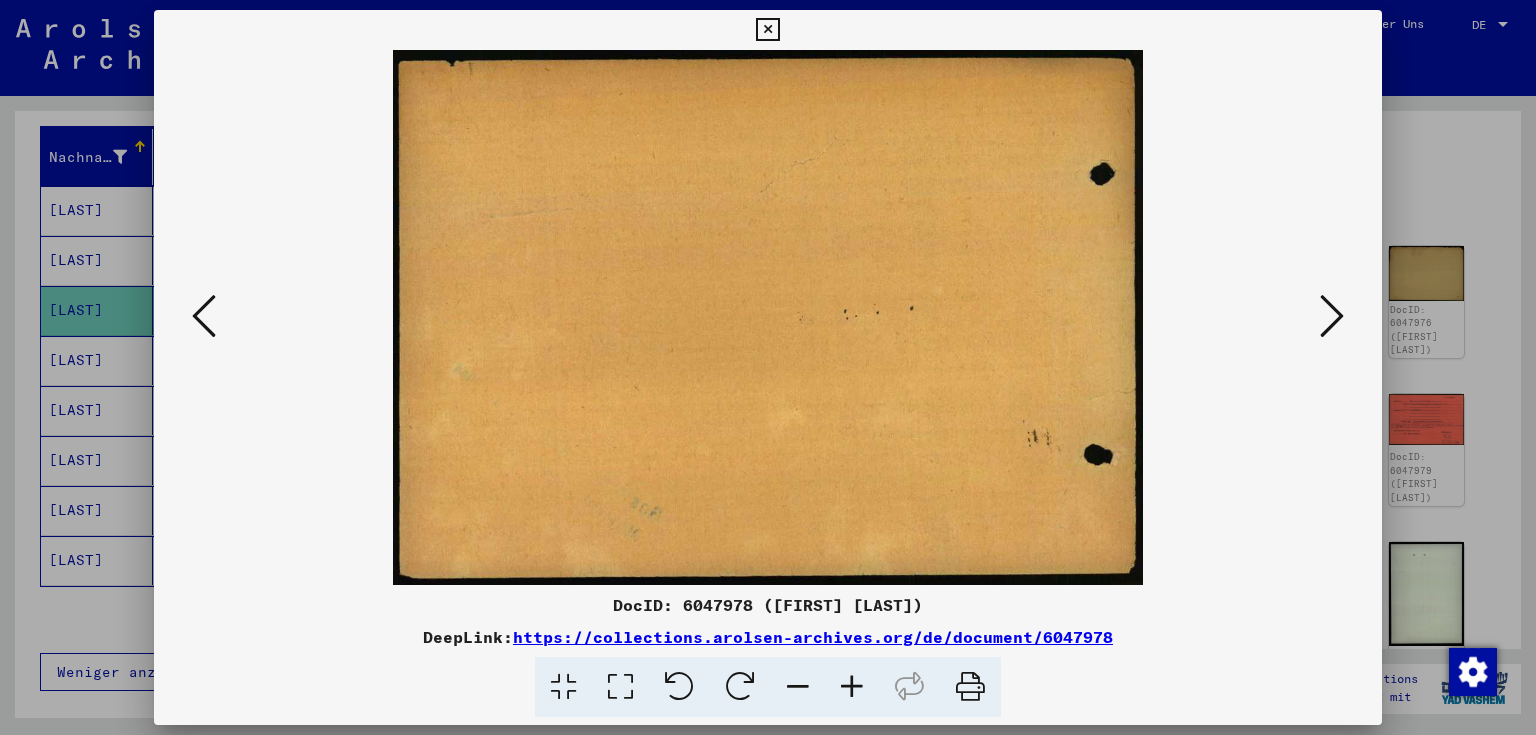 click at bounding box center (1332, 316) 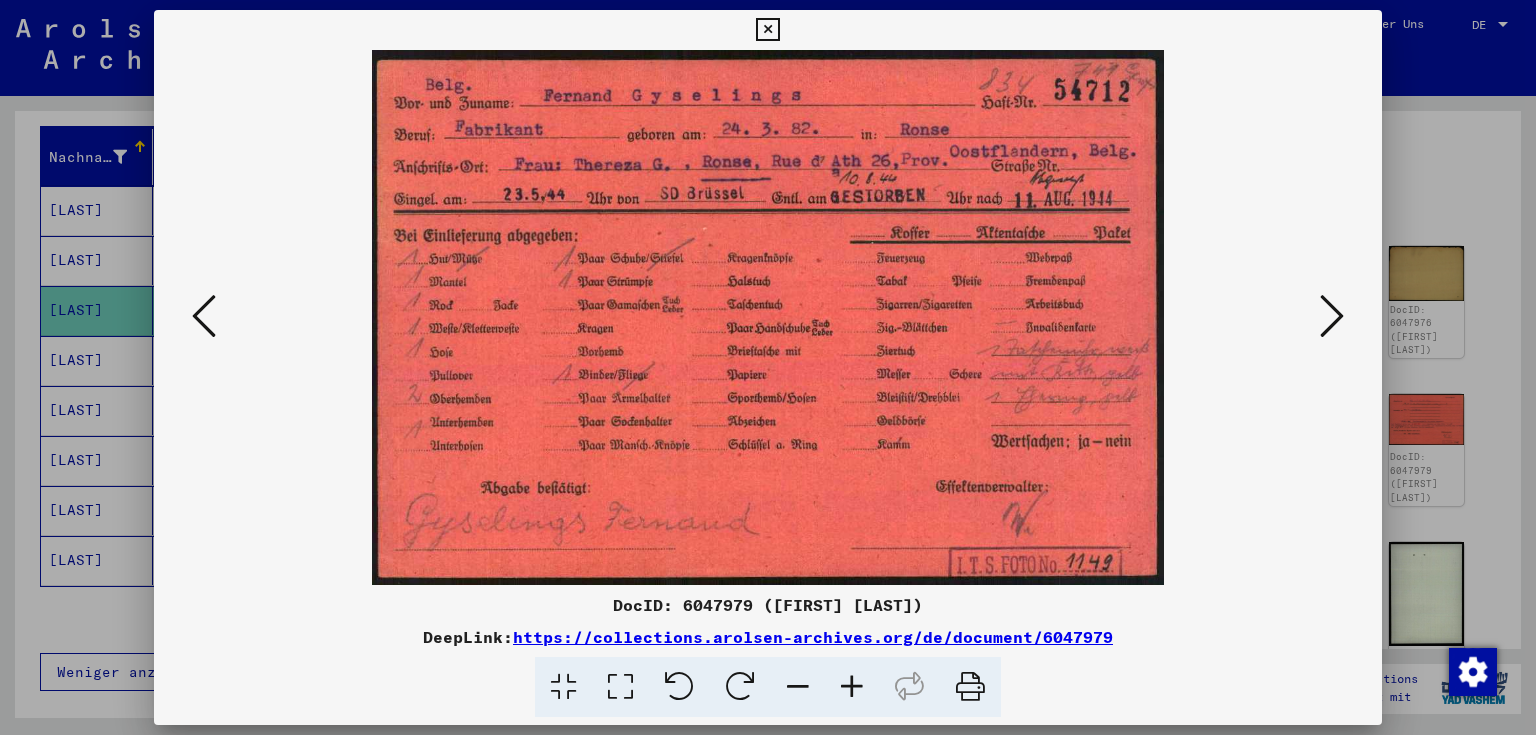 click at bounding box center (1332, 316) 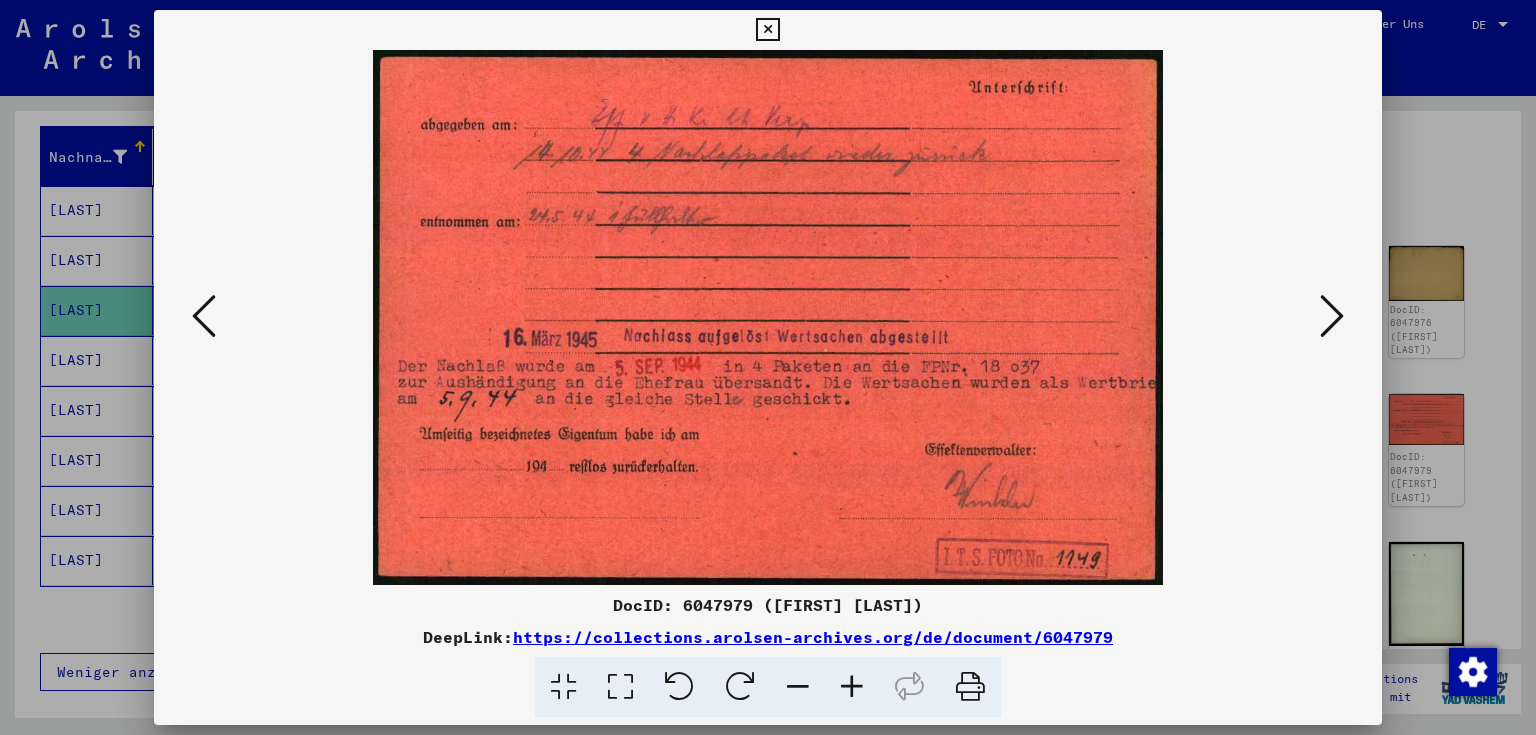 click at bounding box center [204, 317] 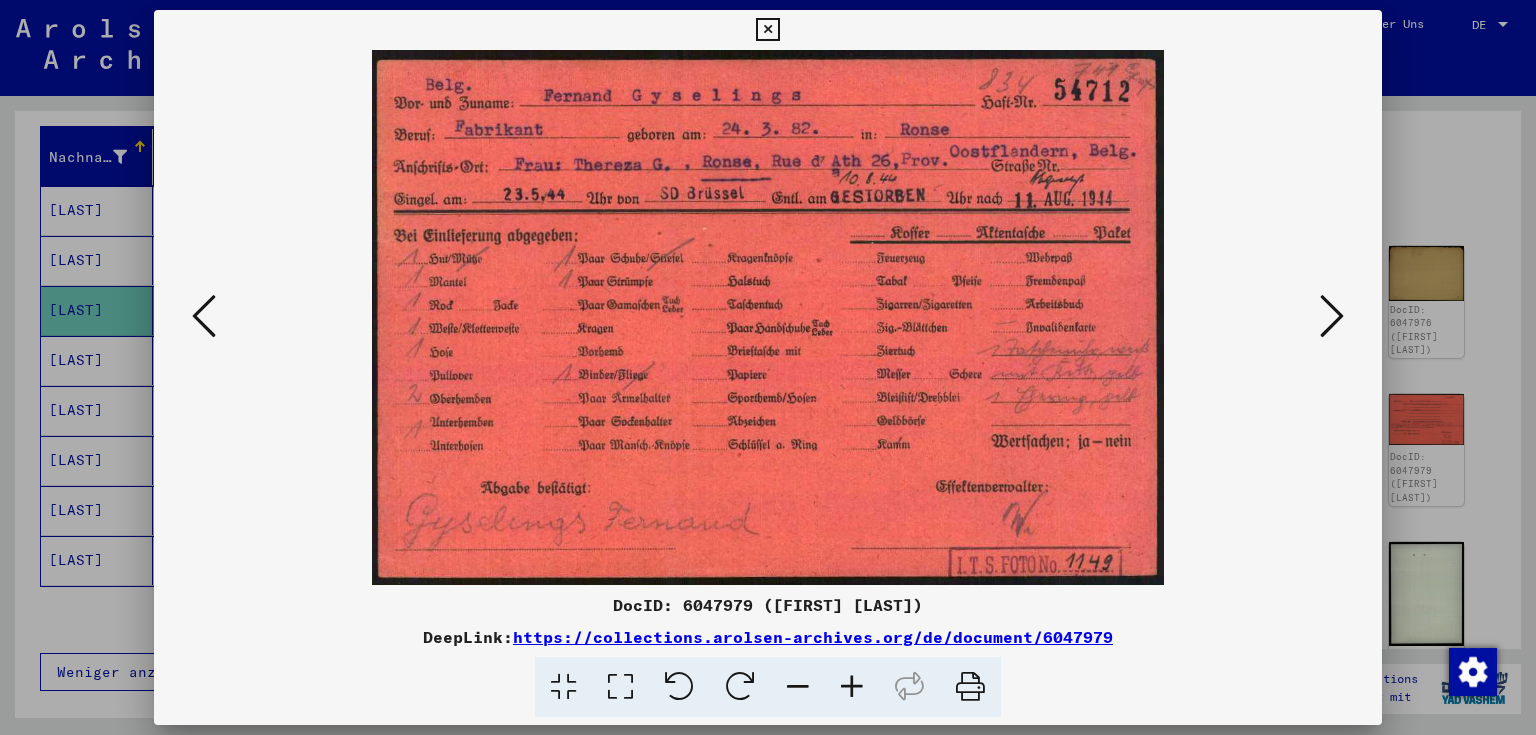 click at bounding box center [768, 317] 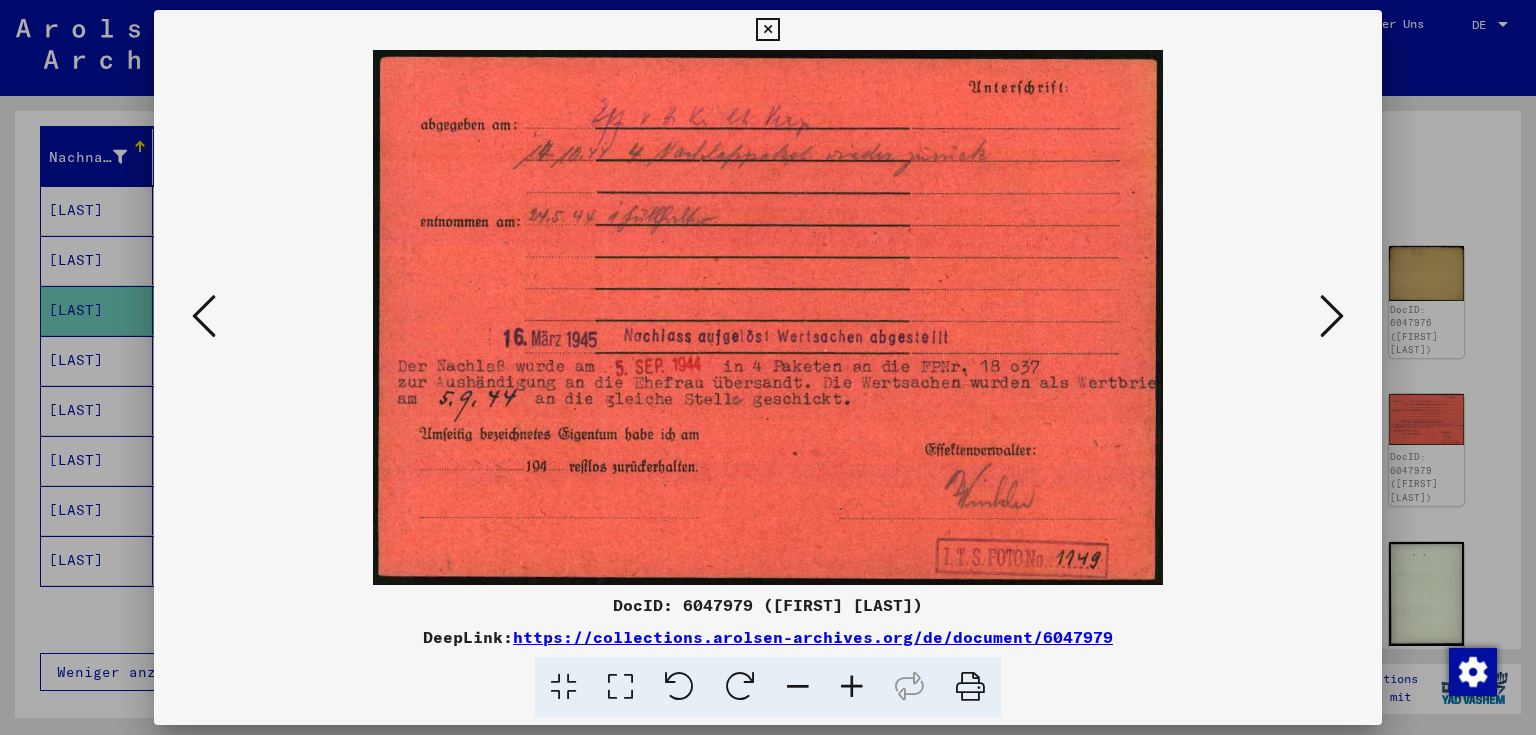 click at bounding box center (1332, 316) 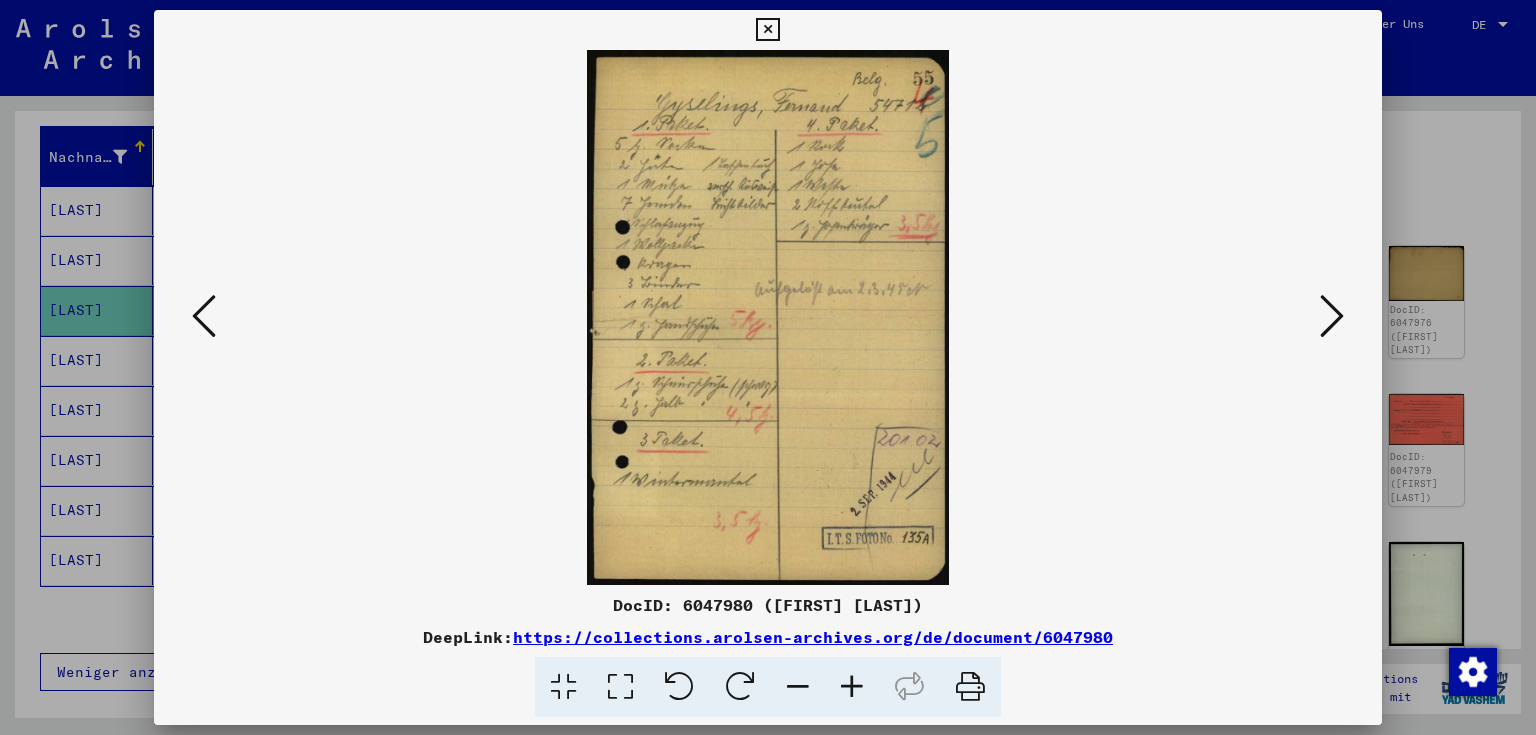 click at bounding box center (1332, 316) 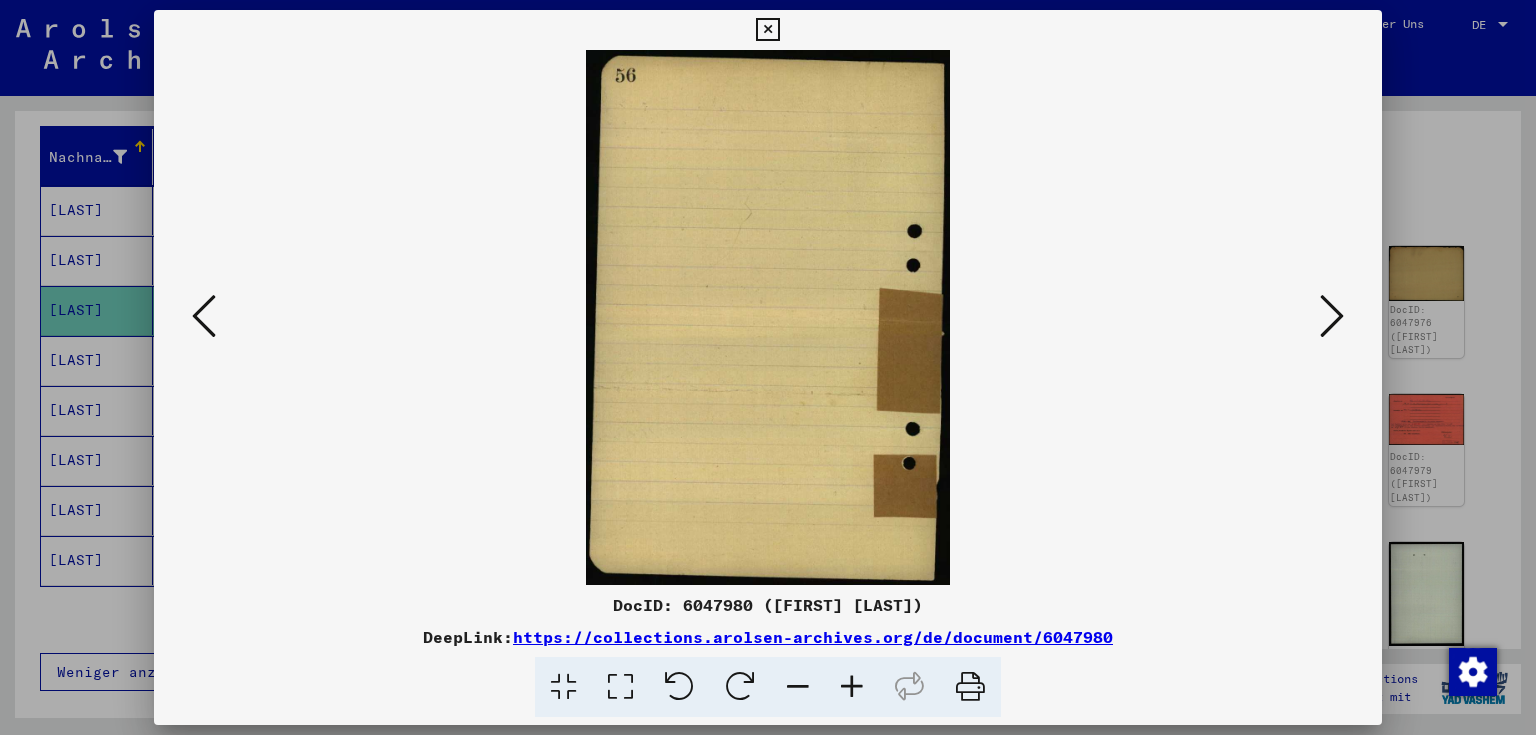 click at bounding box center [768, 317] 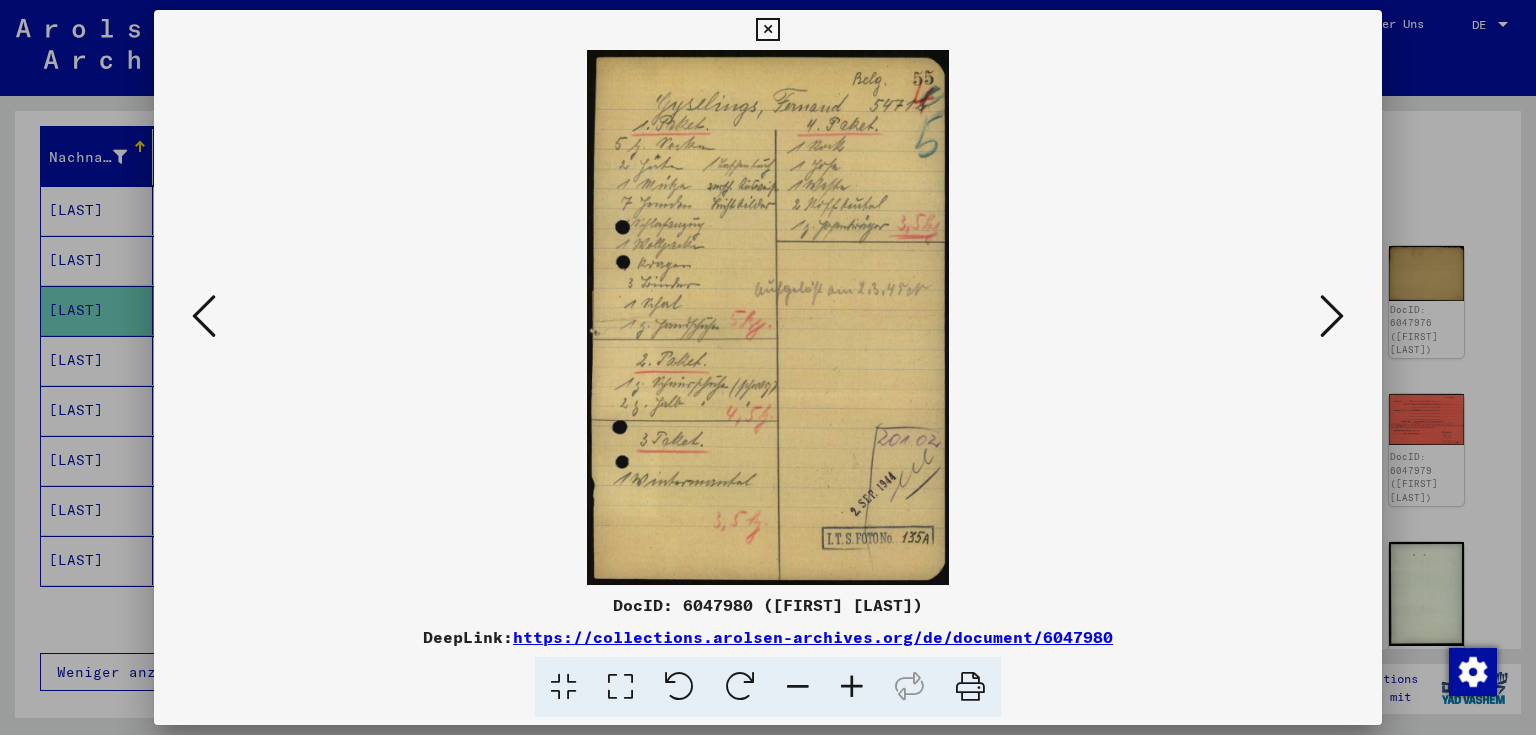 click at bounding box center (768, 317) 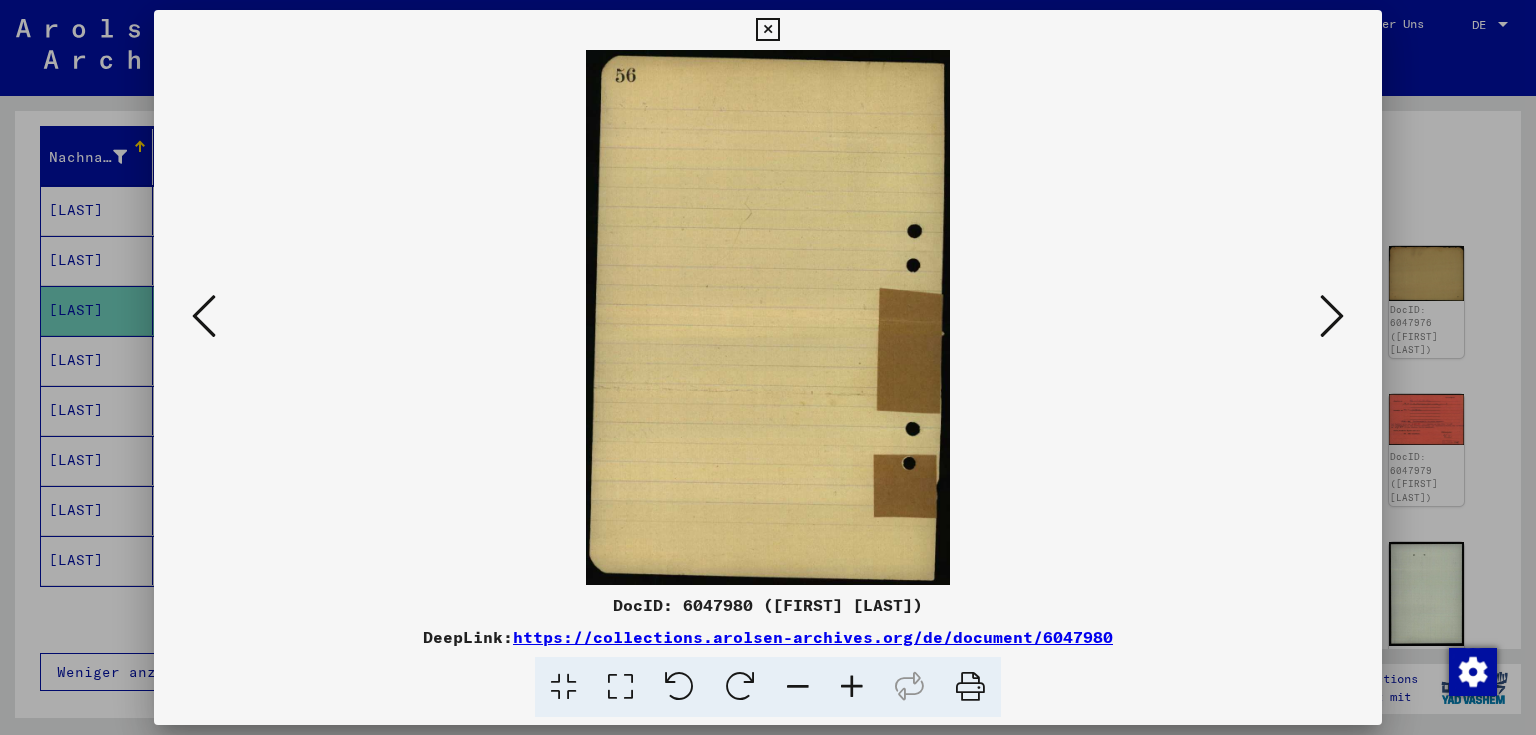 click at bounding box center [1332, 316] 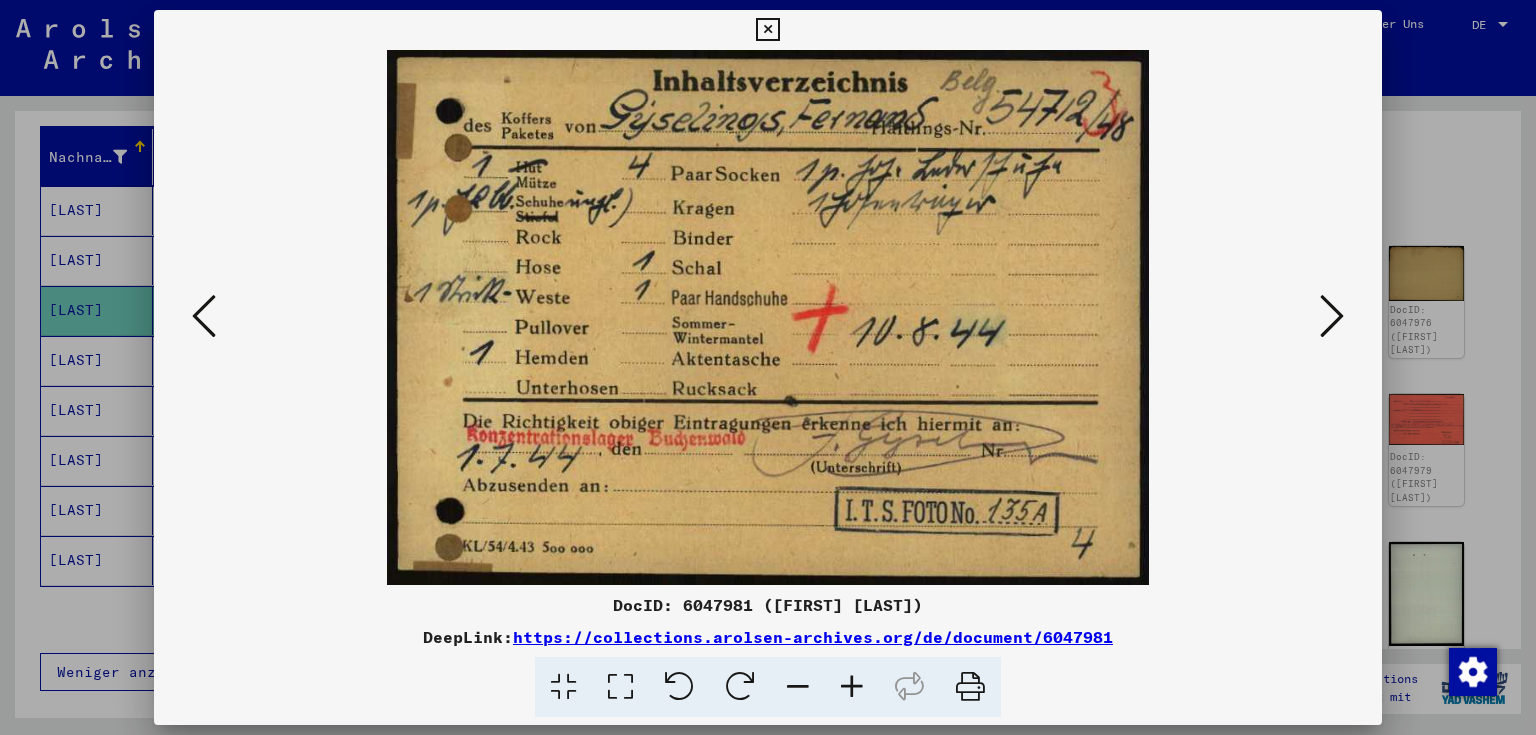 click at bounding box center [1332, 316] 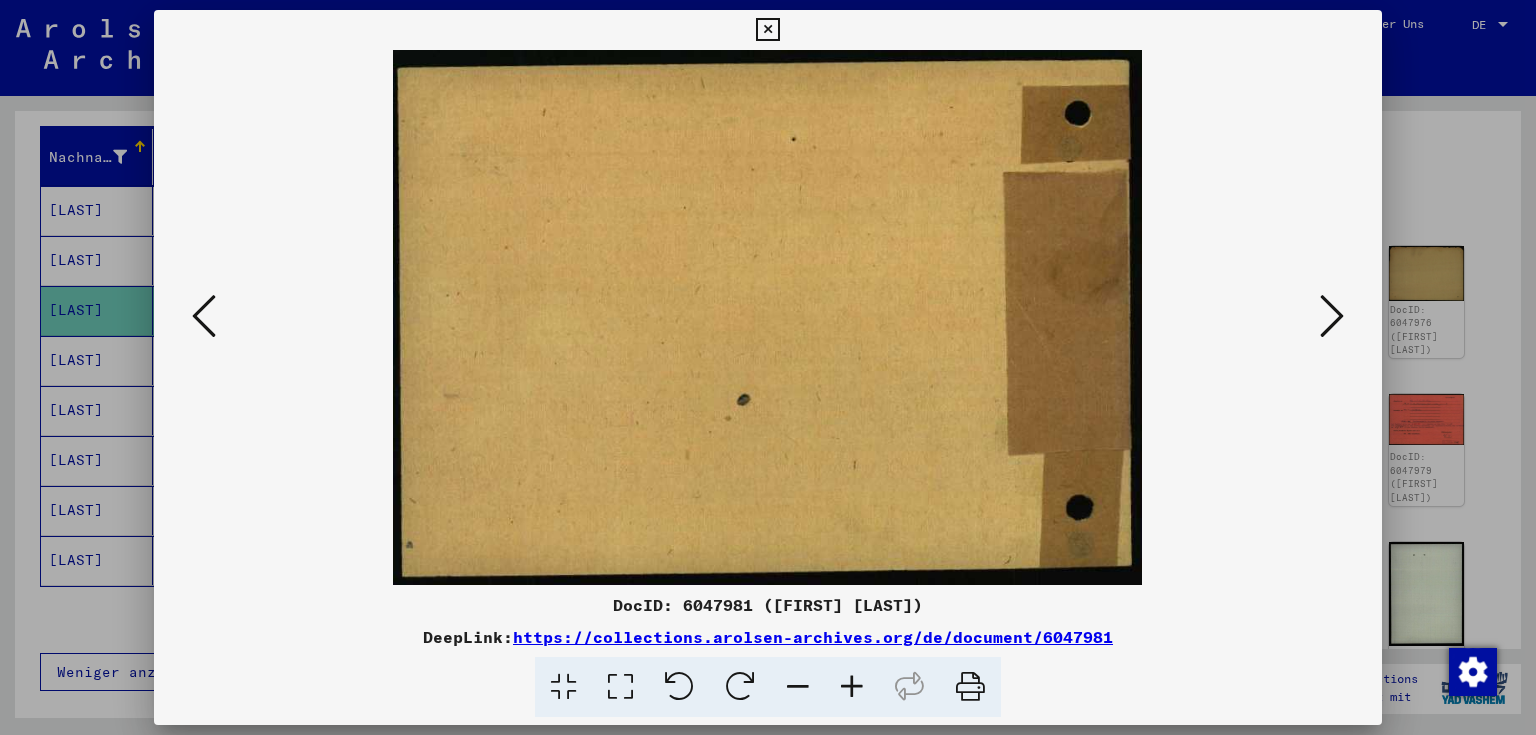click at bounding box center [204, 316] 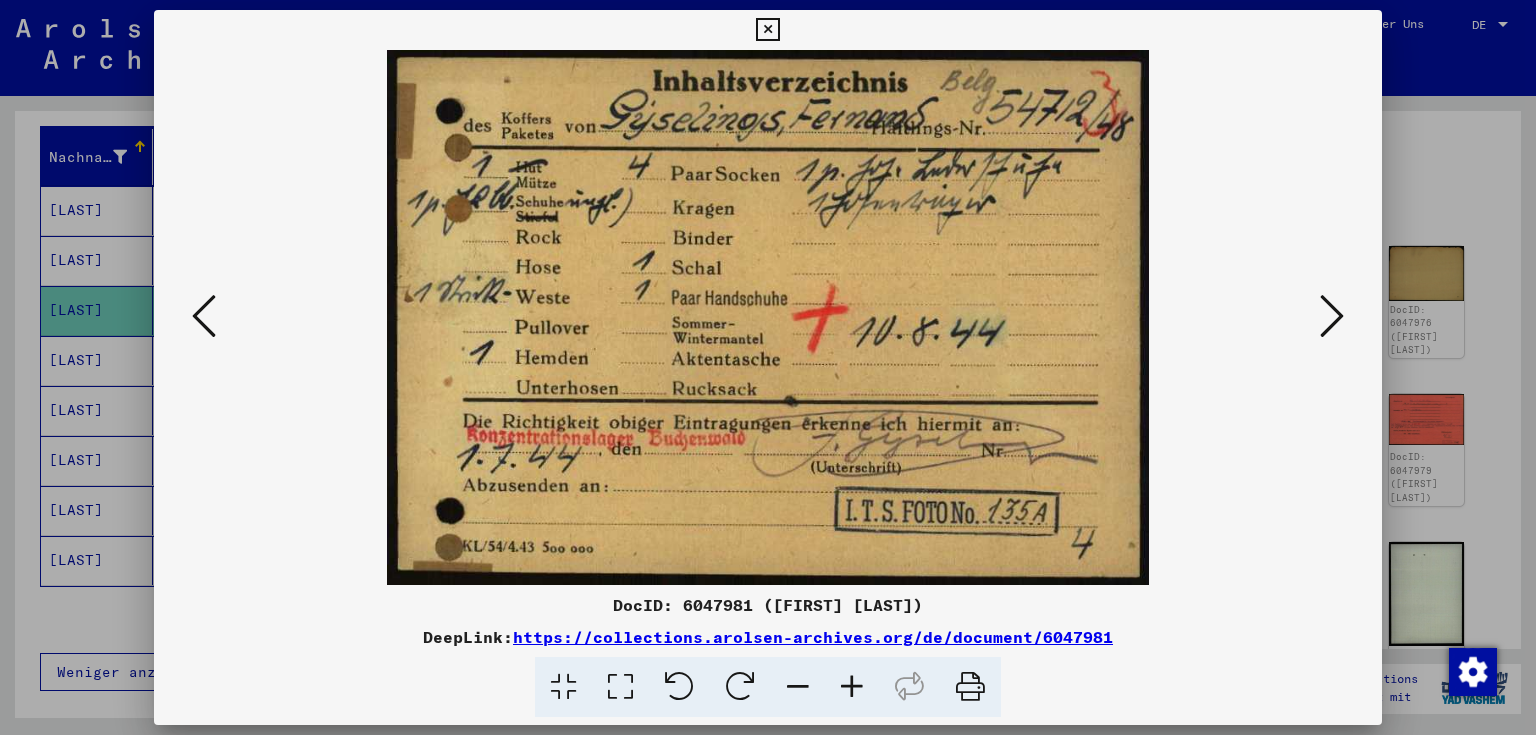 click at bounding box center (768, 317) 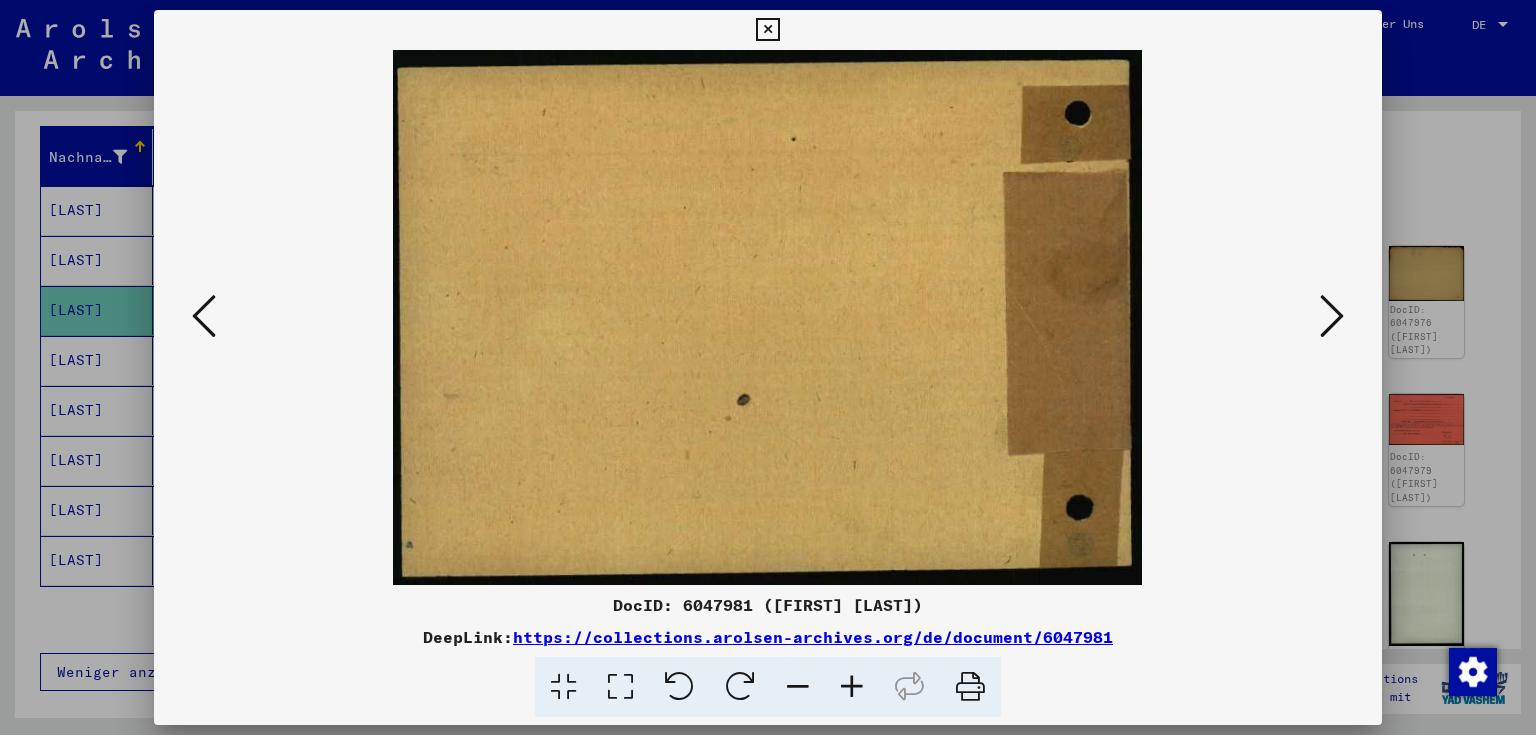 click at bounding box center (204, 316) 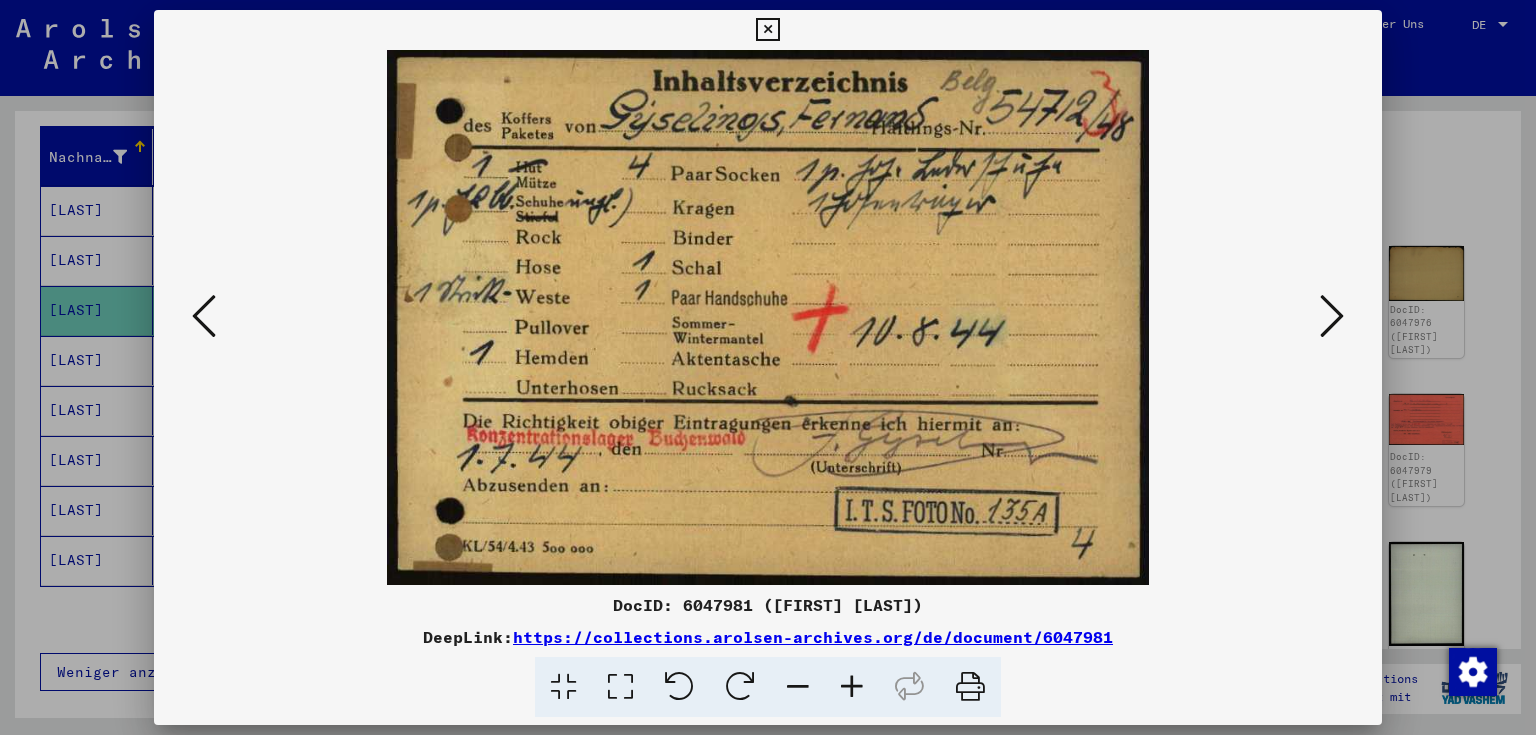 click at bounding box center [767, 30] 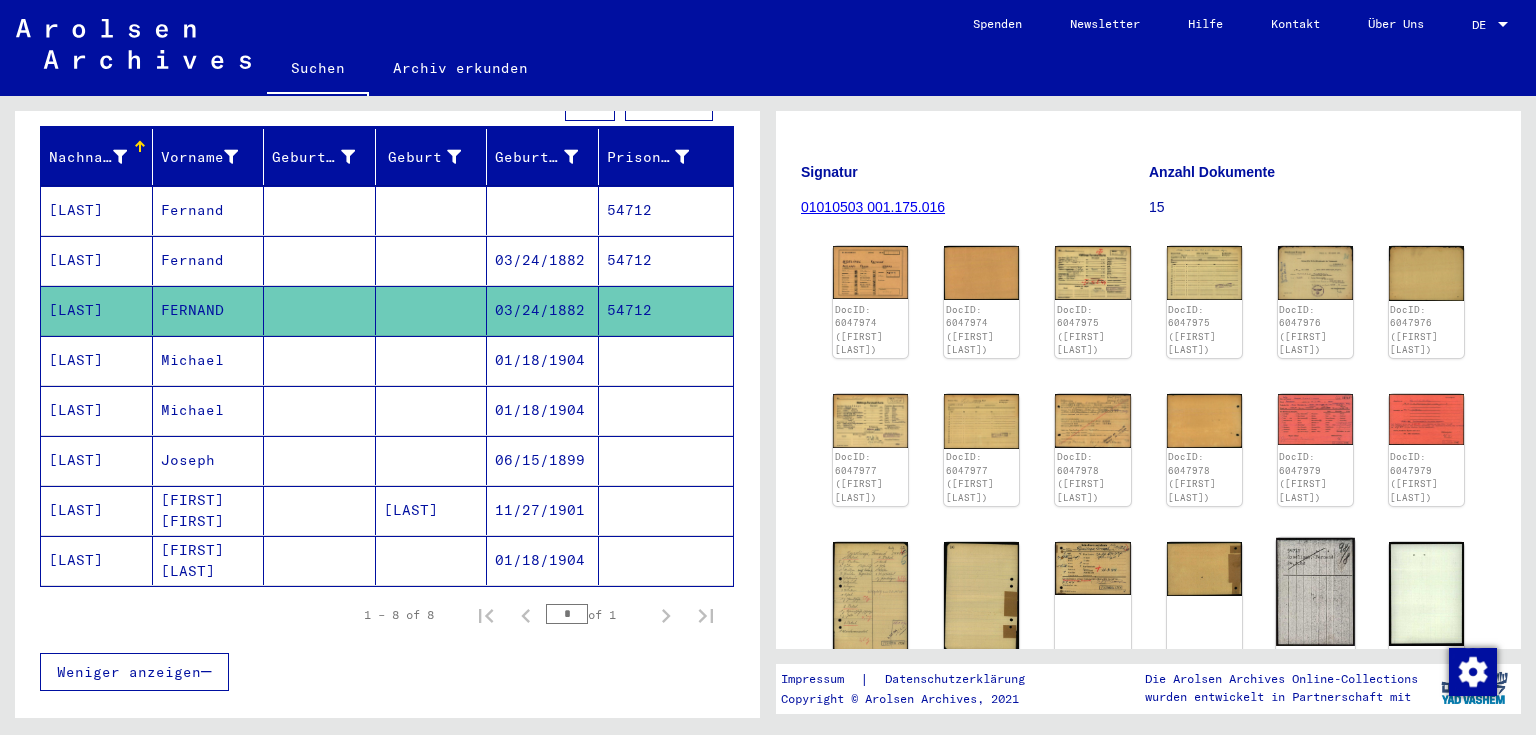 click 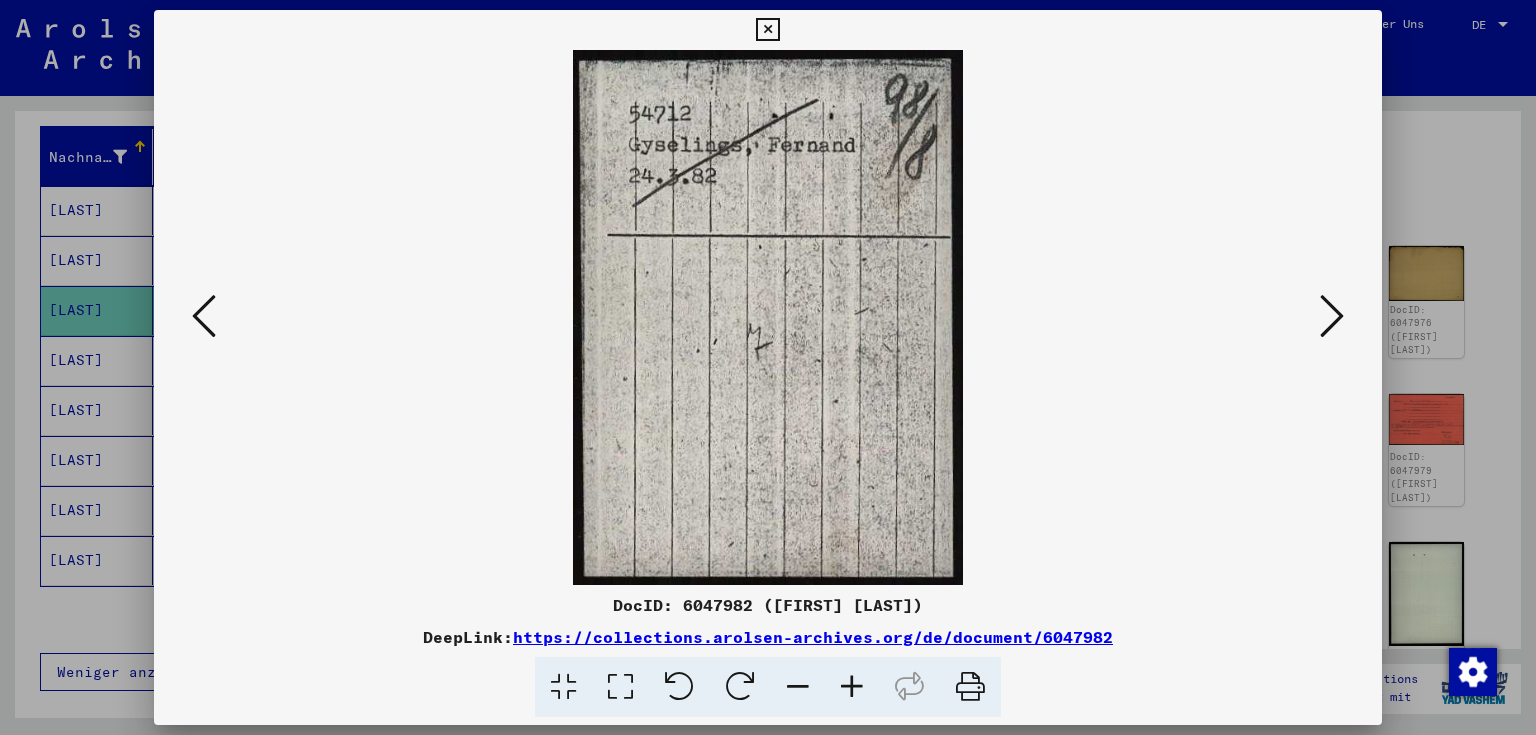click at bounding box center (1332, 317) 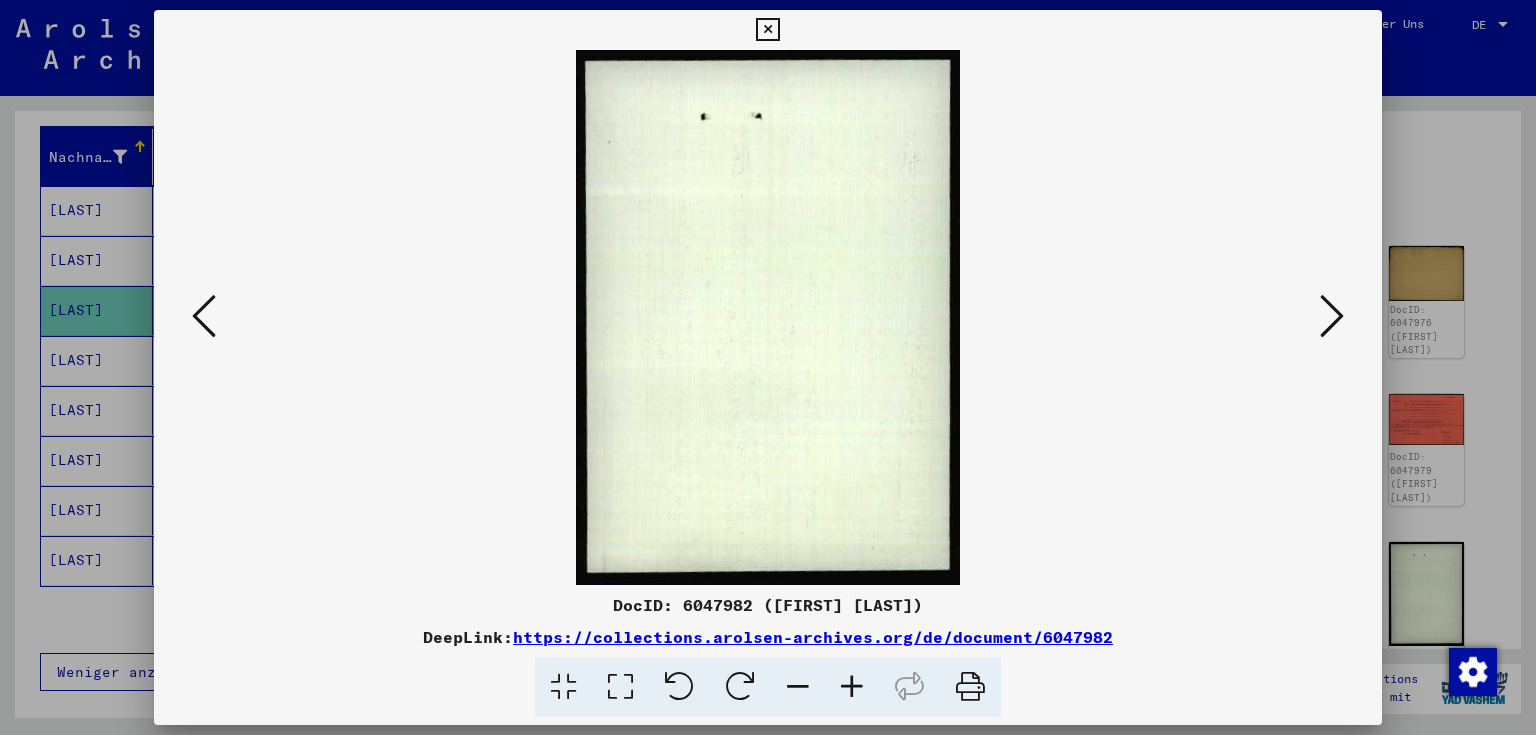 click at bounding box center [1332, 317] 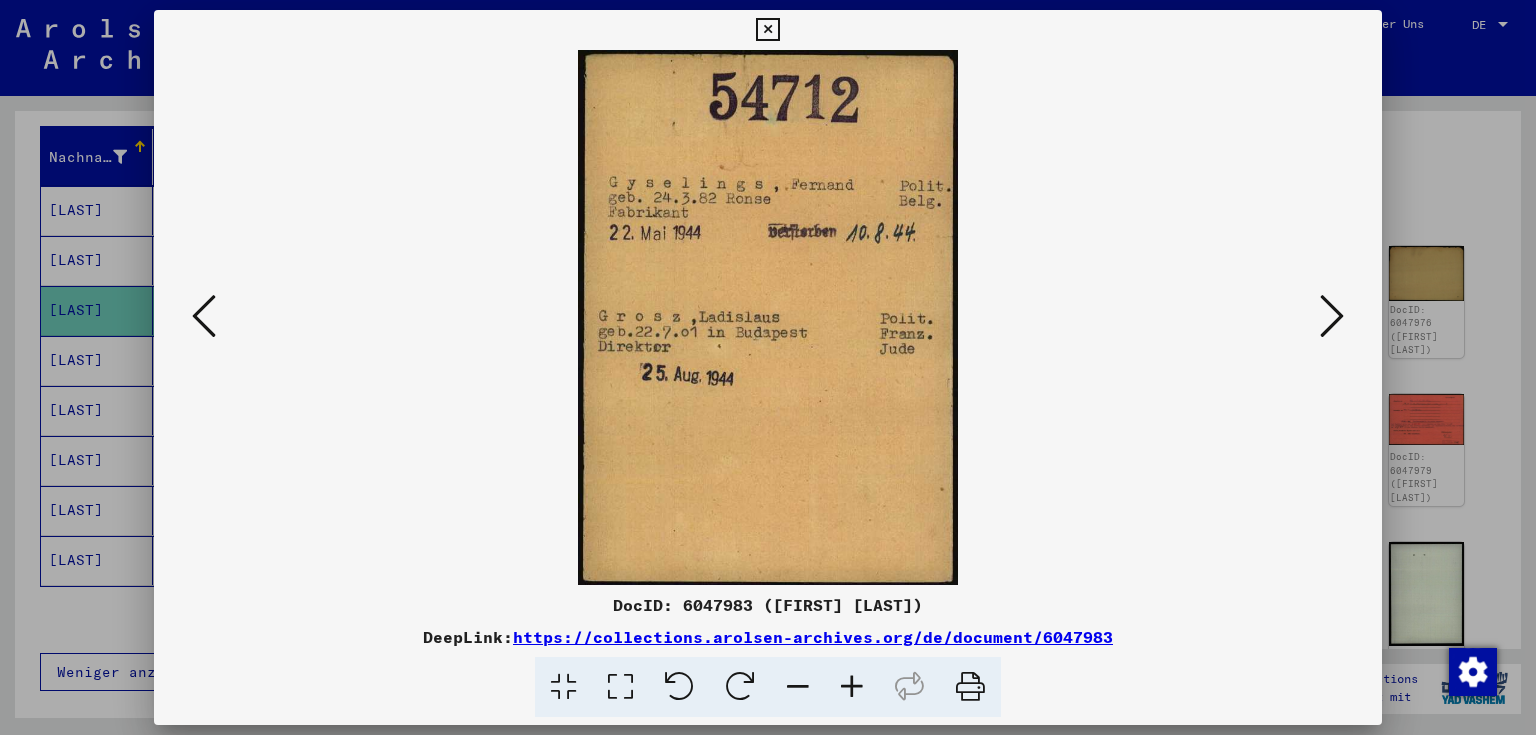 click at bounding box center [1332, 316] 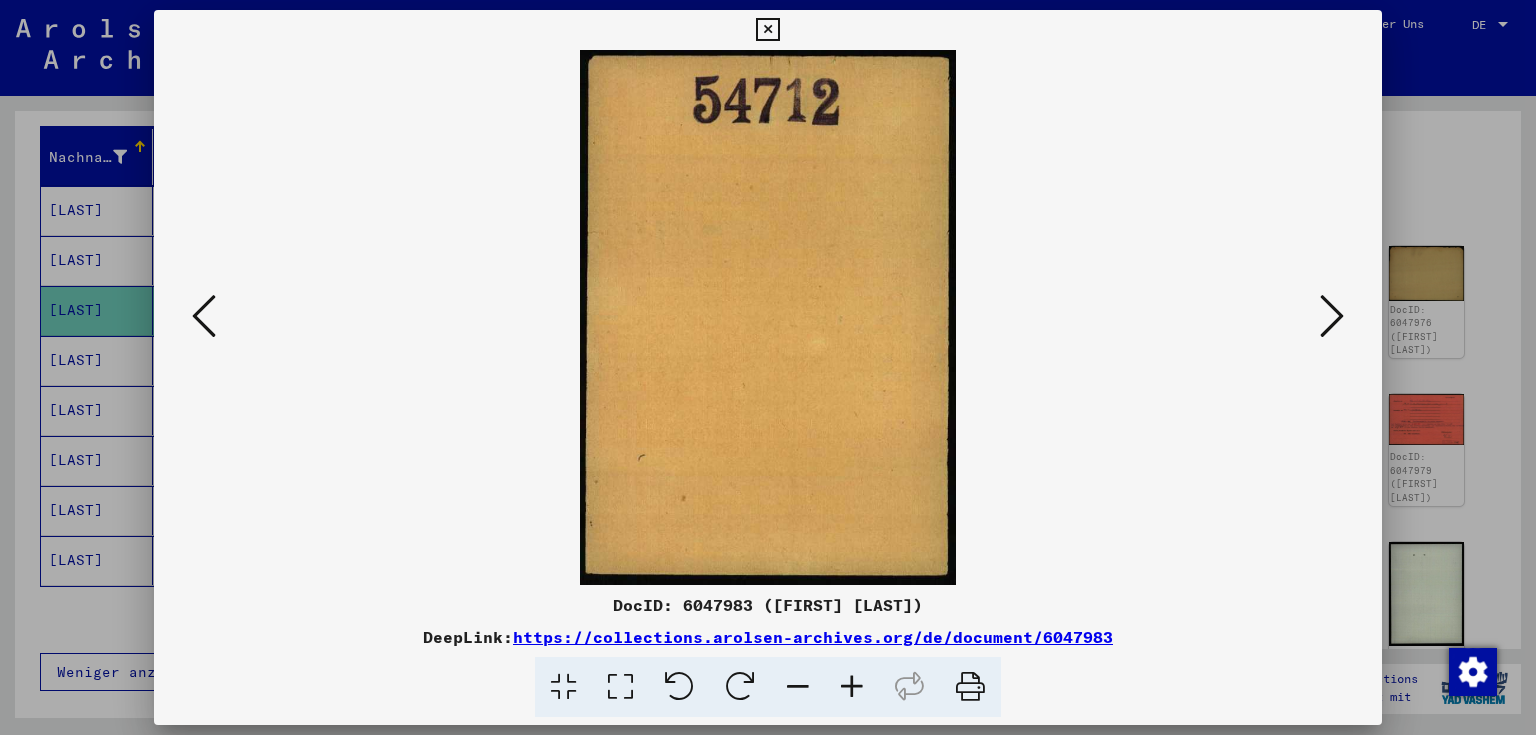 click at bounding box center [204, 316] 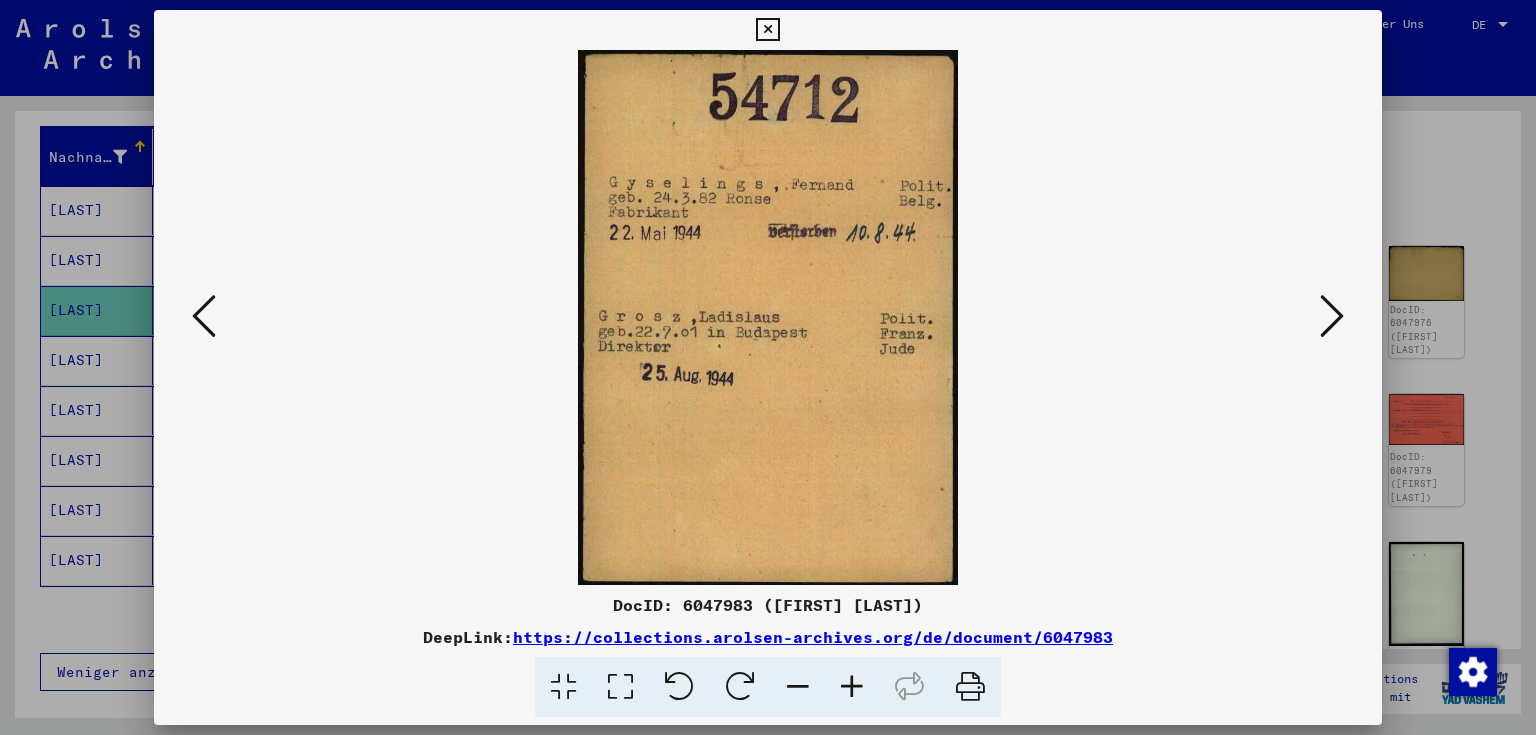 click at bounding box center [768, 317] 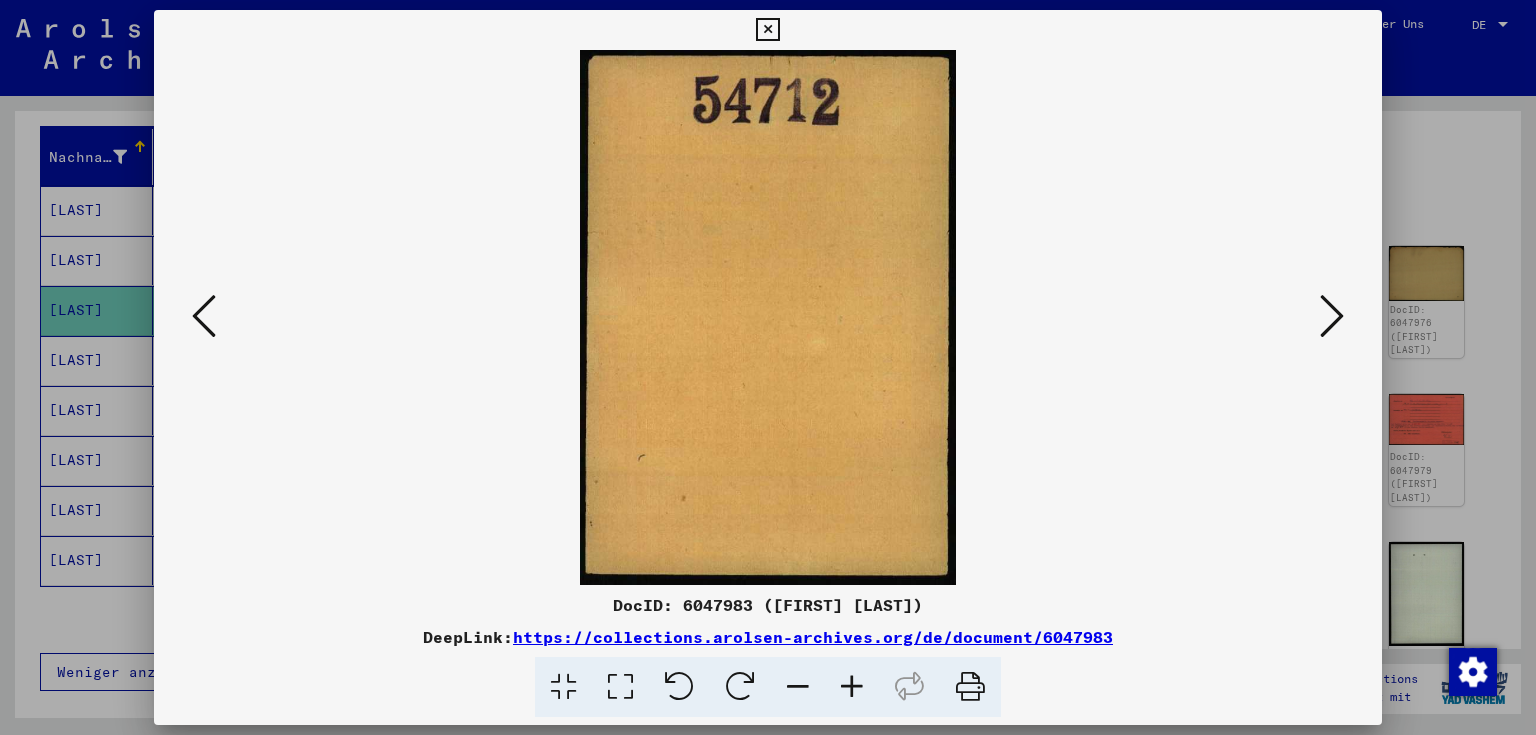 click at bounding box center [1332, 316] 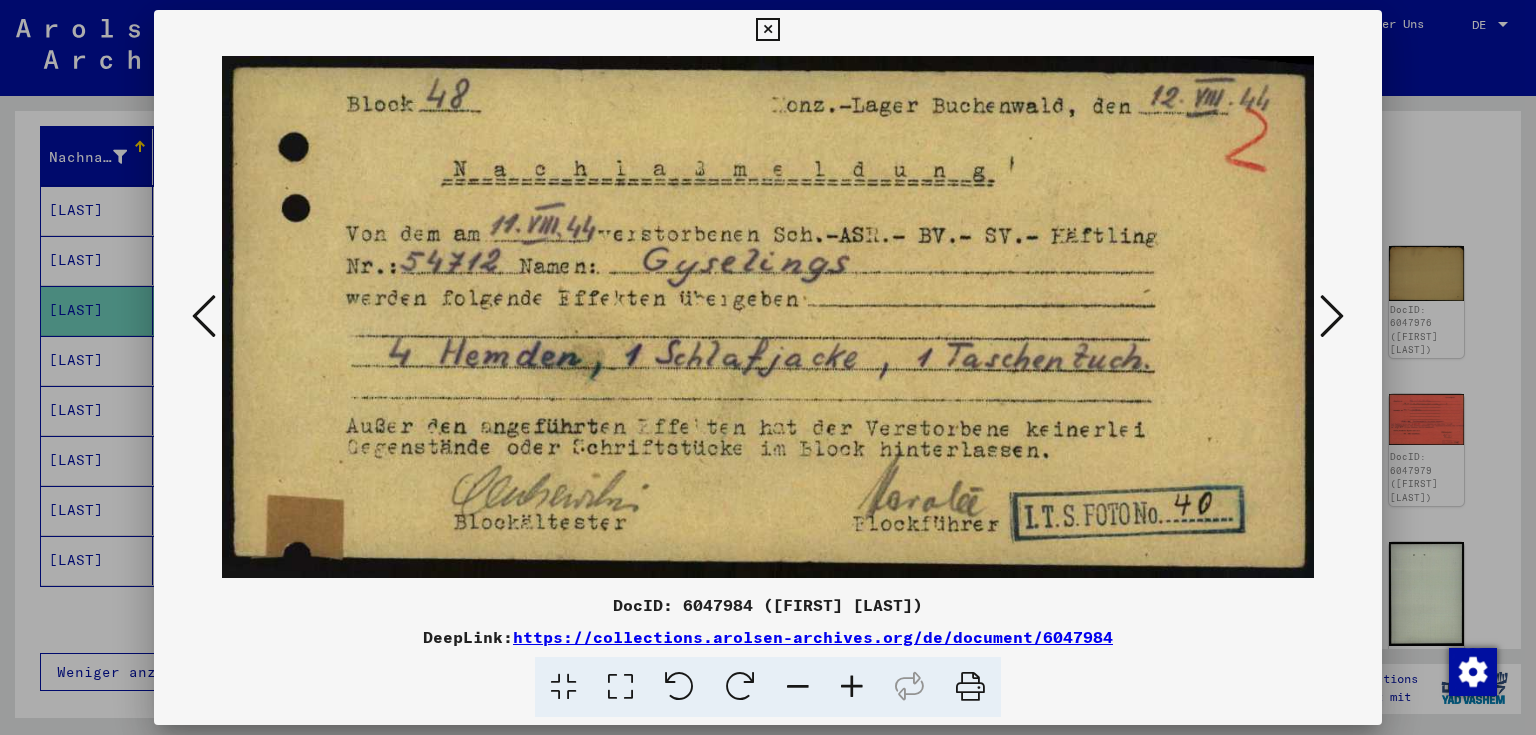 click at bounding box center [1332, 316] 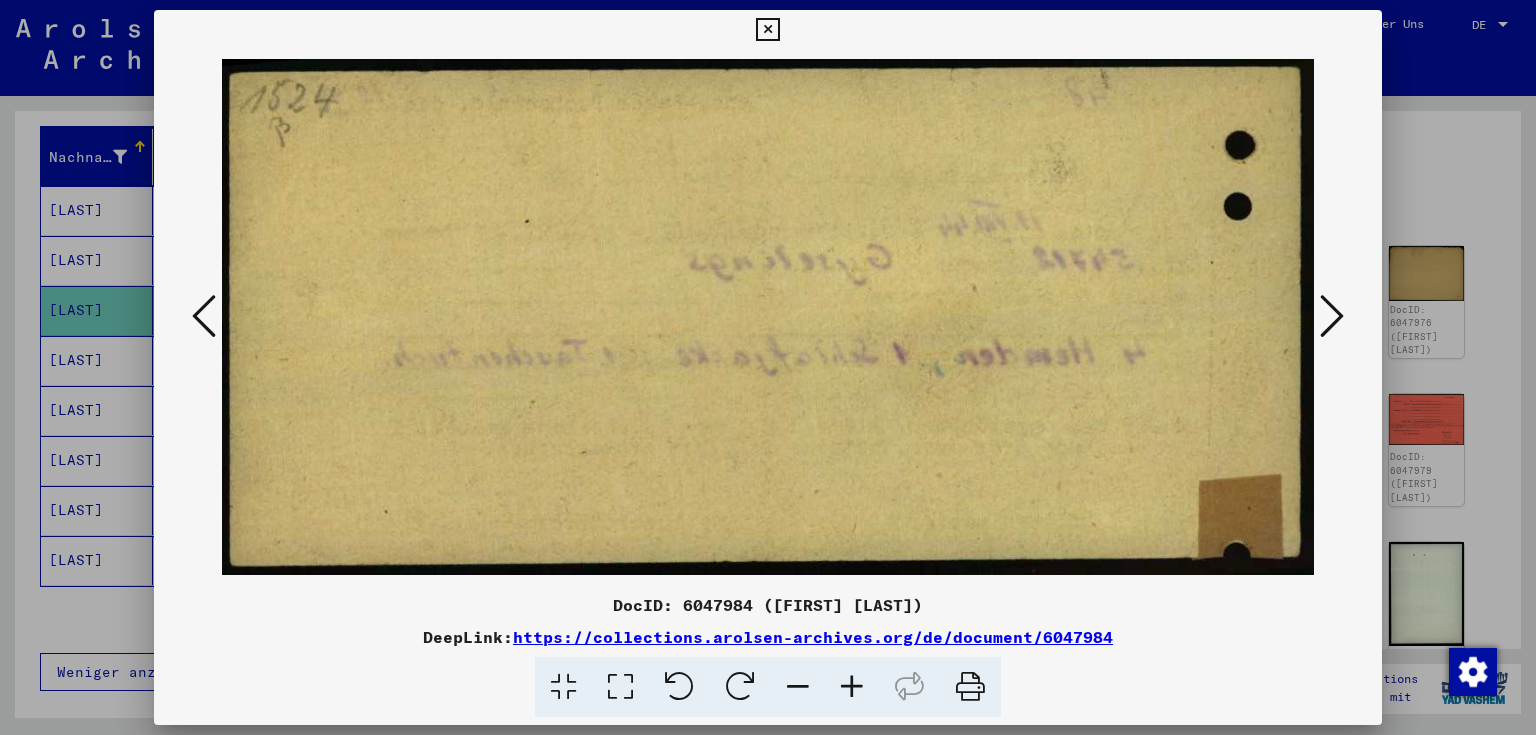 click at bounding box center [204, 317] 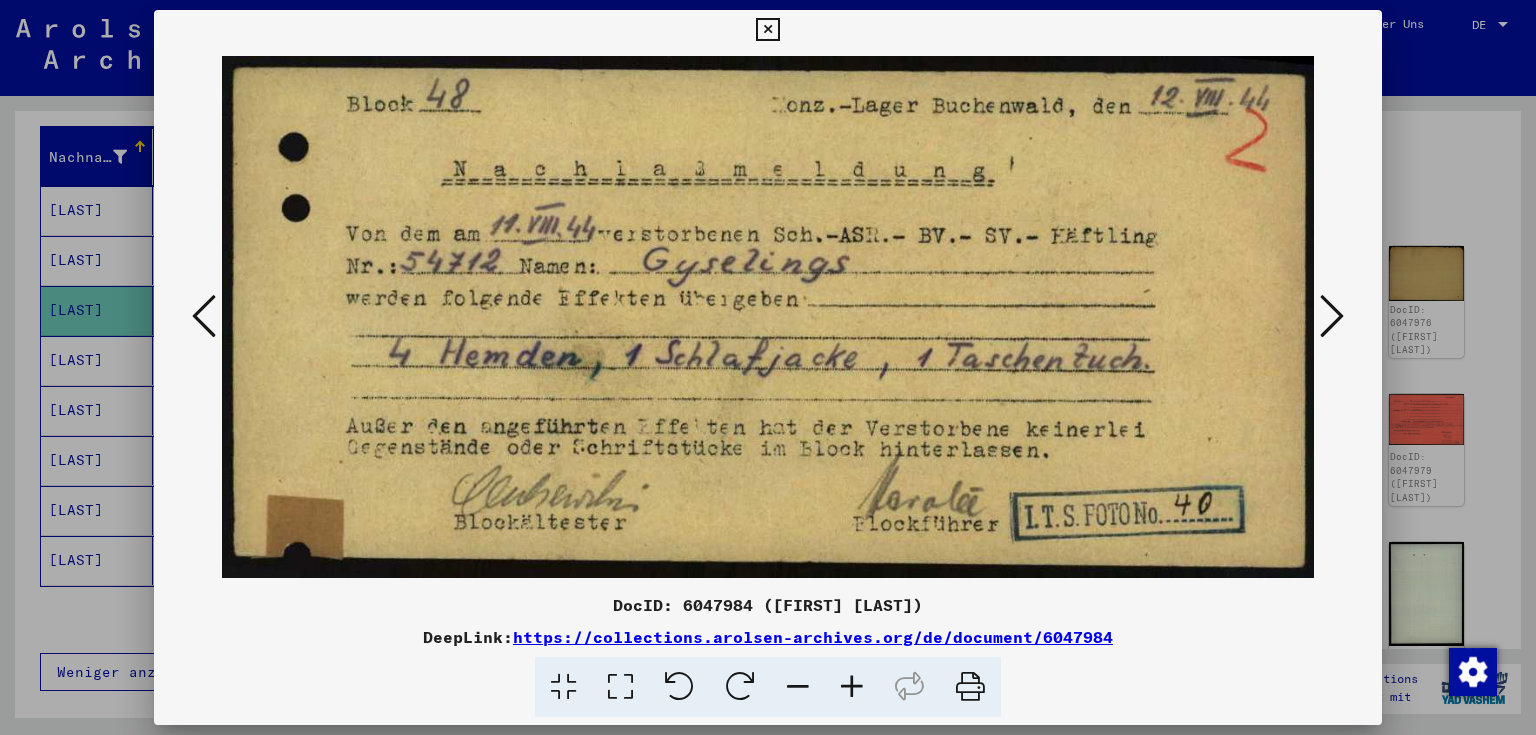 click at bounding box center [1332, 316] 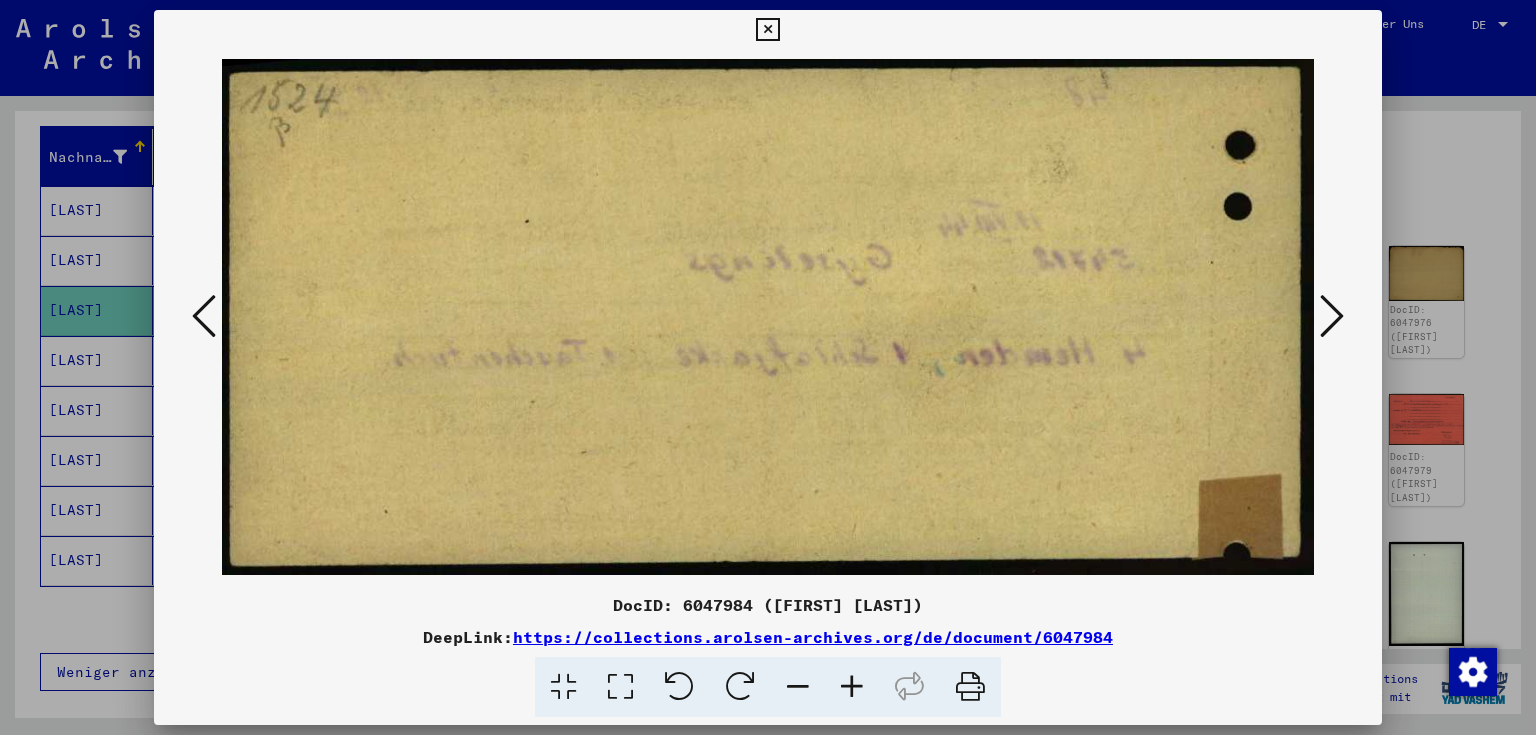 click at bounding box center (1332, 316) 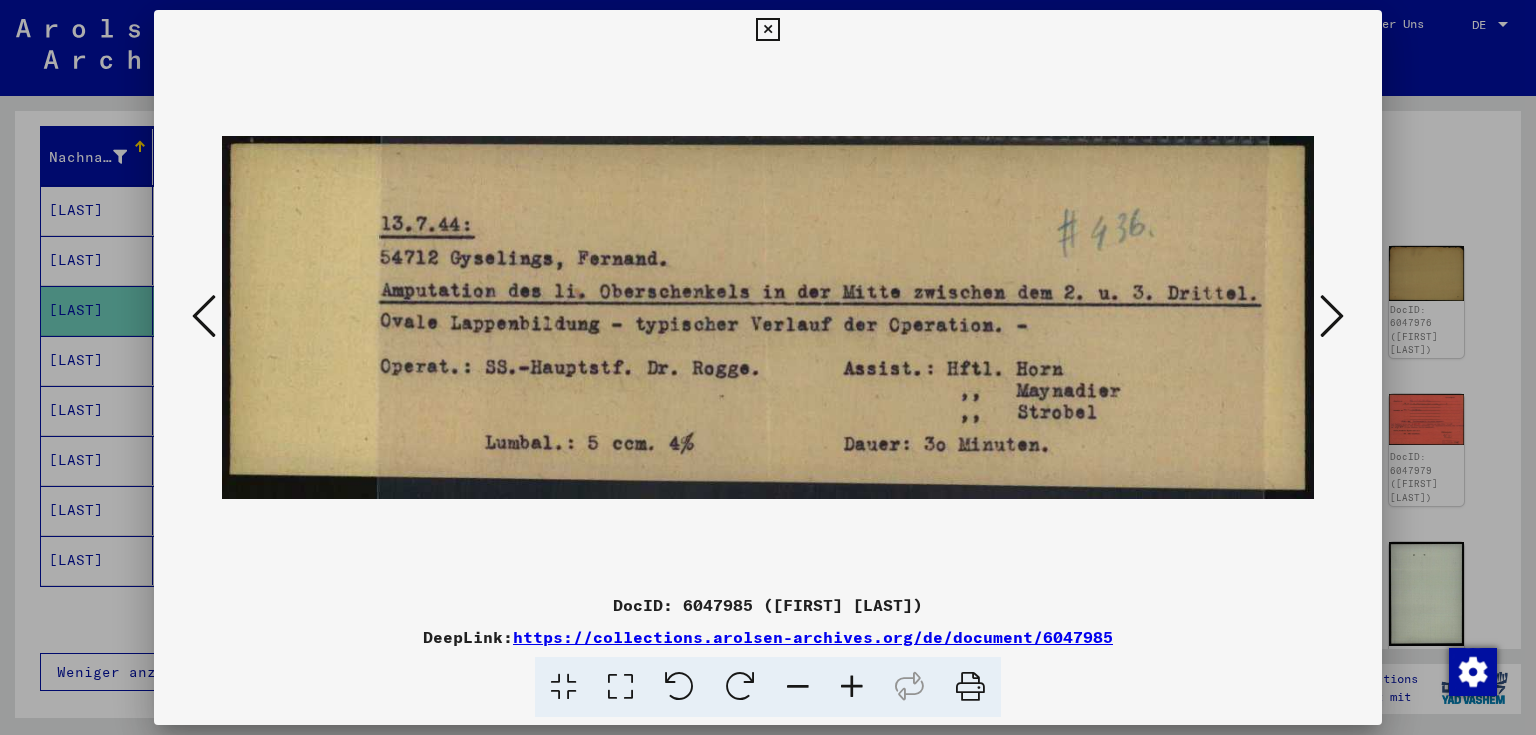 click at bounding box center [768, 317] 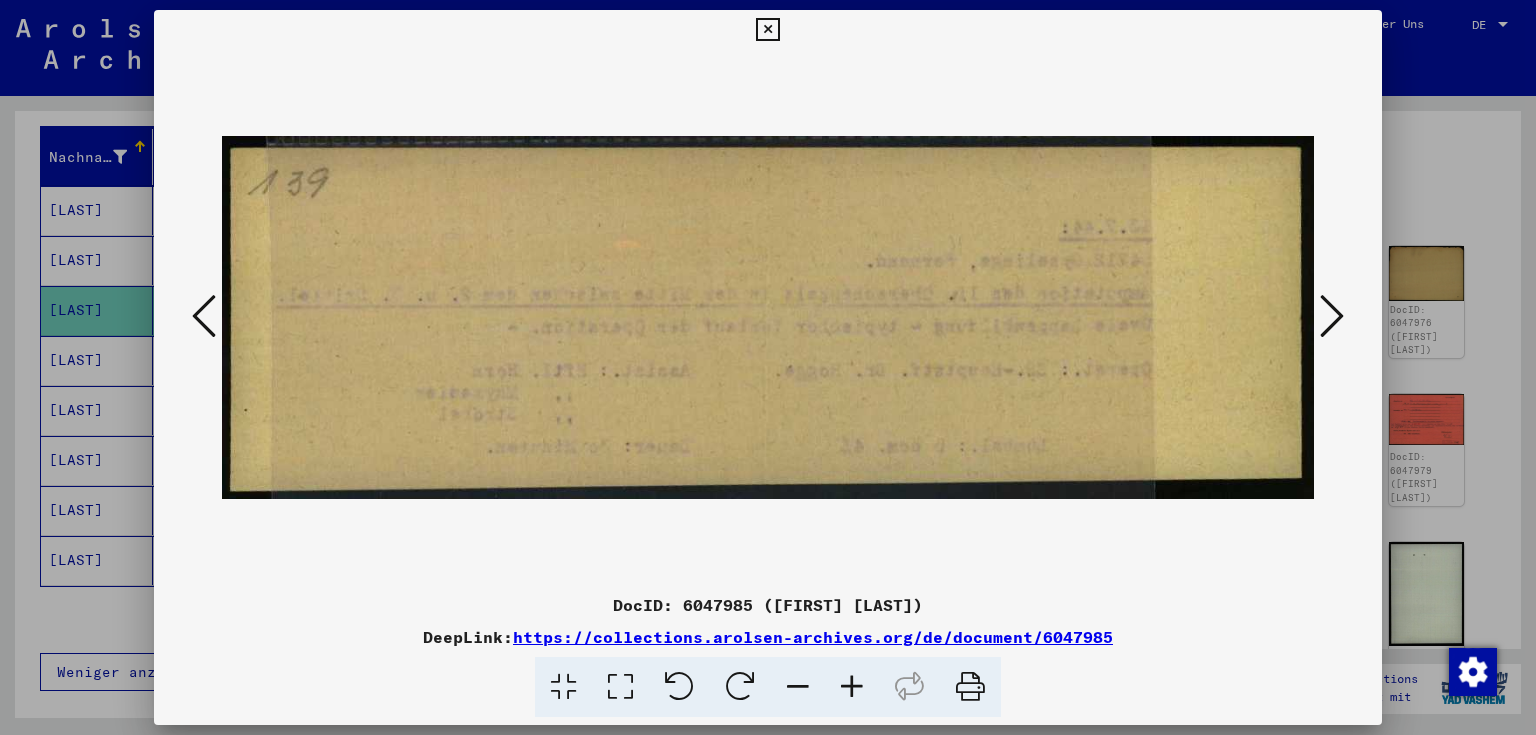 click at bounding box center [1332, 316] 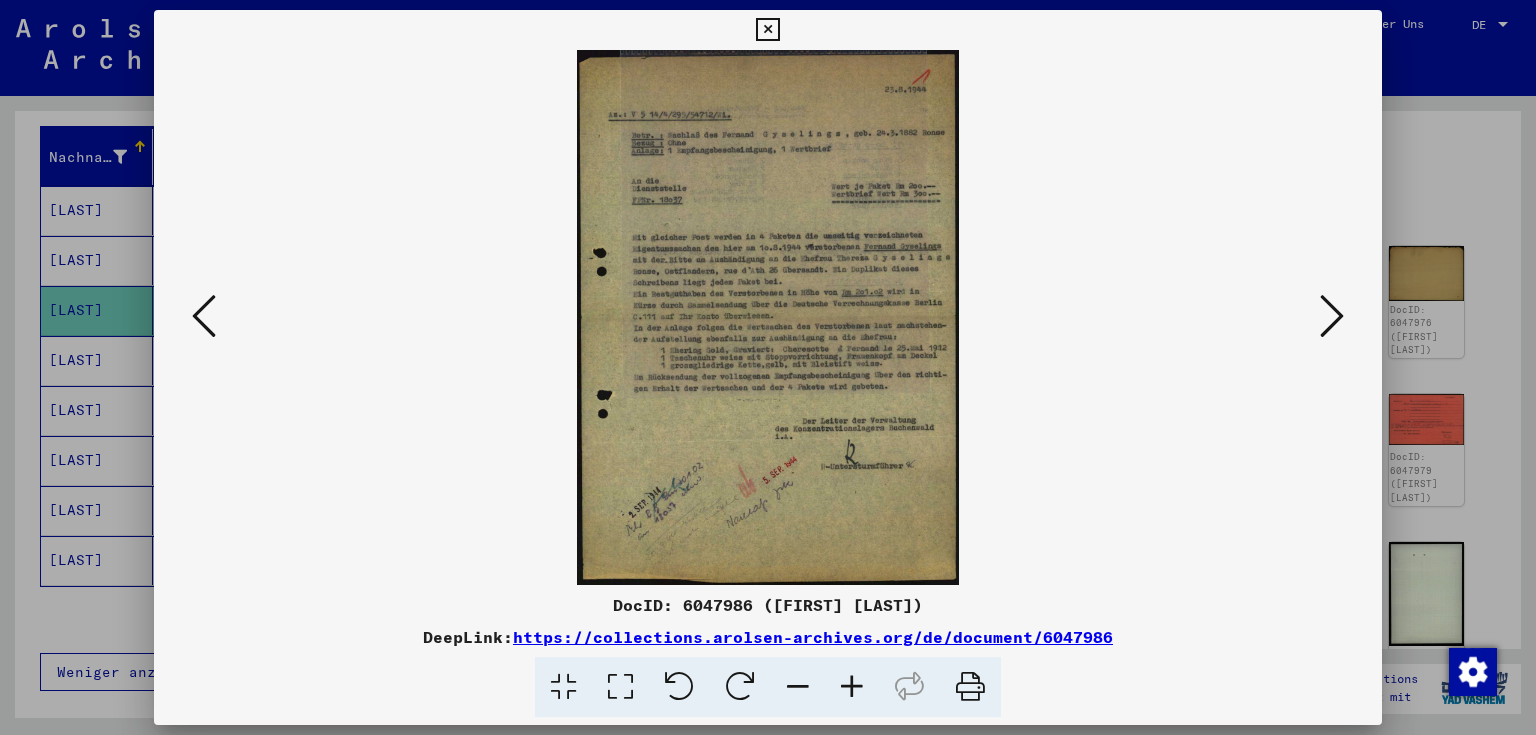 click at bounding box center [1332, 316] 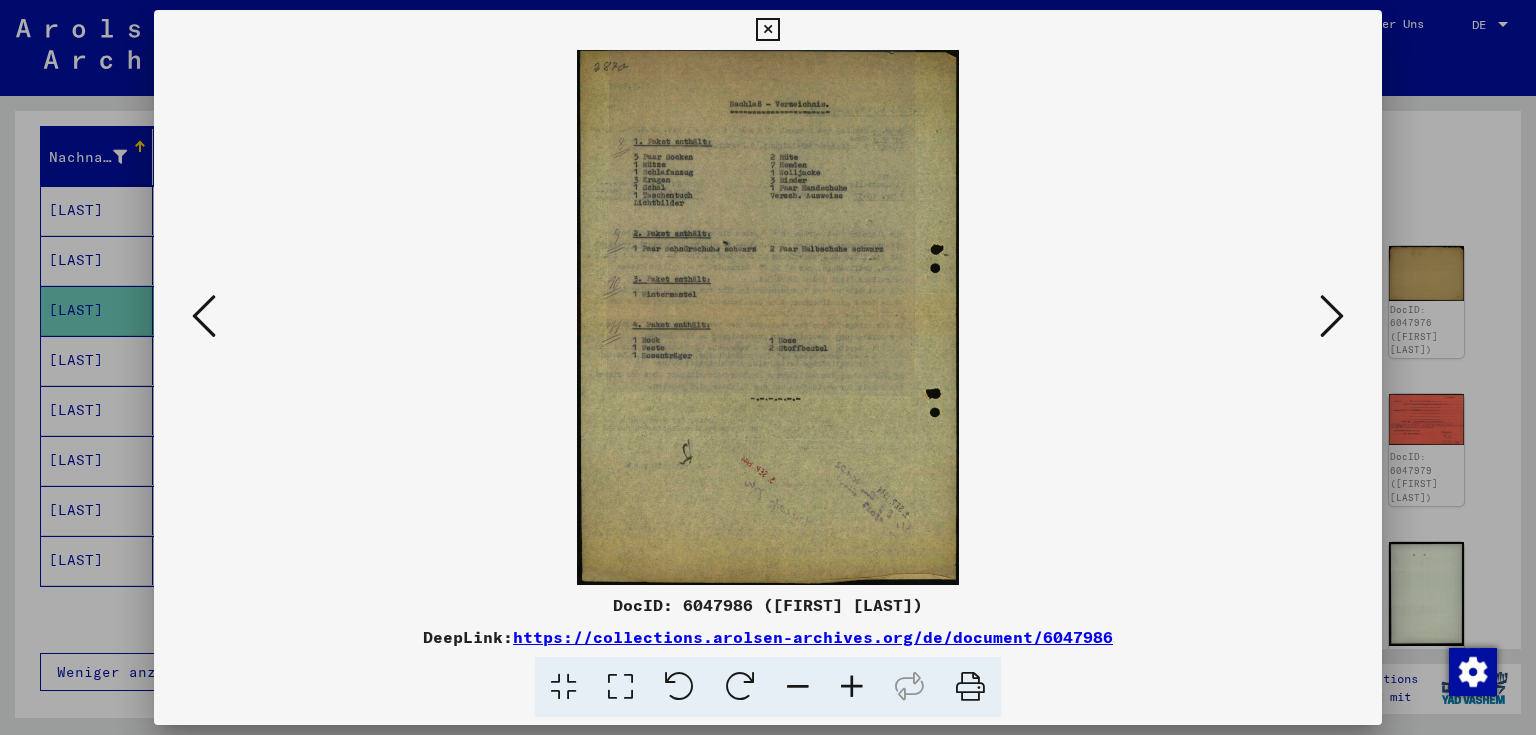 click at bounding box center [1332, 317] 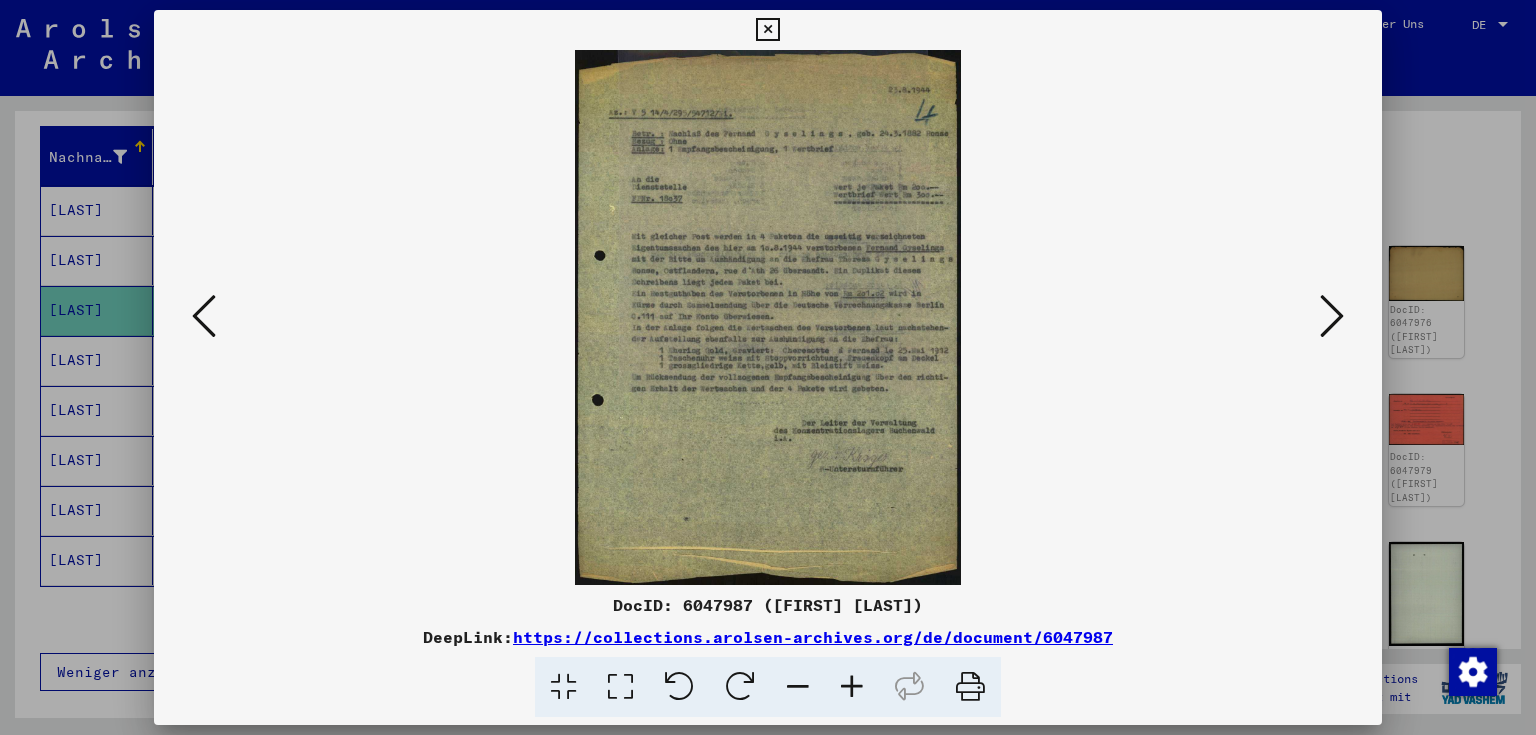 click at bounding box center (204, 316) 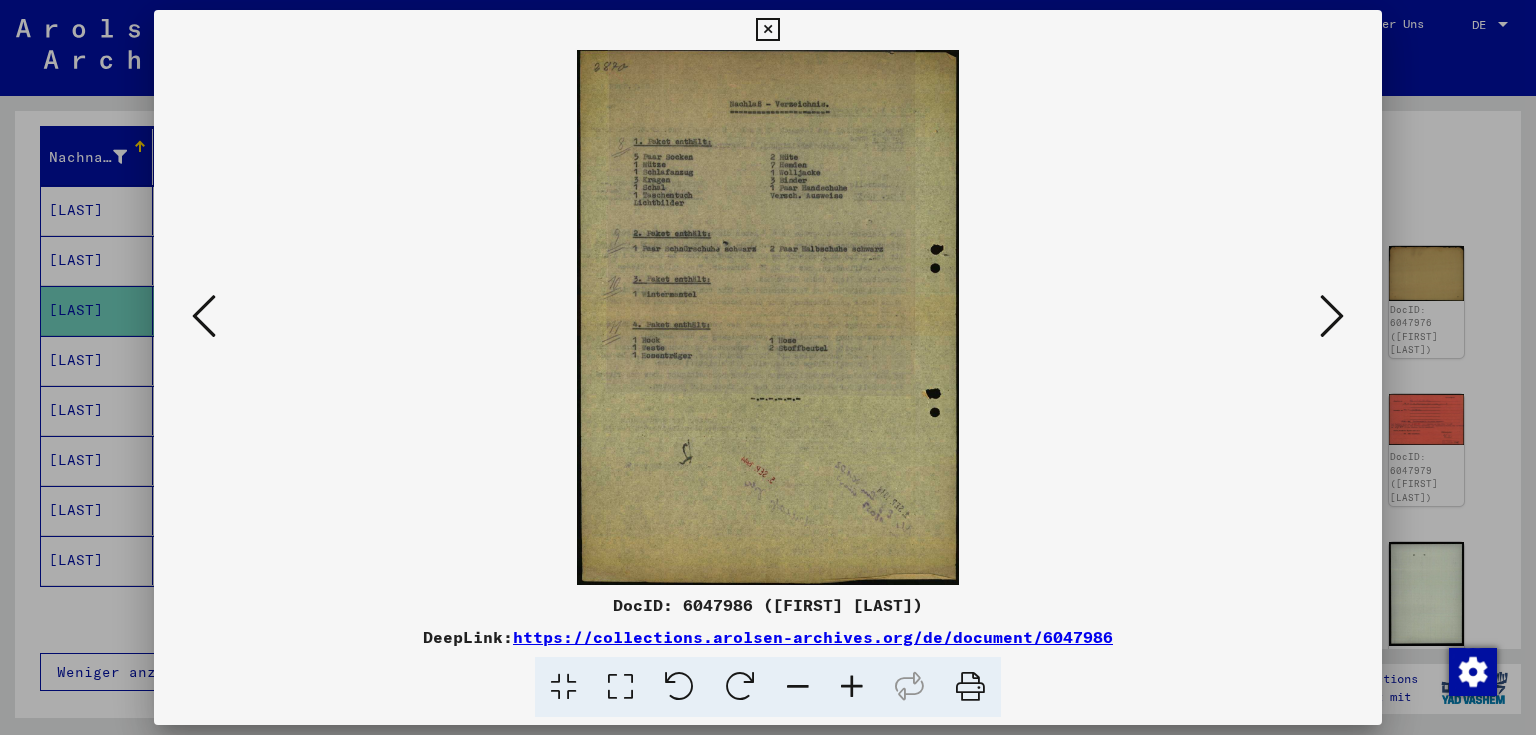 click at bounding box center [204, 316] 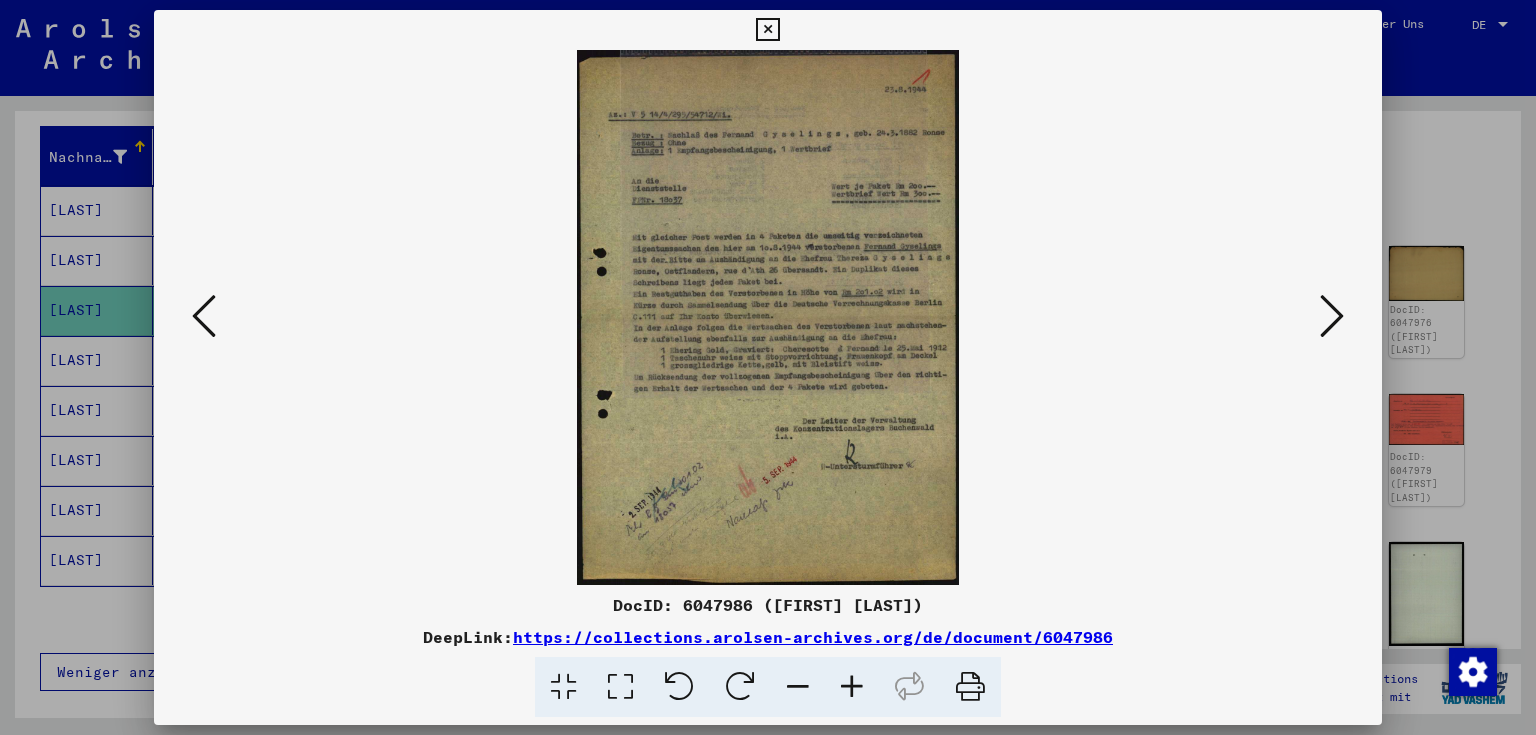 click at bounding box center (768, 317) 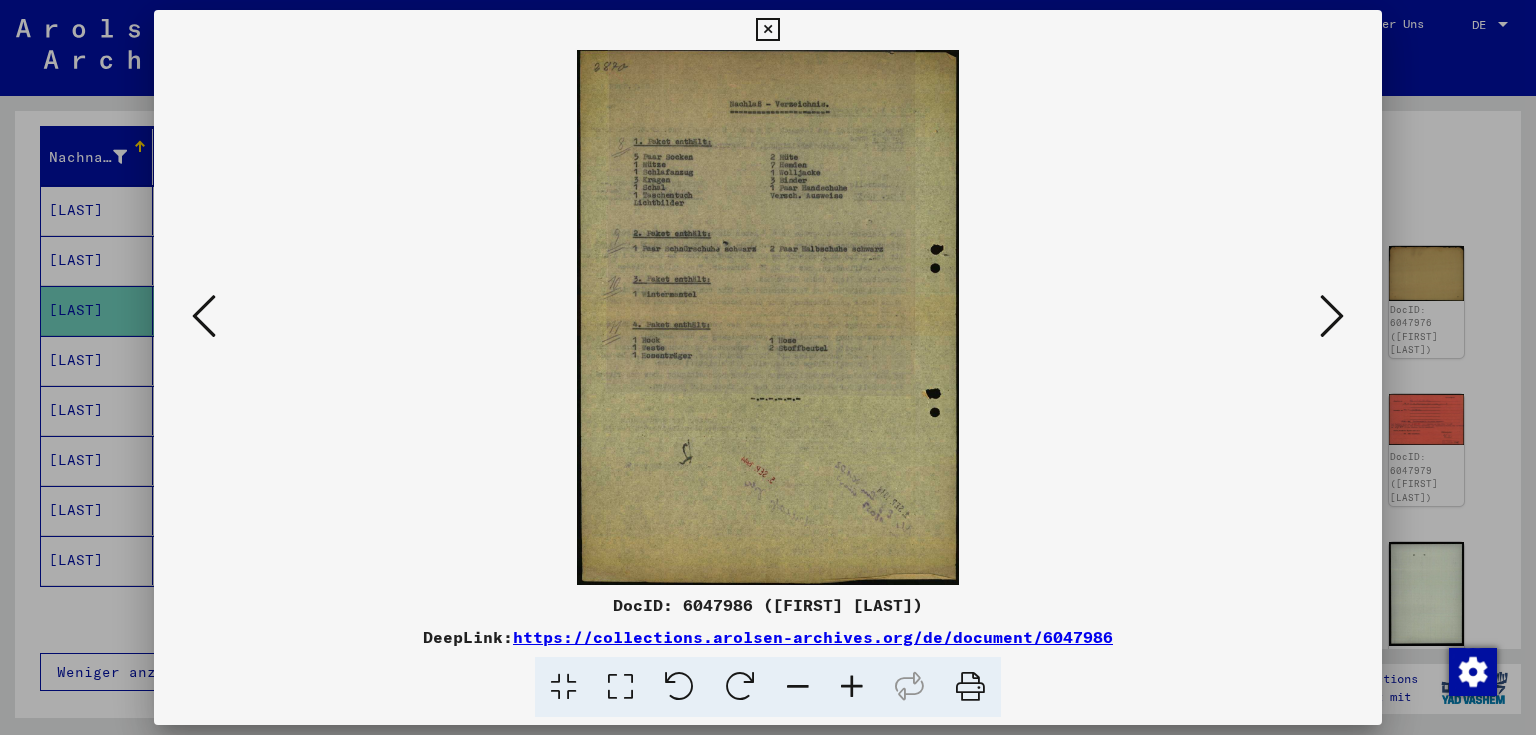 click at bounding box center (1332, 316) 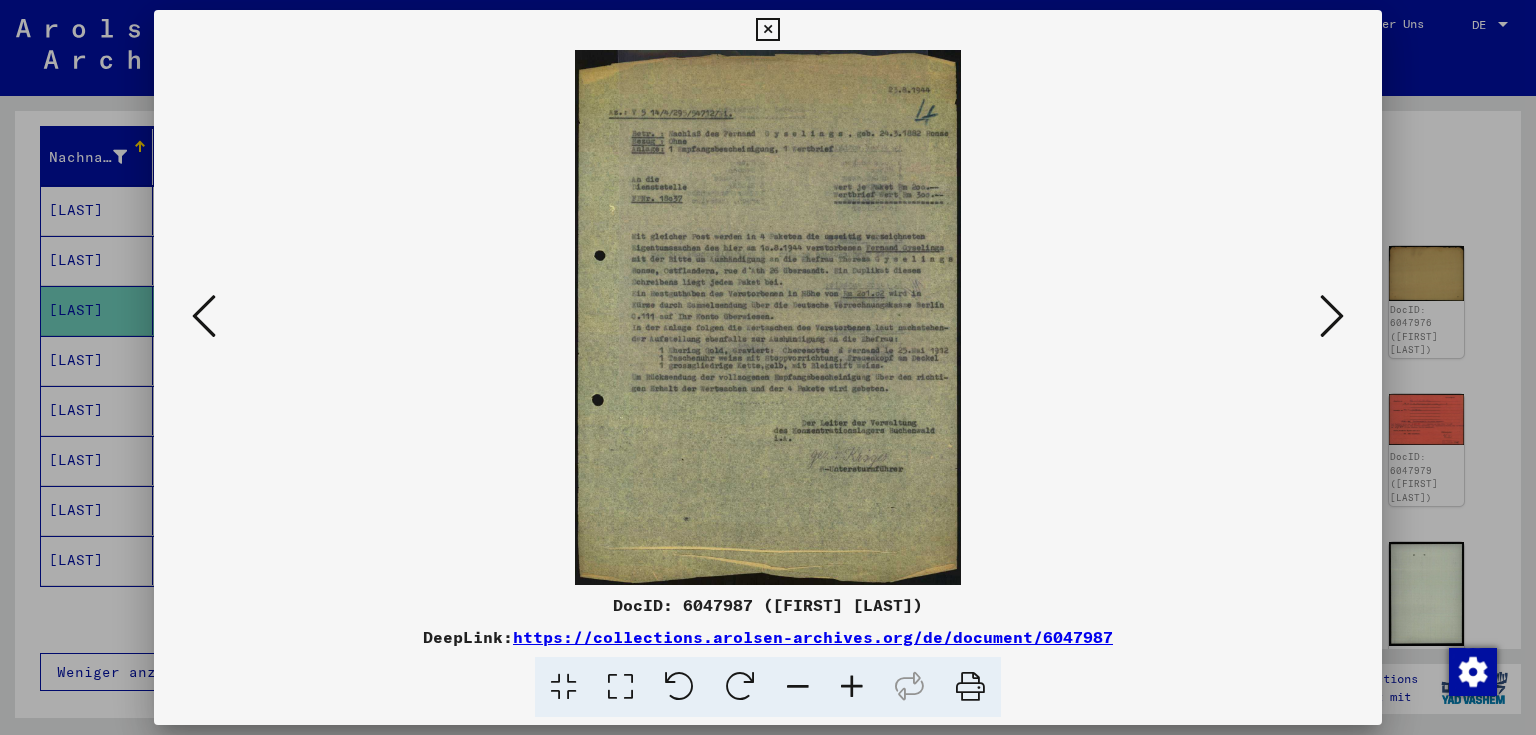 click at bounding box center [1332, 316] 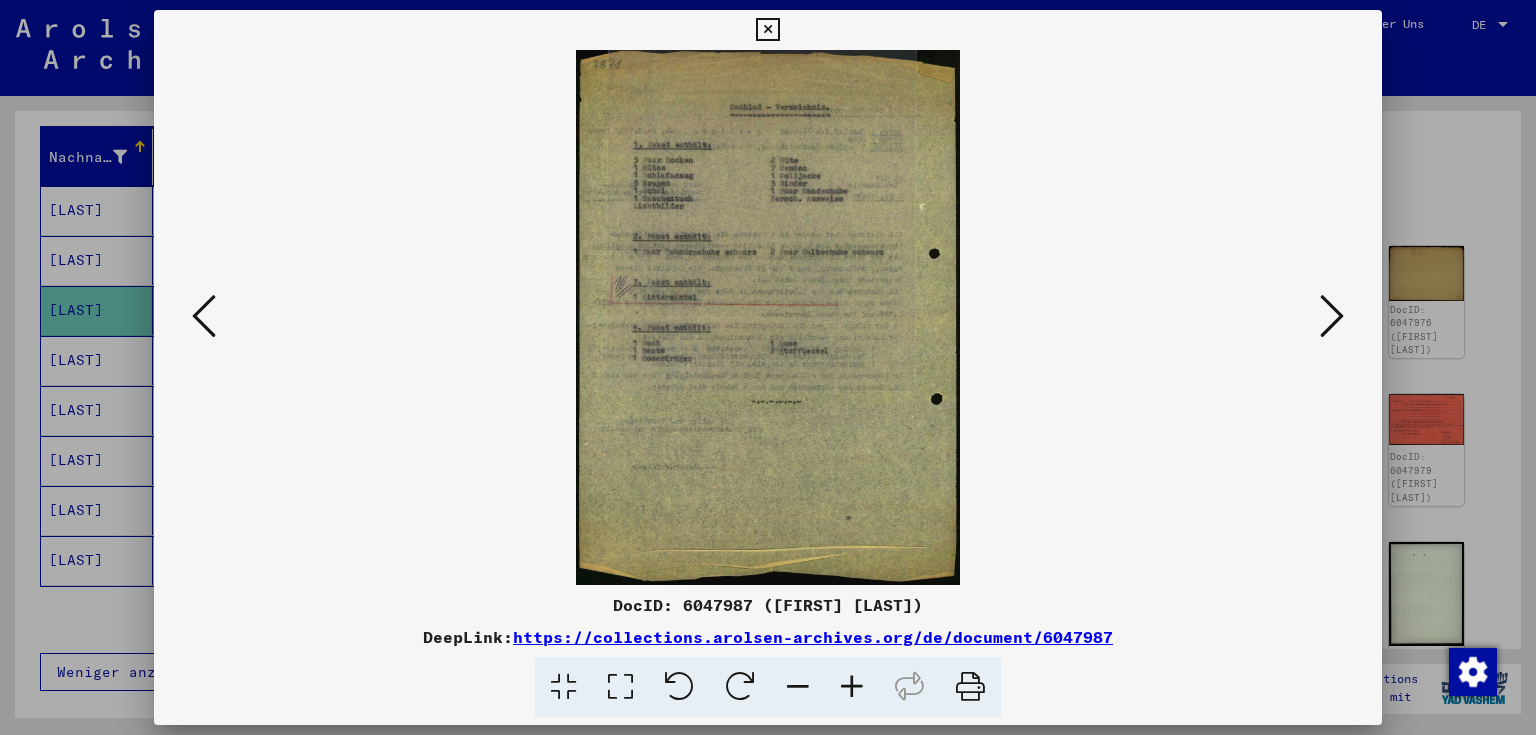 click at bounding box center [204, 316] 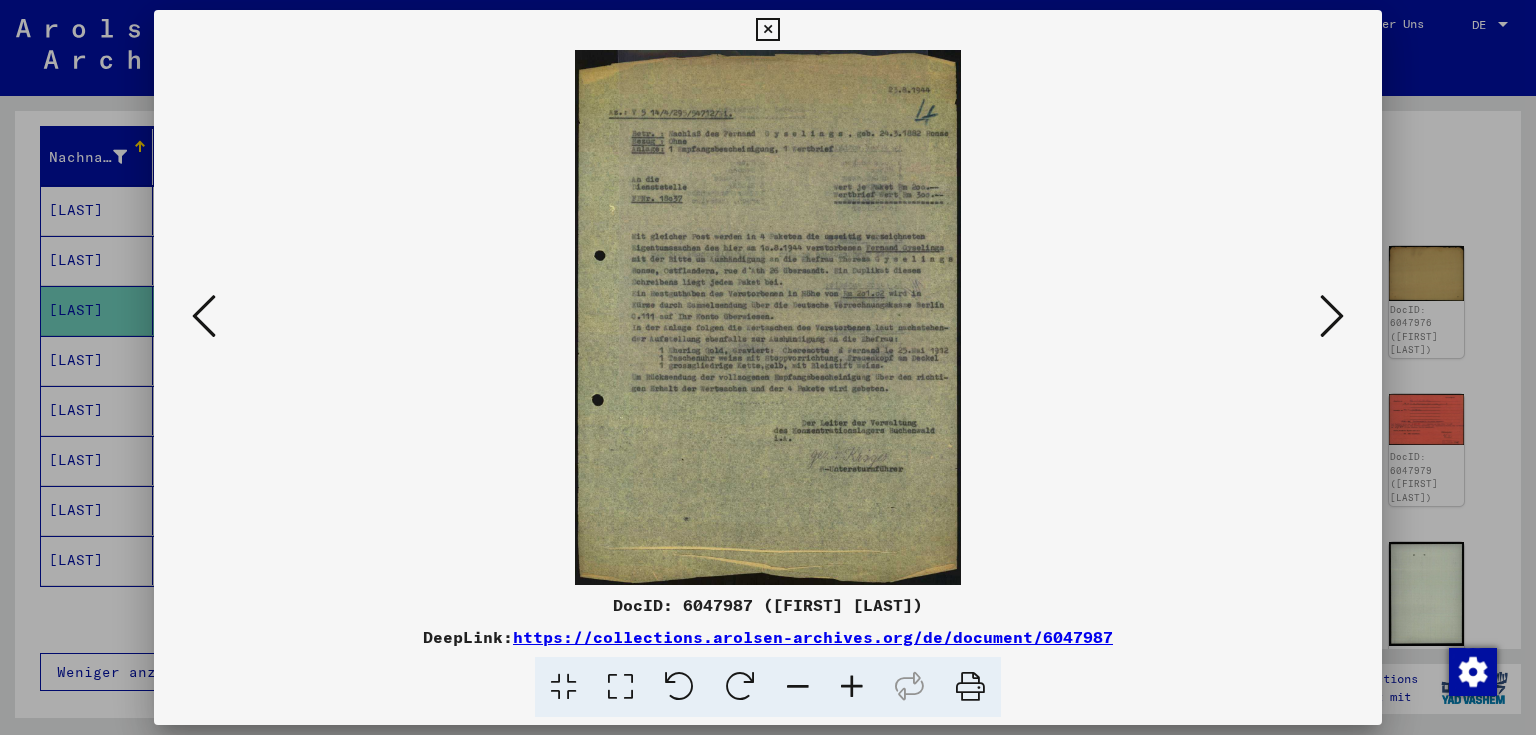 click at bounding box center [204, 316] 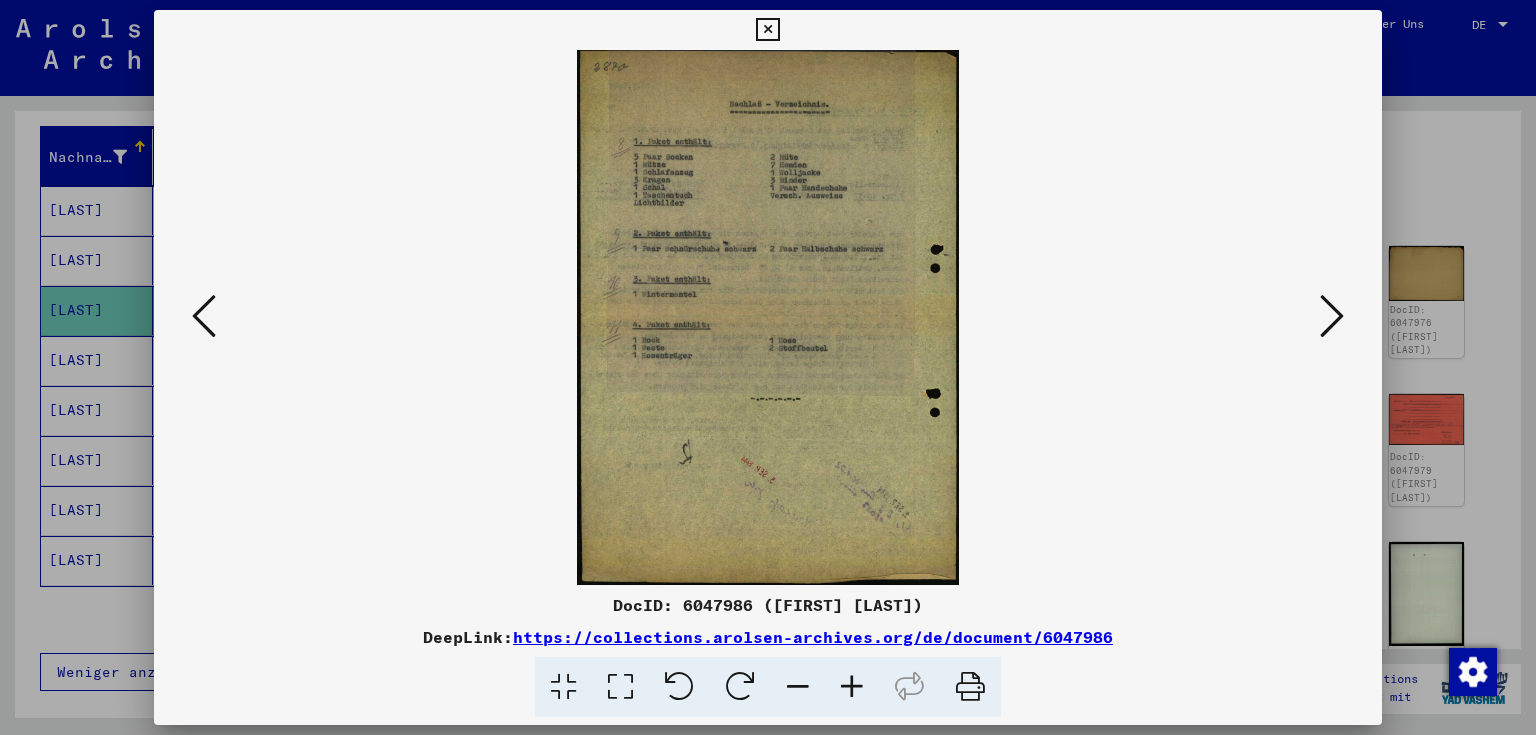 click at bounding box center (1332, 316) 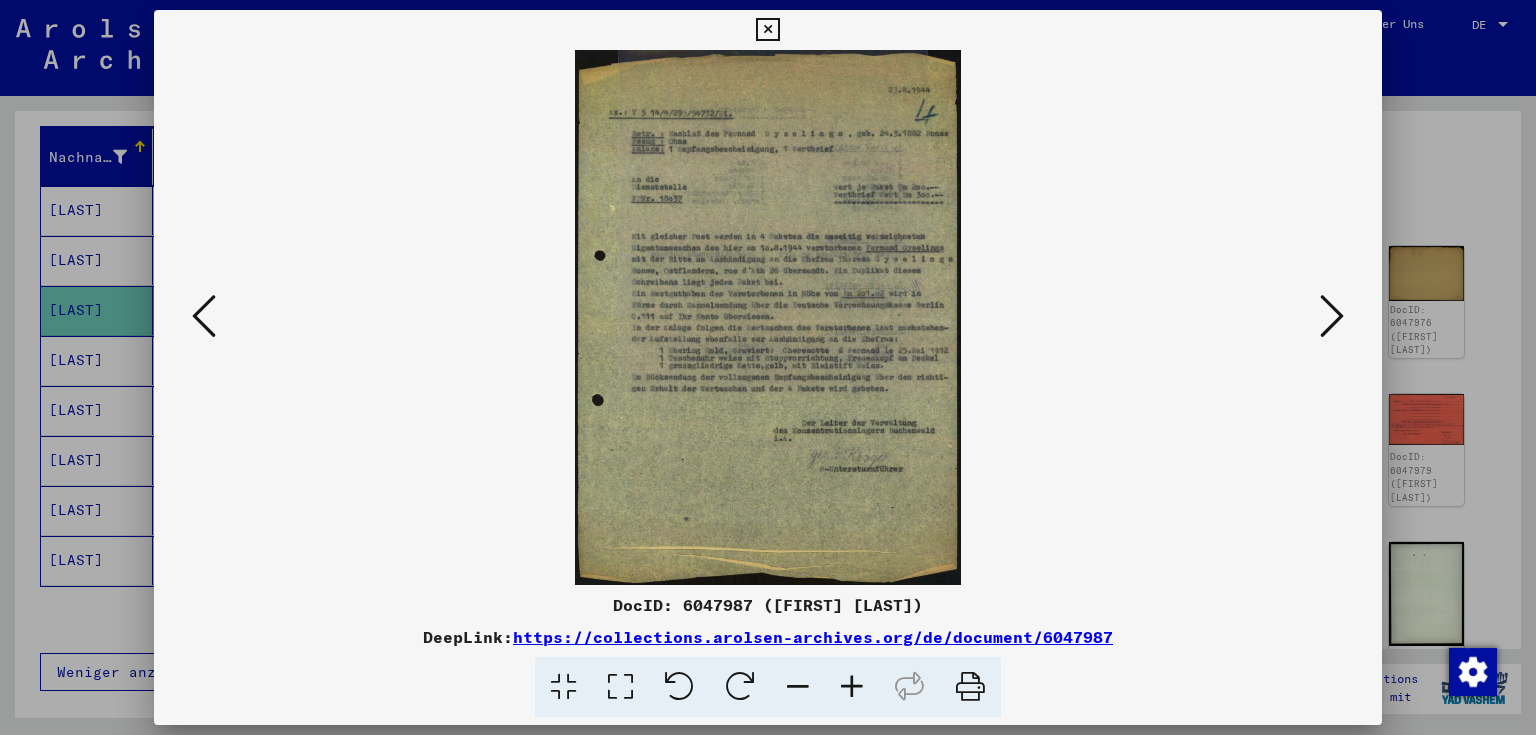 click at bounding box center (1332, 316) 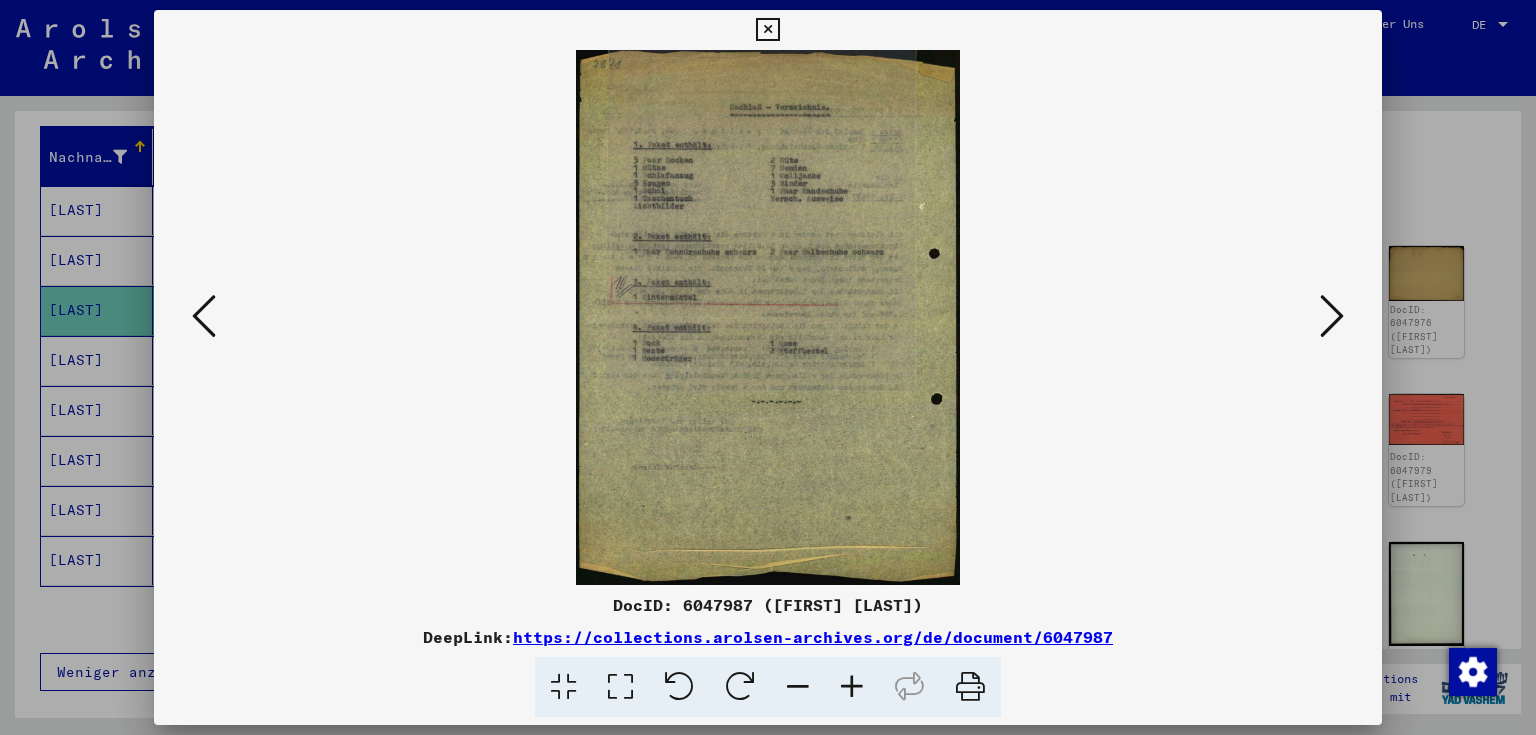 click at bounding box center [204, 316] 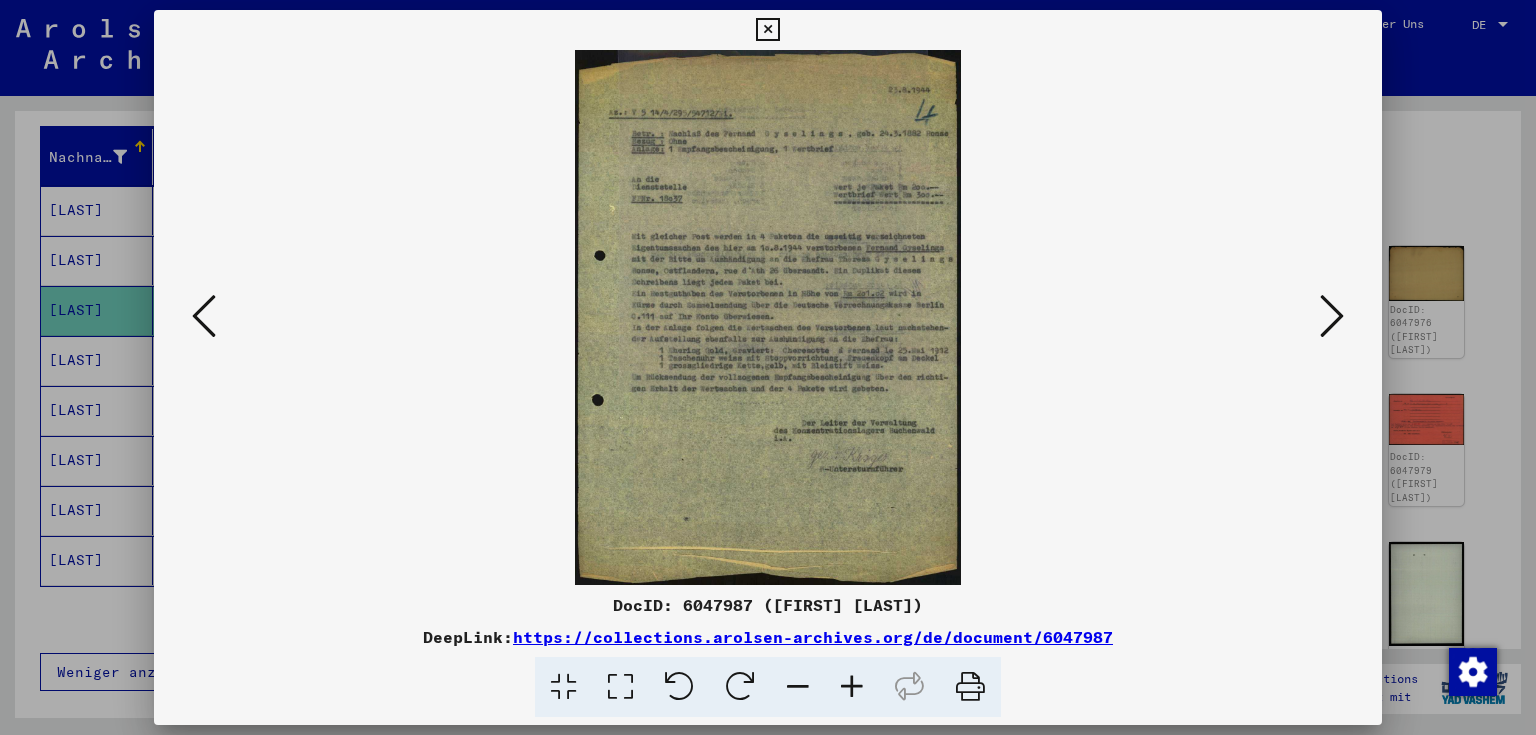 click at bounding box center [204, 316] 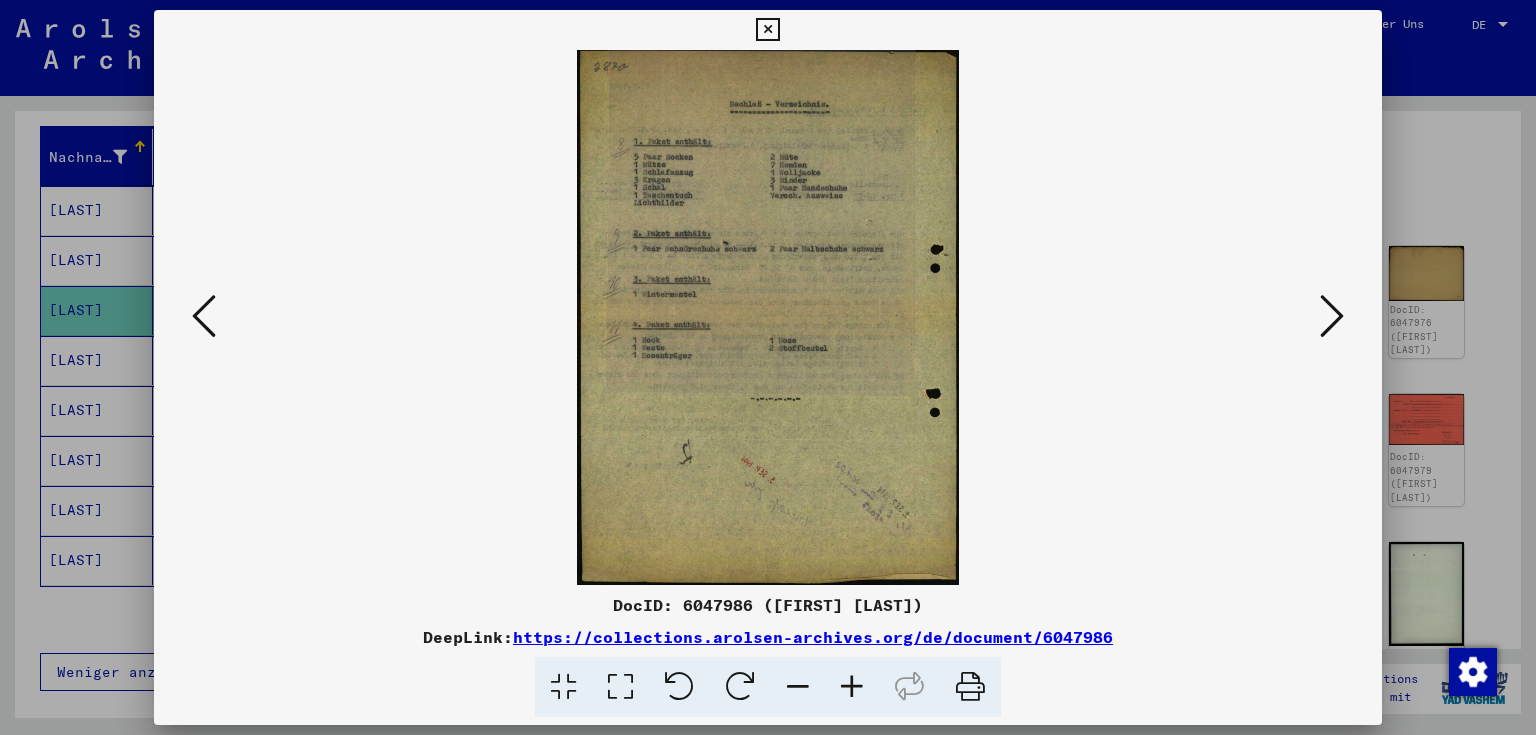 click at bounding box center (204, 316) 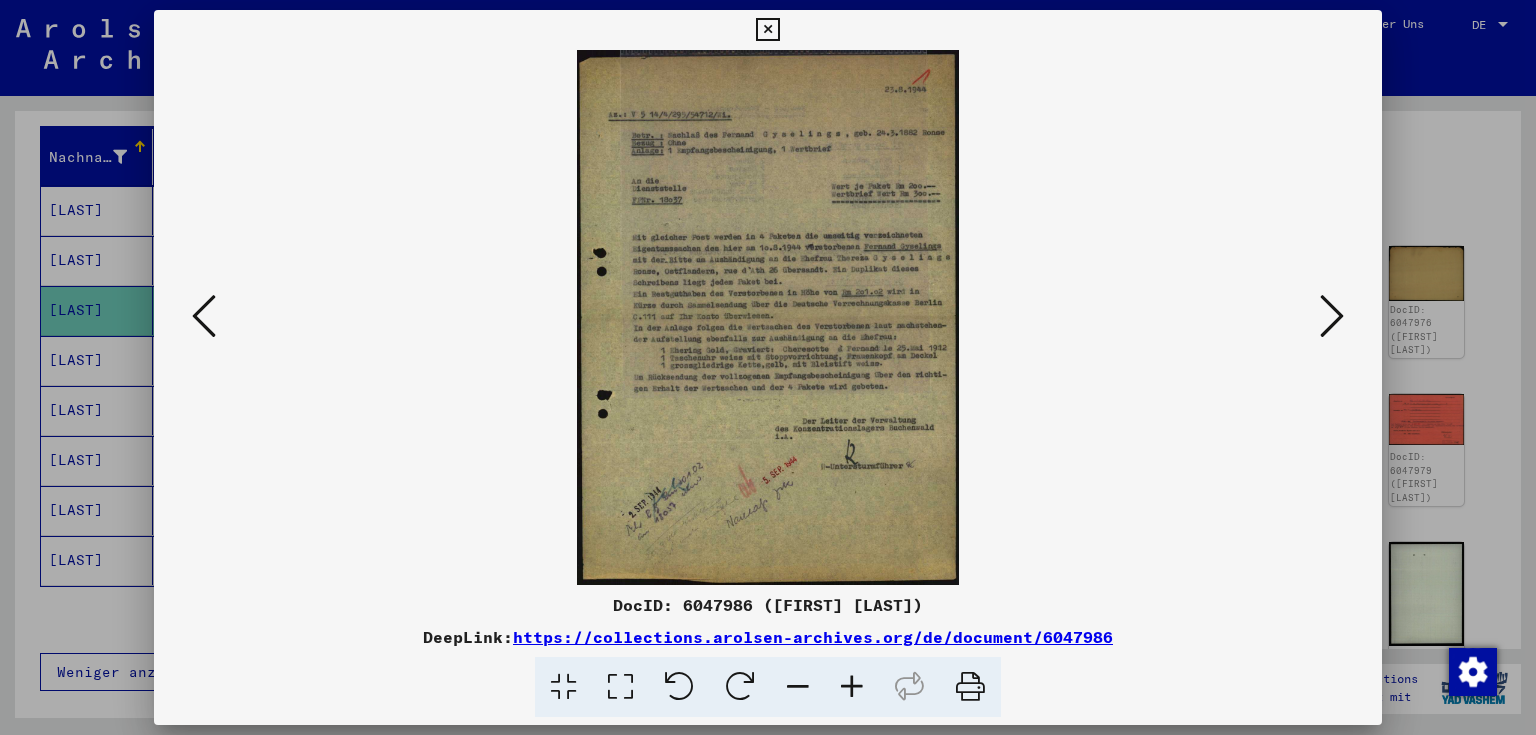 click at bounding box center (1332, 316) 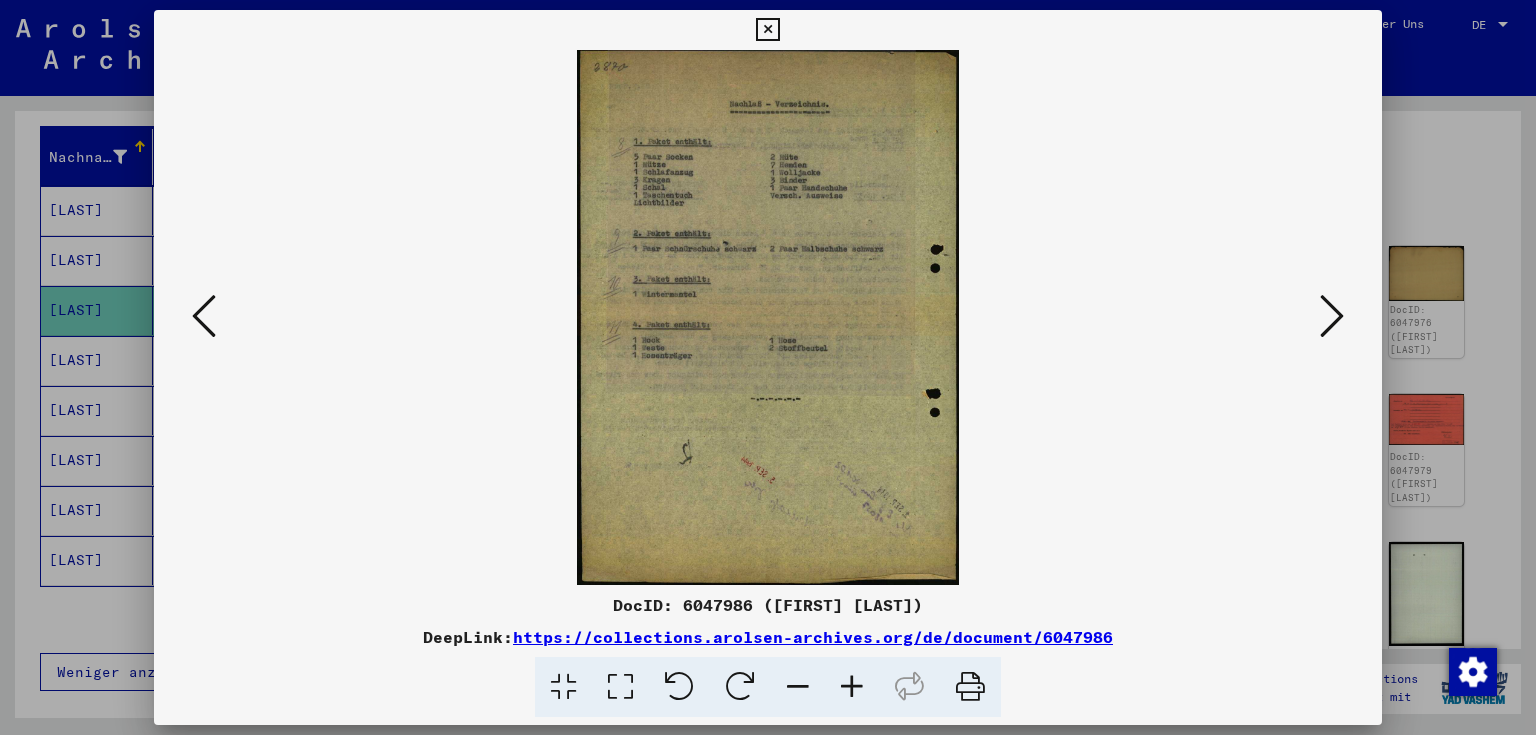 click at bounding box center (1332, 316) 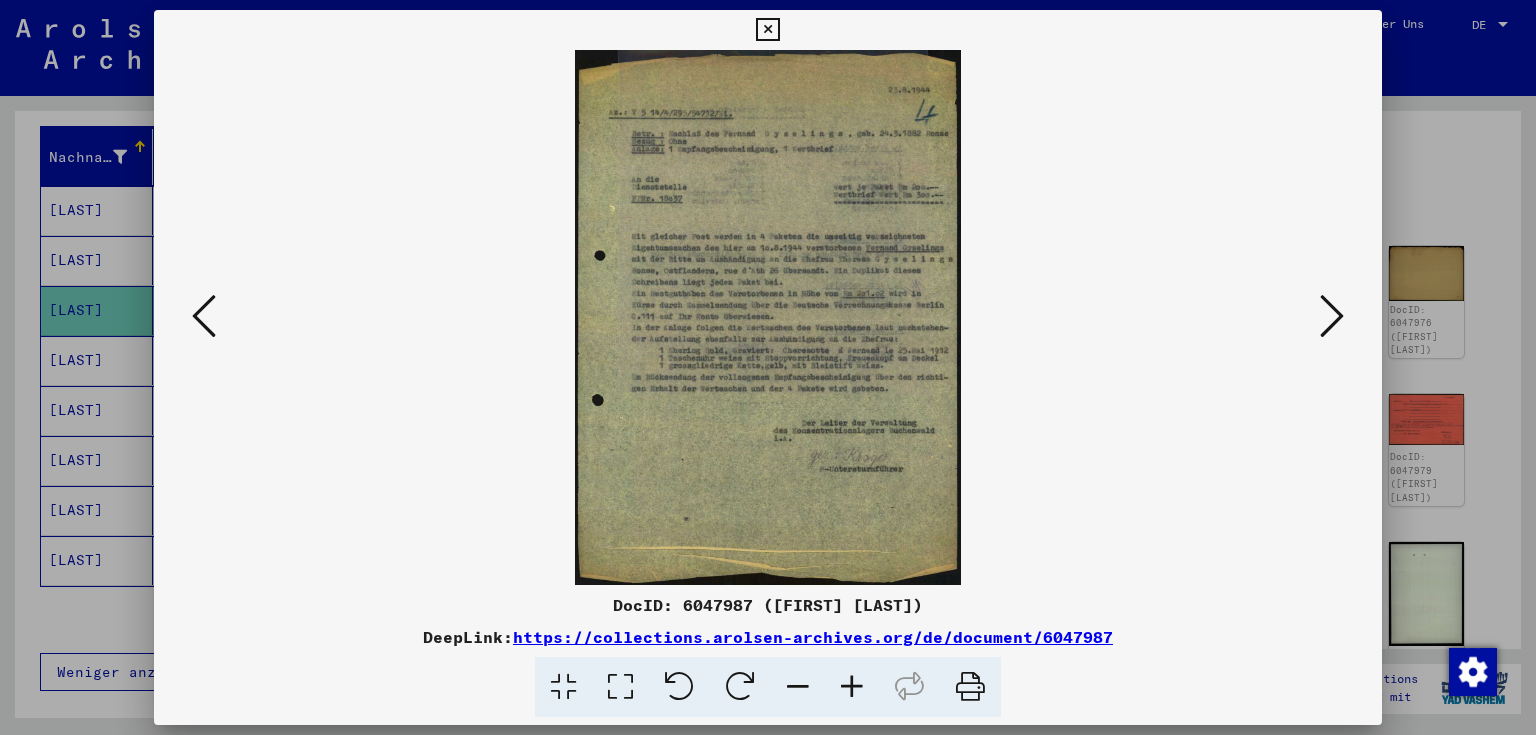 click at bounding box center [204, 316] 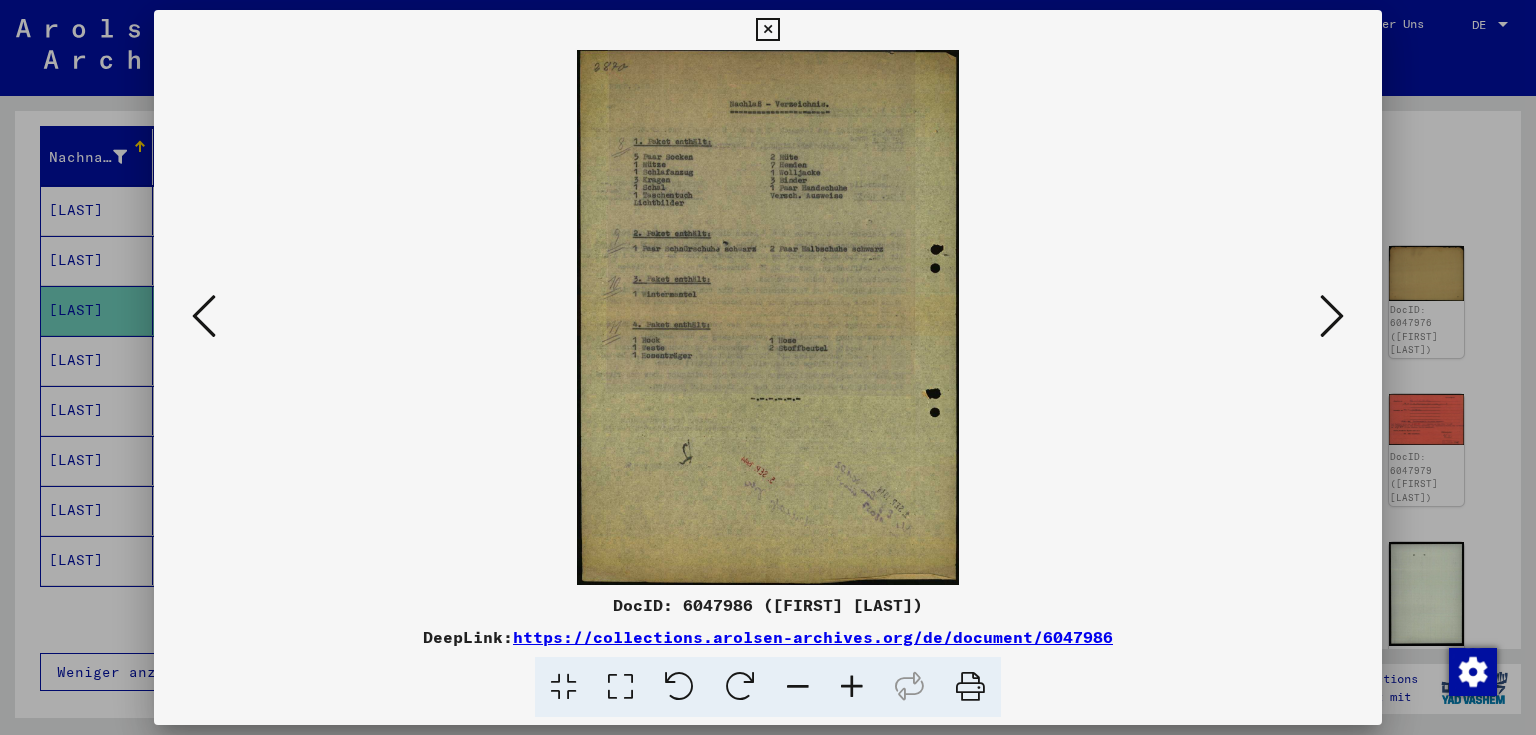 click at bounding box center (204, 316) 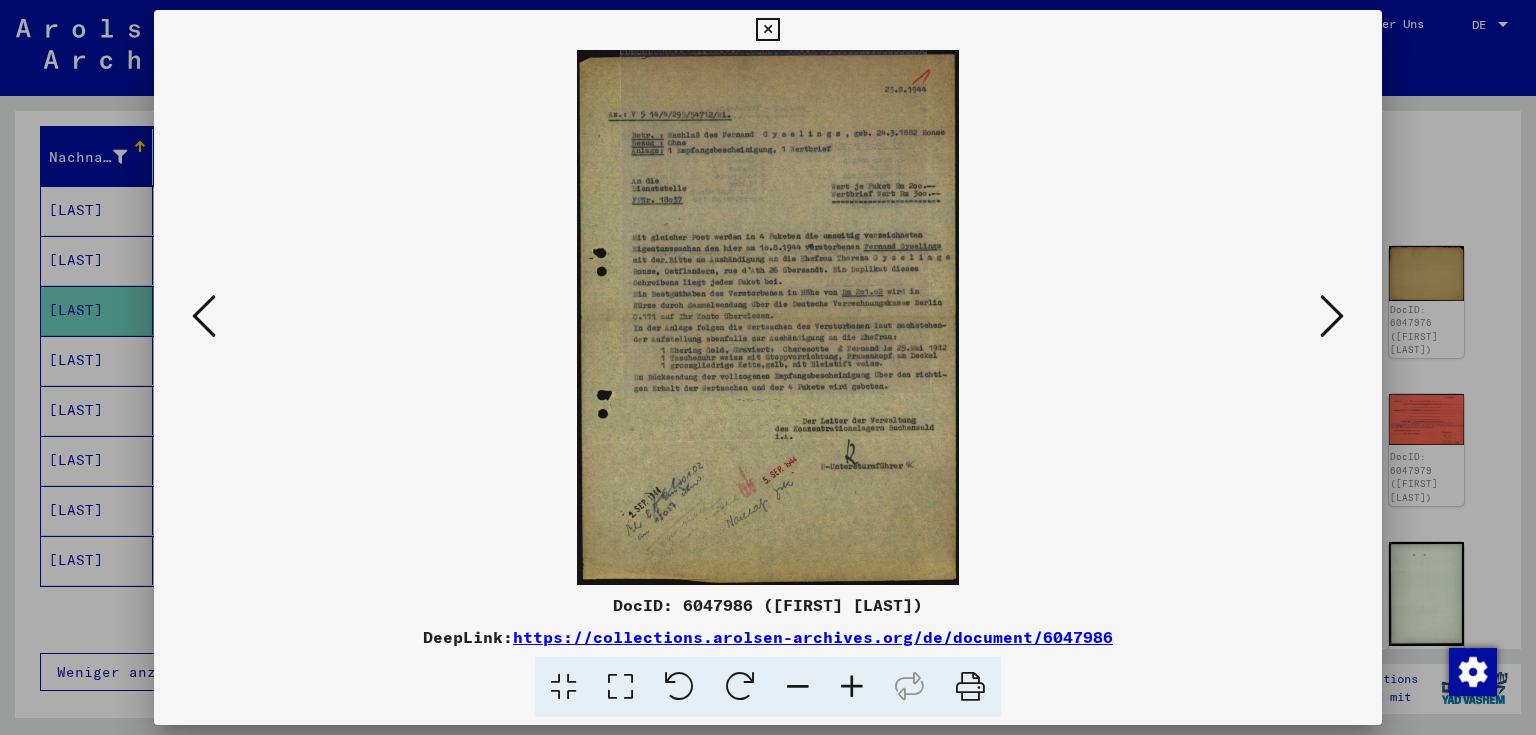 click at bounding box center (1332, 317) 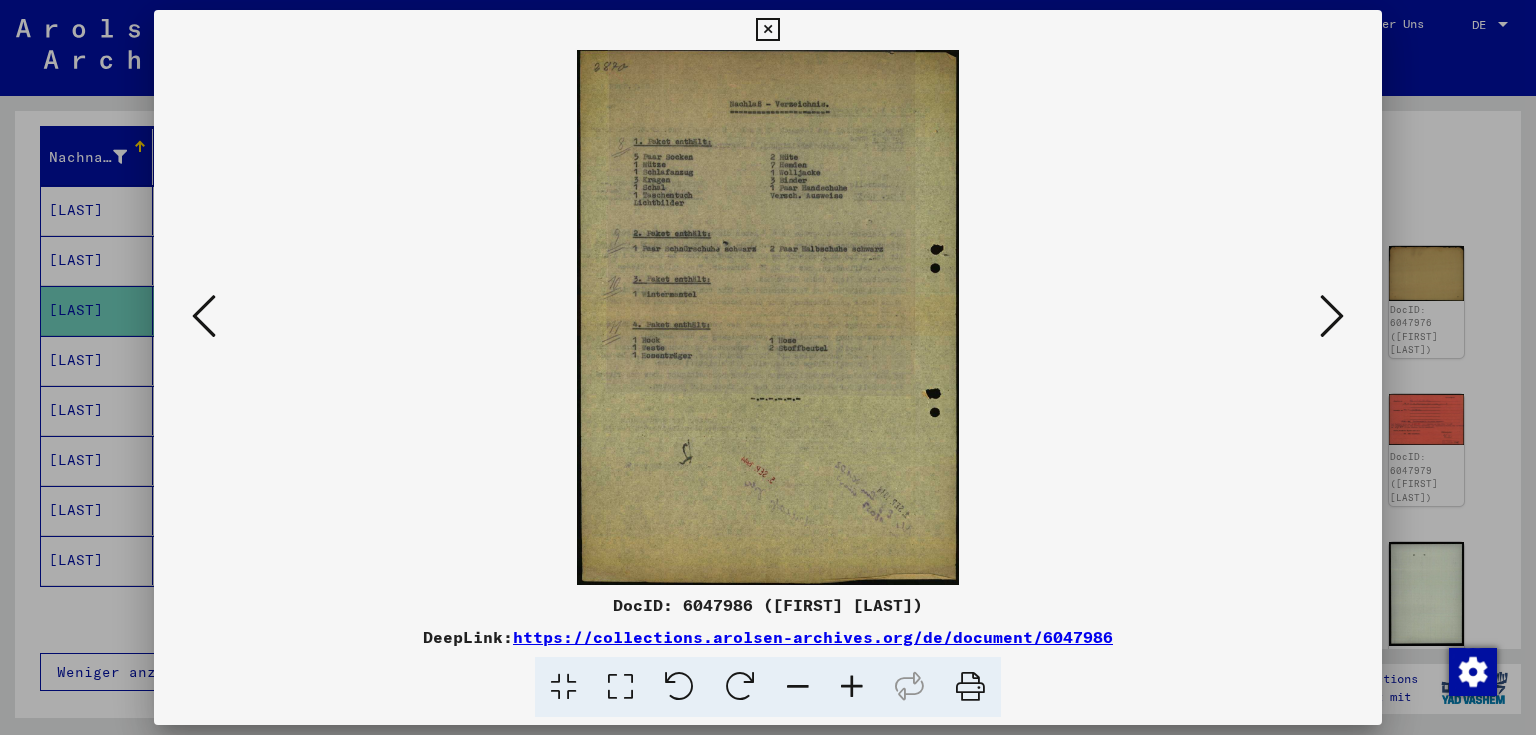 click at bounding box center (1332, 317) 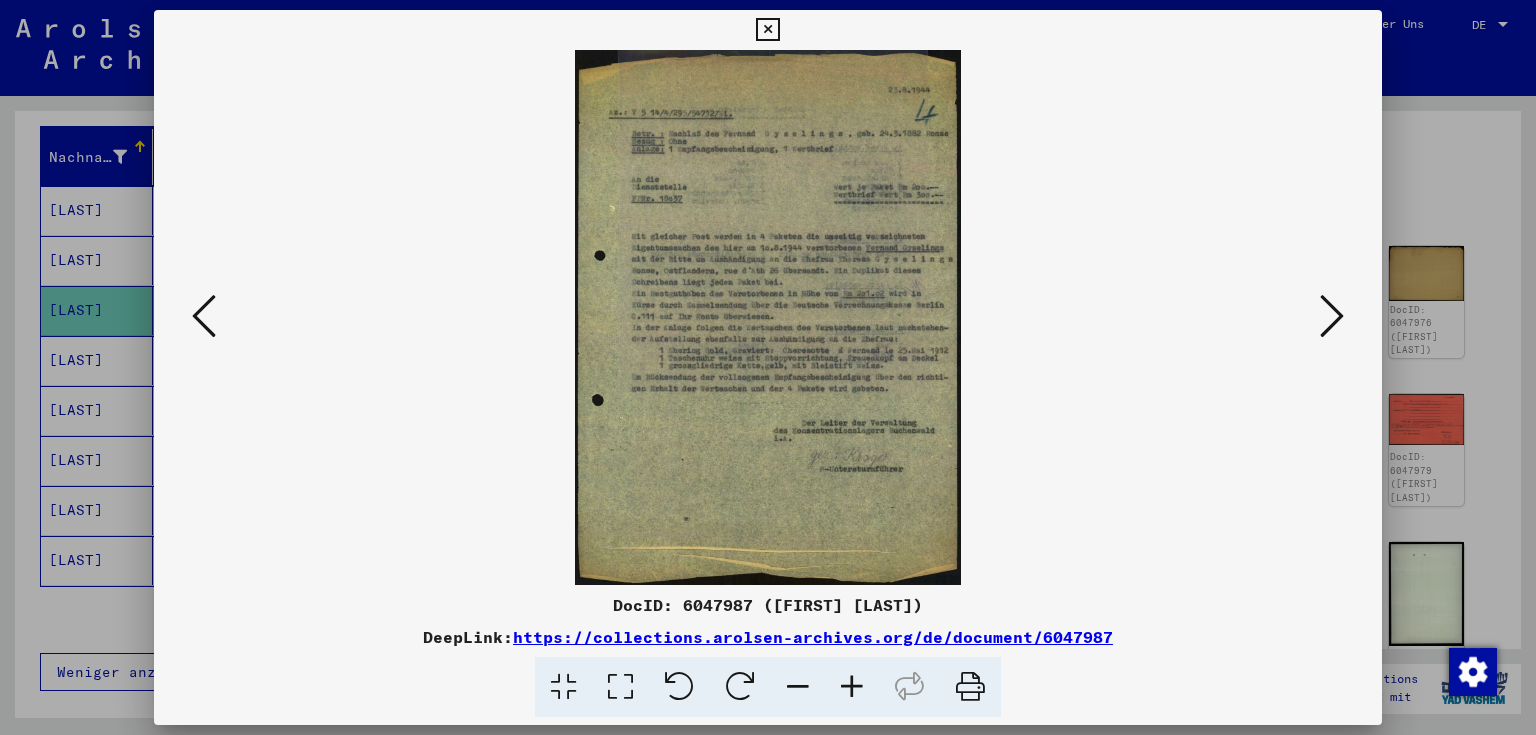 click at bounding box center [1332, 317] 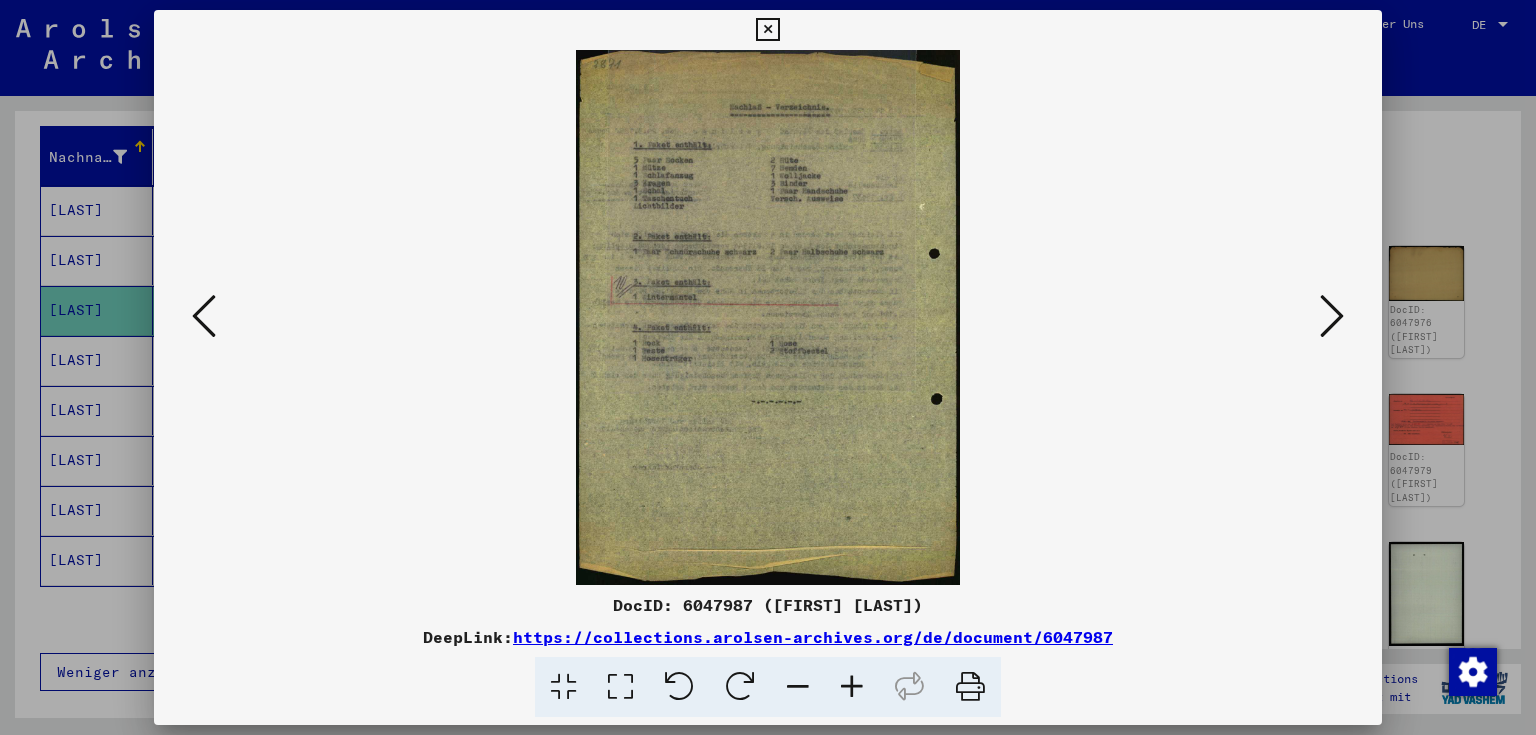click at bounding box center (1332, 317) 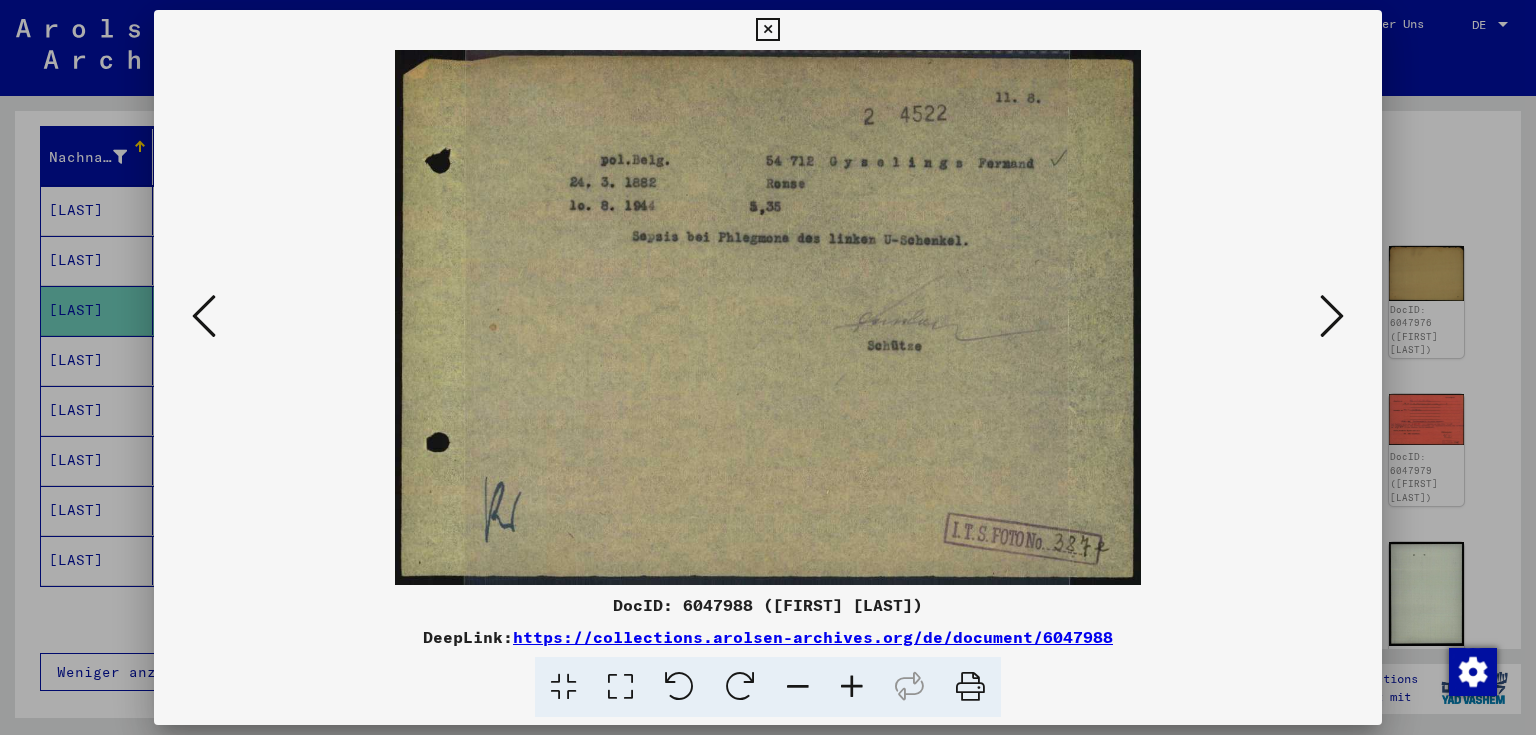 click at bounding box center [768, 317] 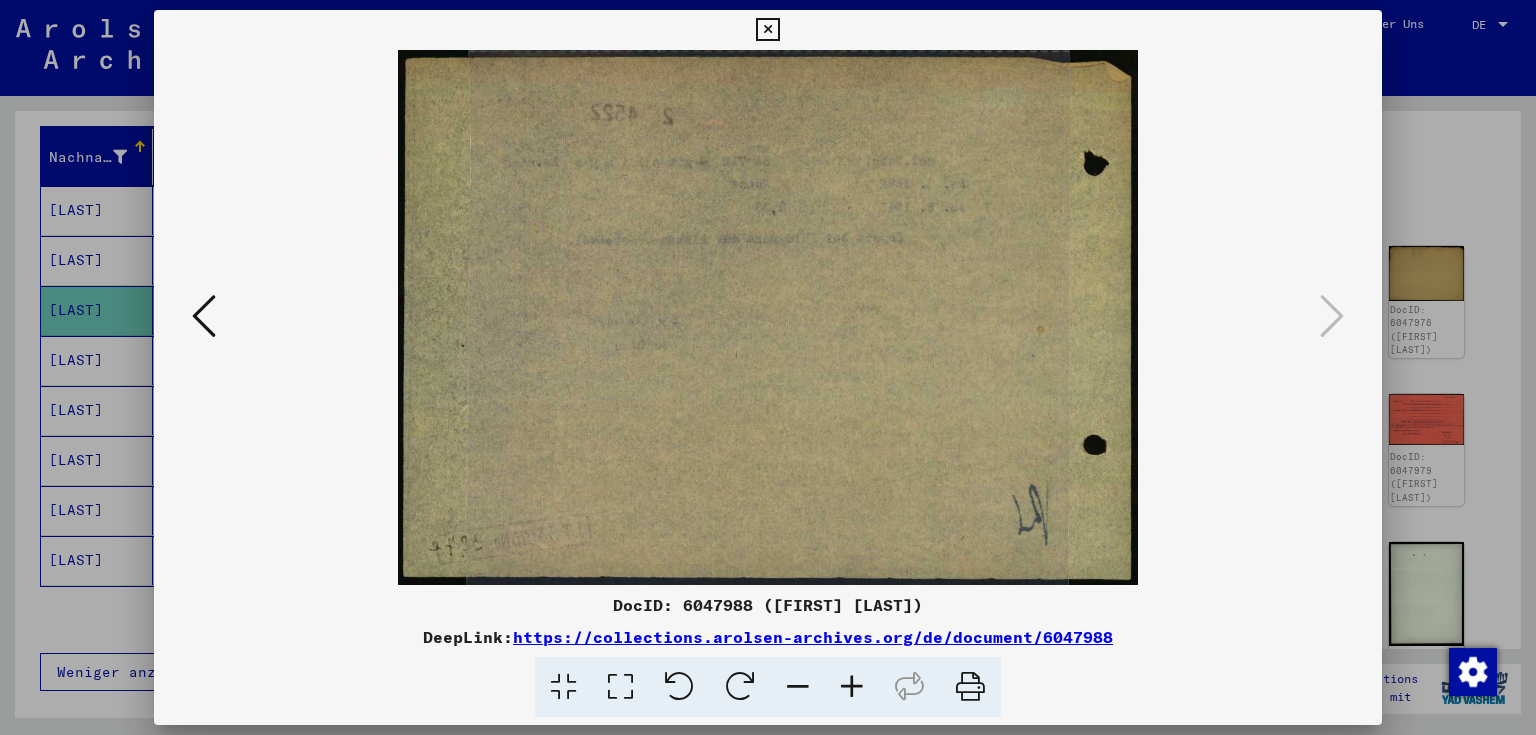 click at bounding box center [204, 316] 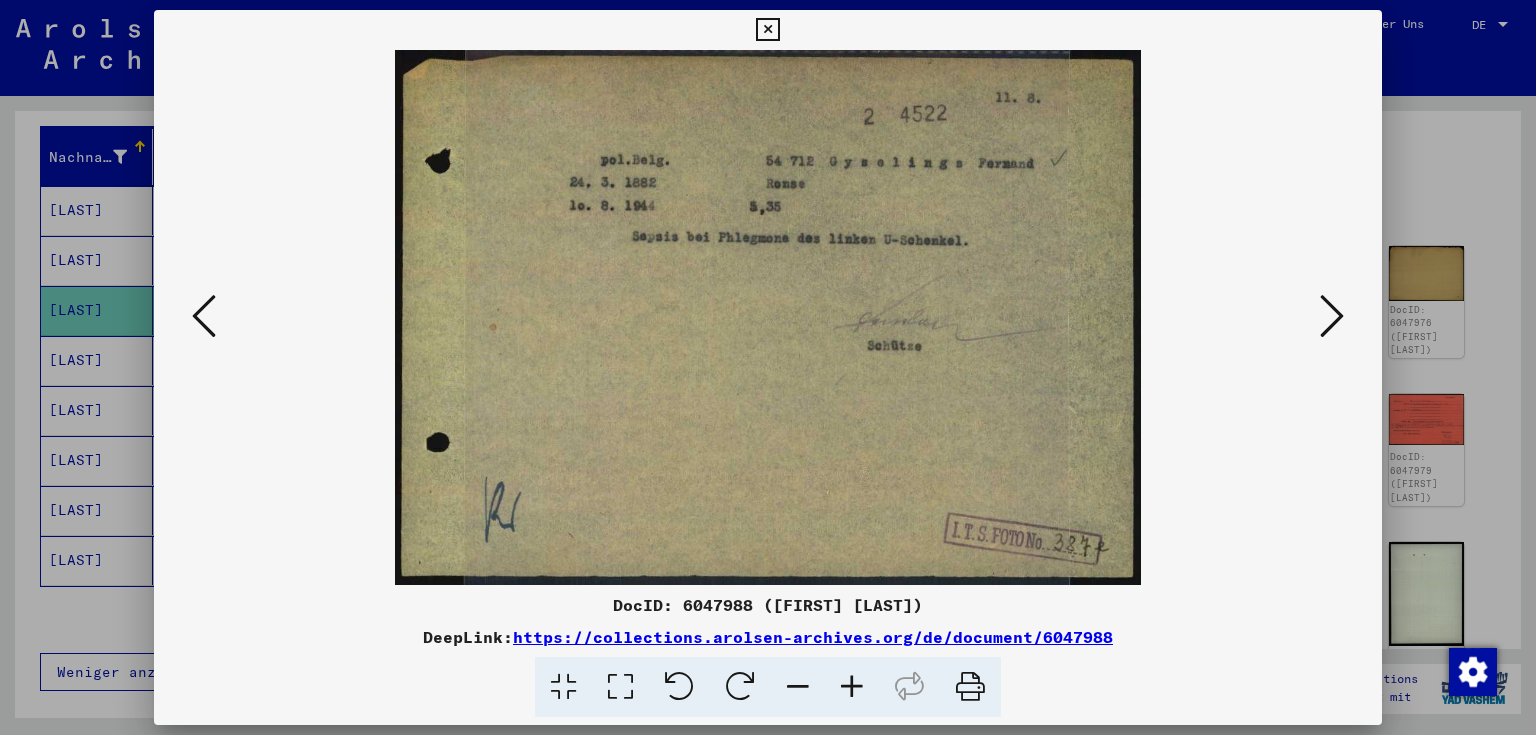 drag, startPoint x: 1224, startPoint y: 448, endPoint x: 1308, endPoint y: 355, distance: 125.31959 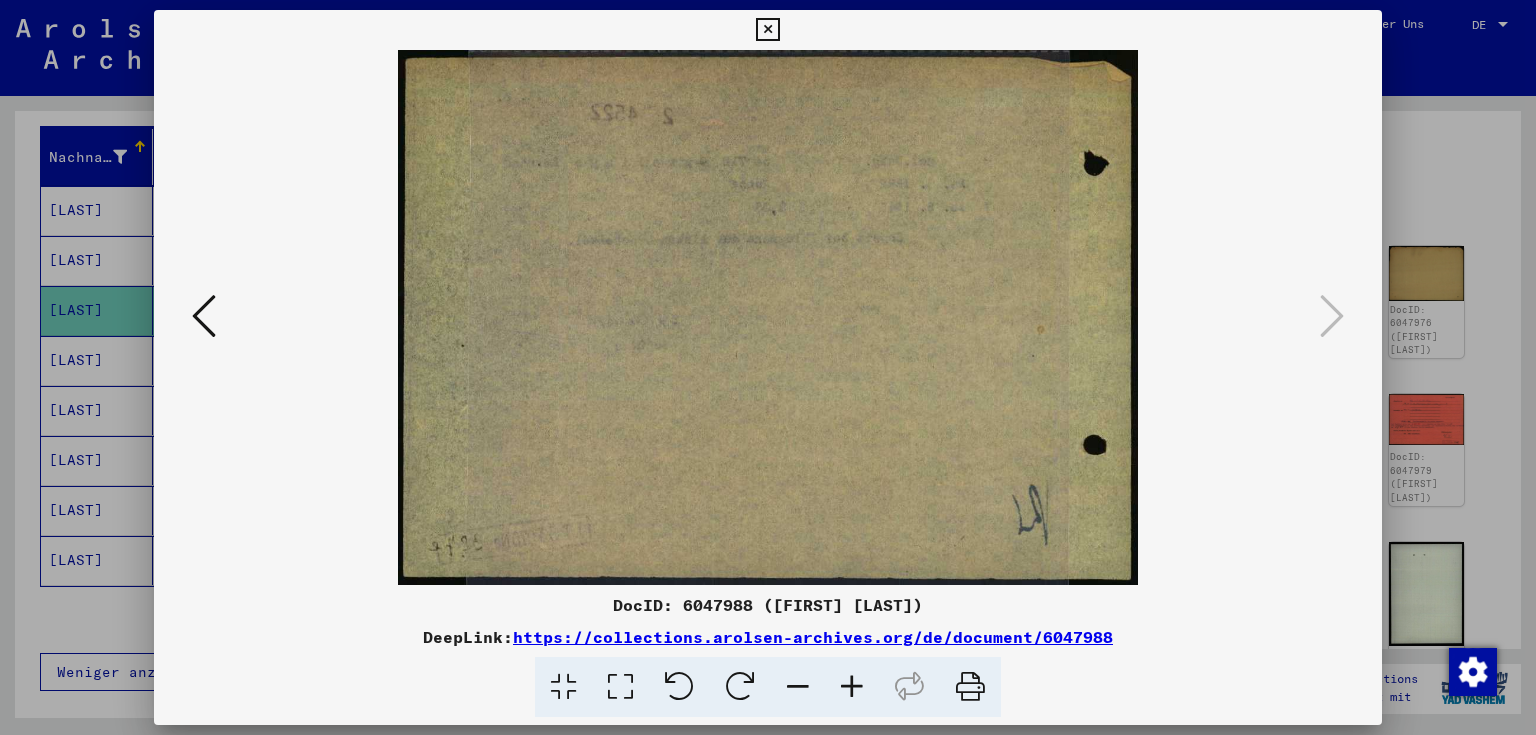 click at bounding box center (767, 30) 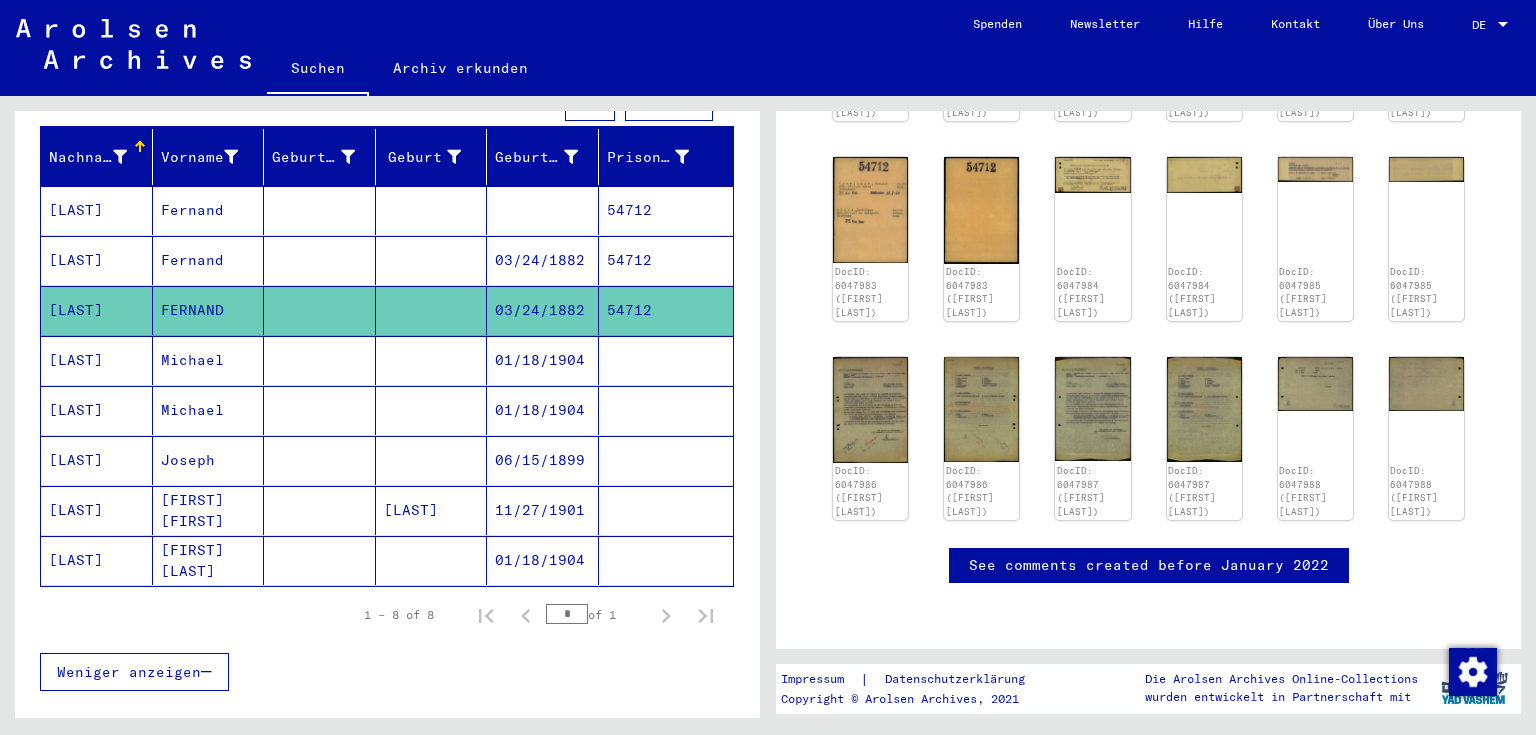 scroll, scrollTop: 911, scrollLeft: 0, axis: vertical 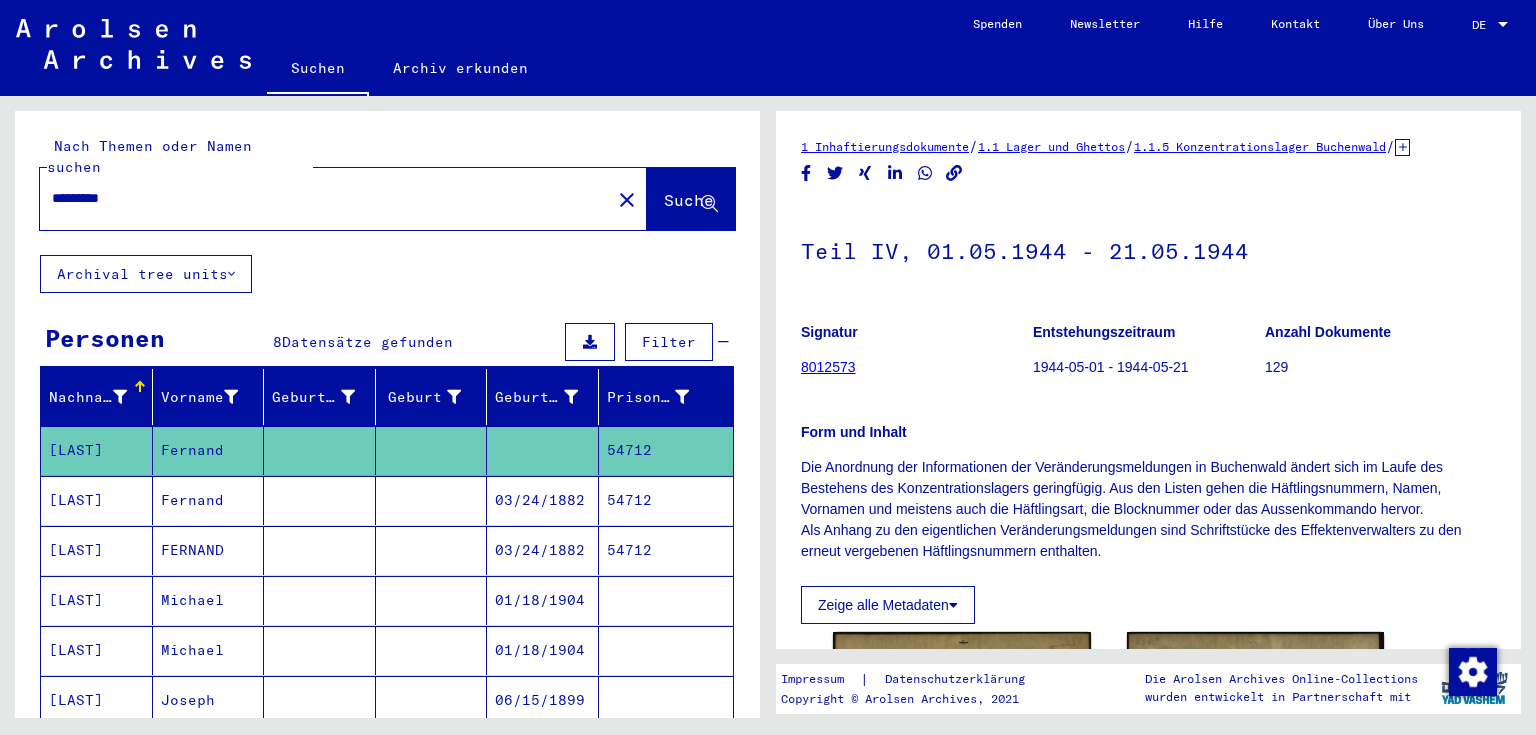 click on "Suchen" 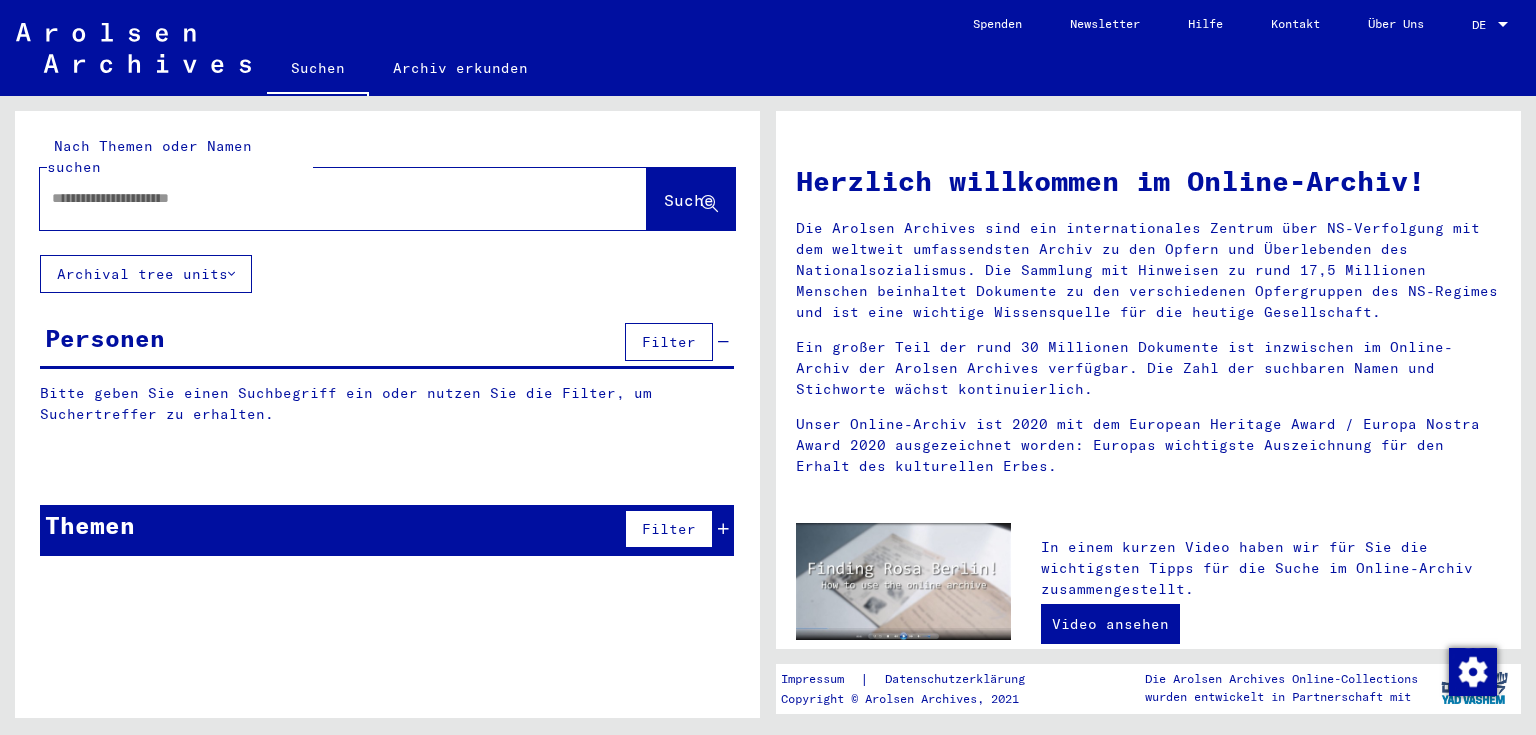 click at bounding box center [319, 198] 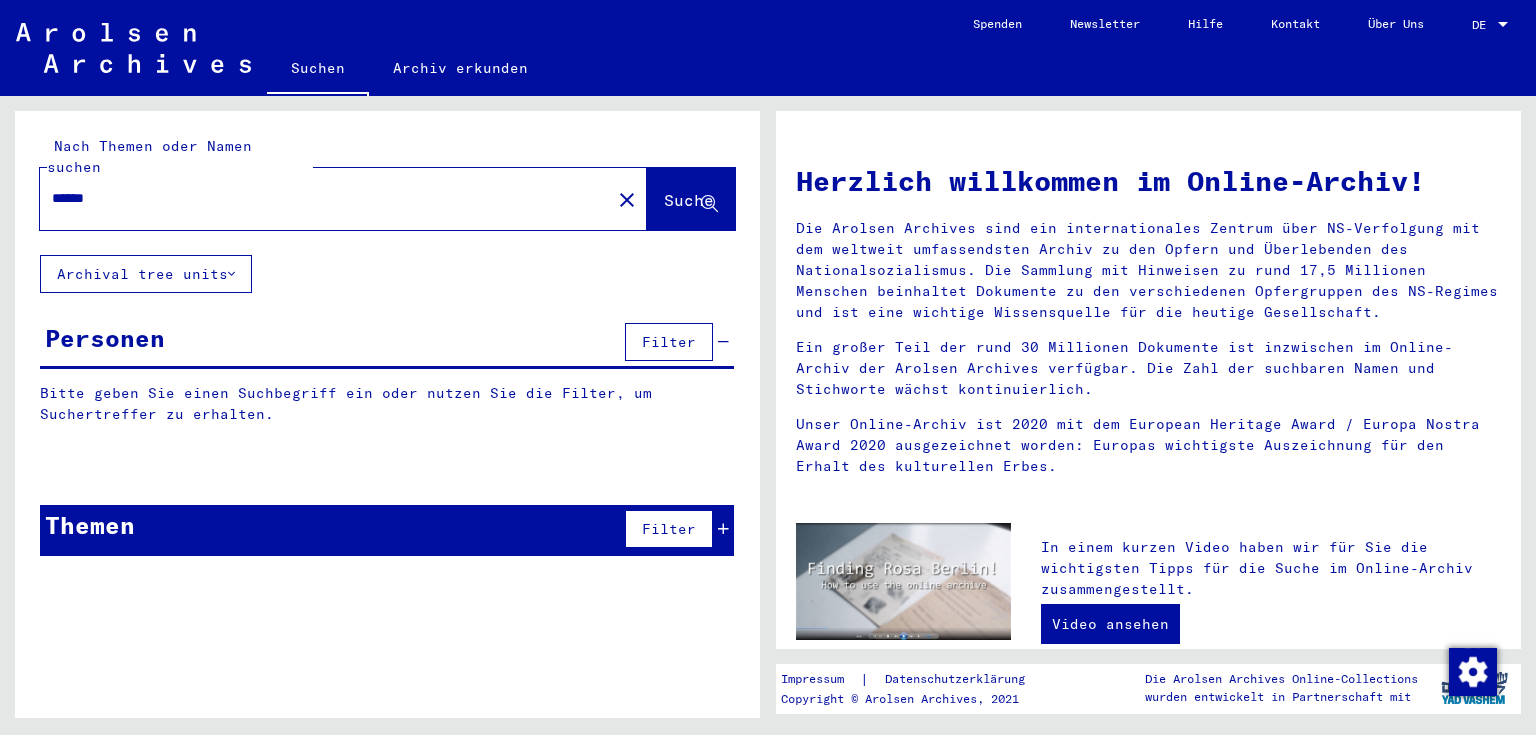type on "*****" 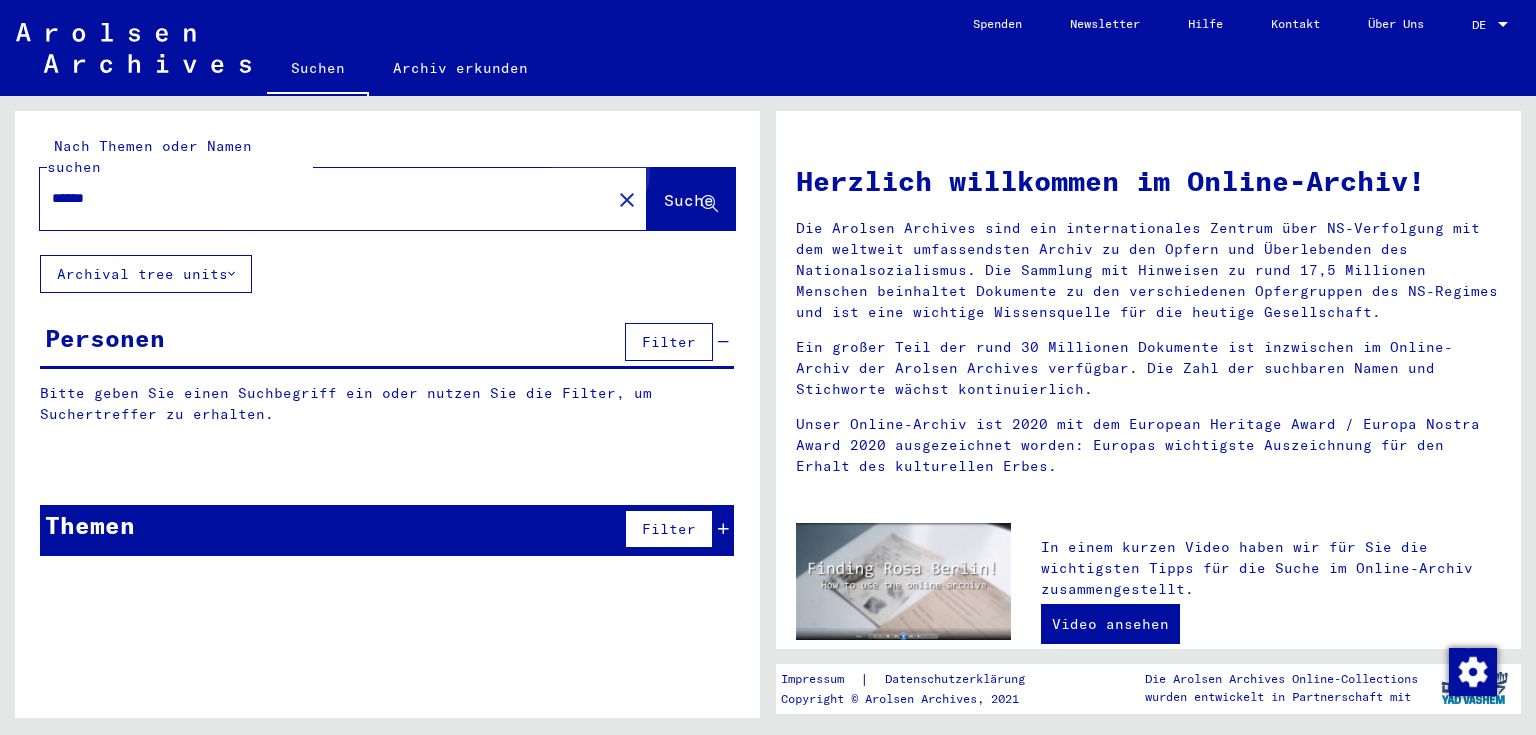 click on "Suche" 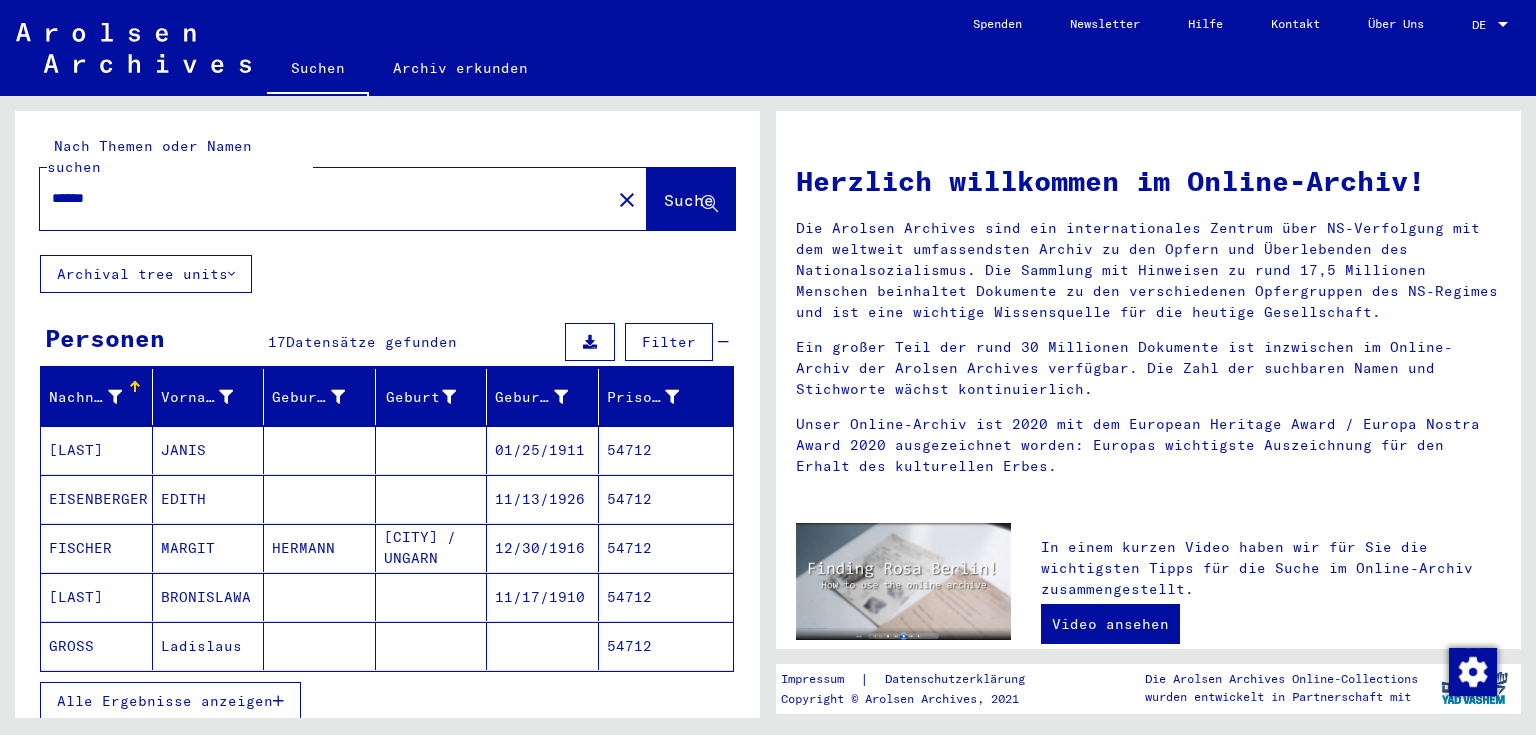 click on "Datensätze gefunden" at bounding box center [371, 342] 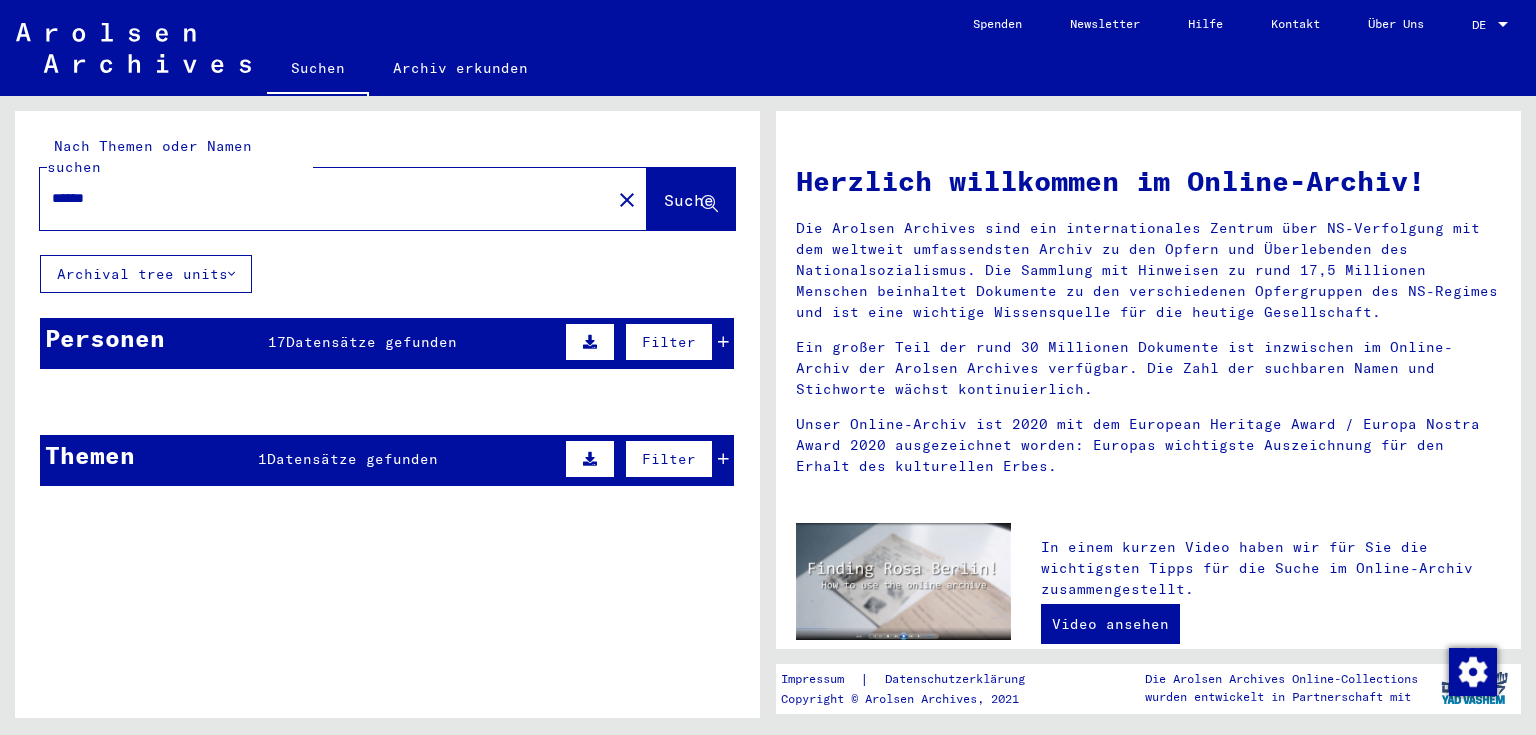 click on "Datensätze gefunden" at bounding box center (371, 342) 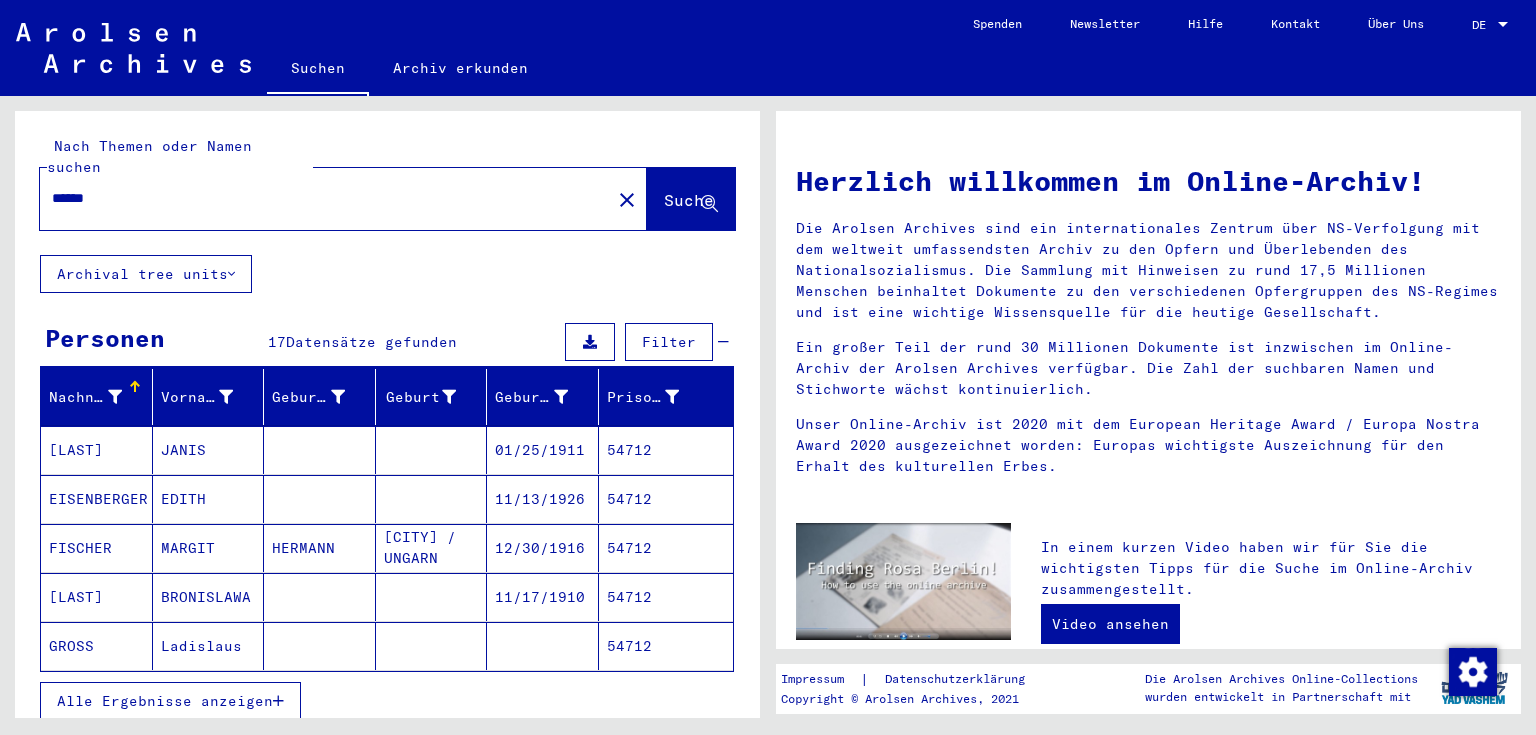 click on "Alle Ergebnisse anzeigen" at bounding box center (165, 701) 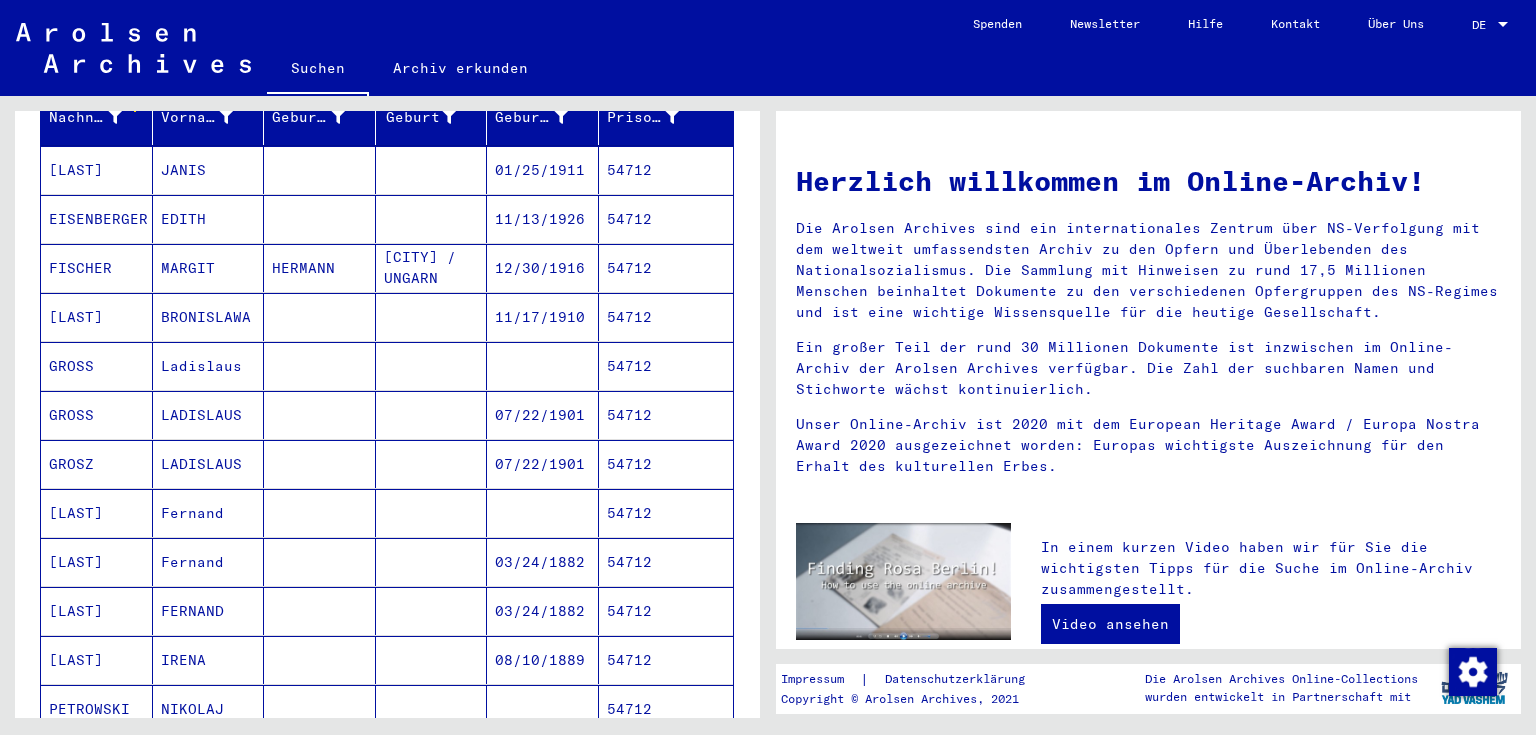 scroll, scrollTop: 320, scrollLeft: 0, axis: vertical 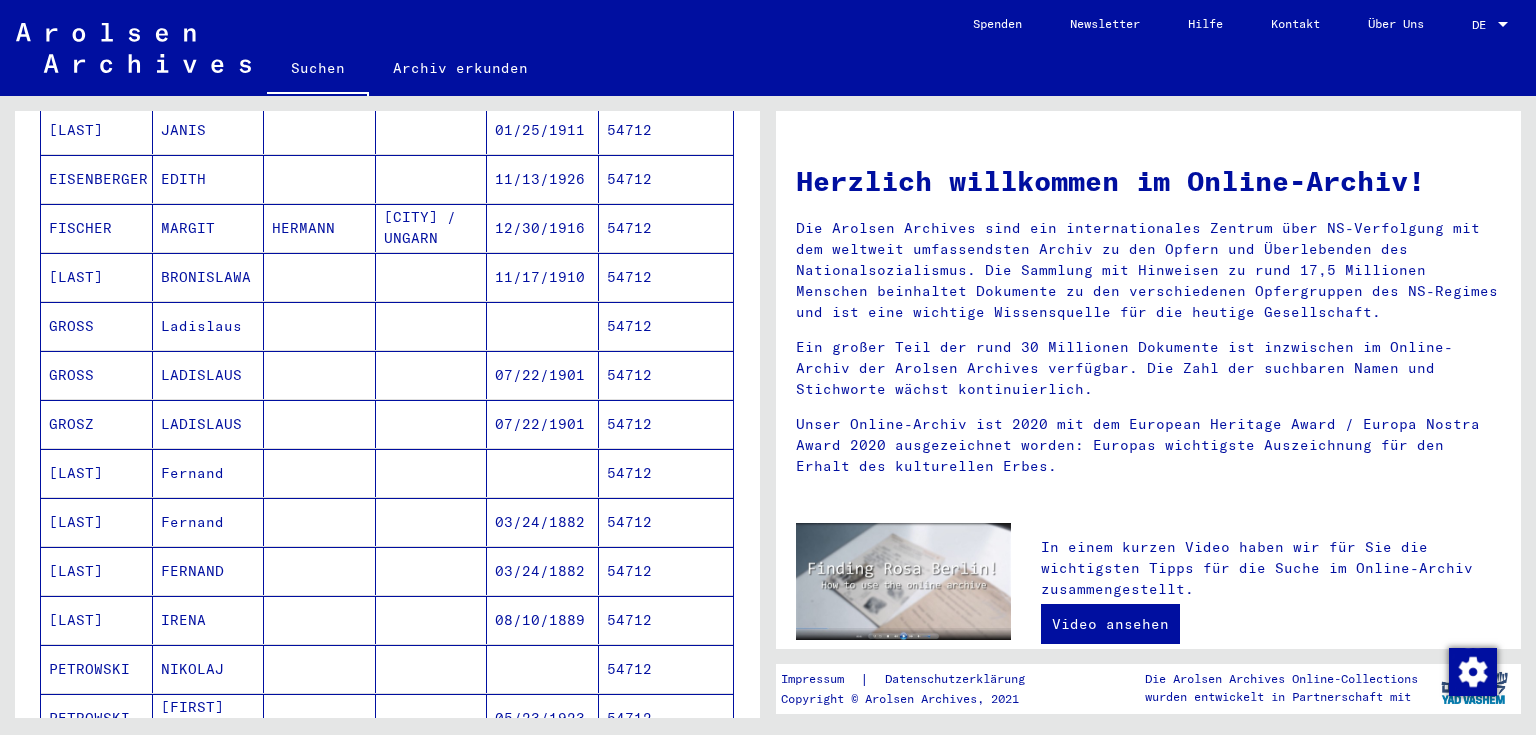 click at bounding box center [543, 522] 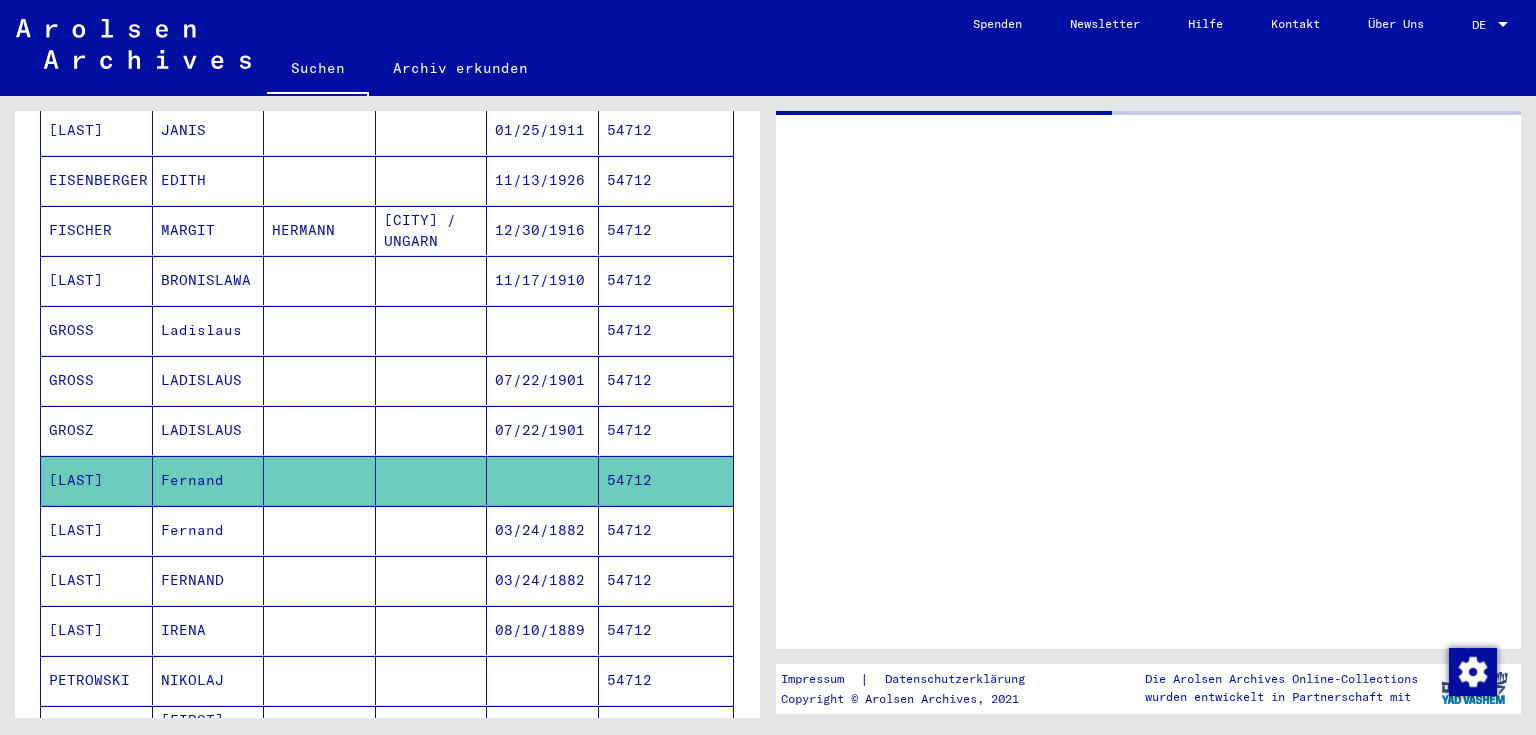 scroll, scrollTop: 320, scrollLeft: 0, axis: vertical 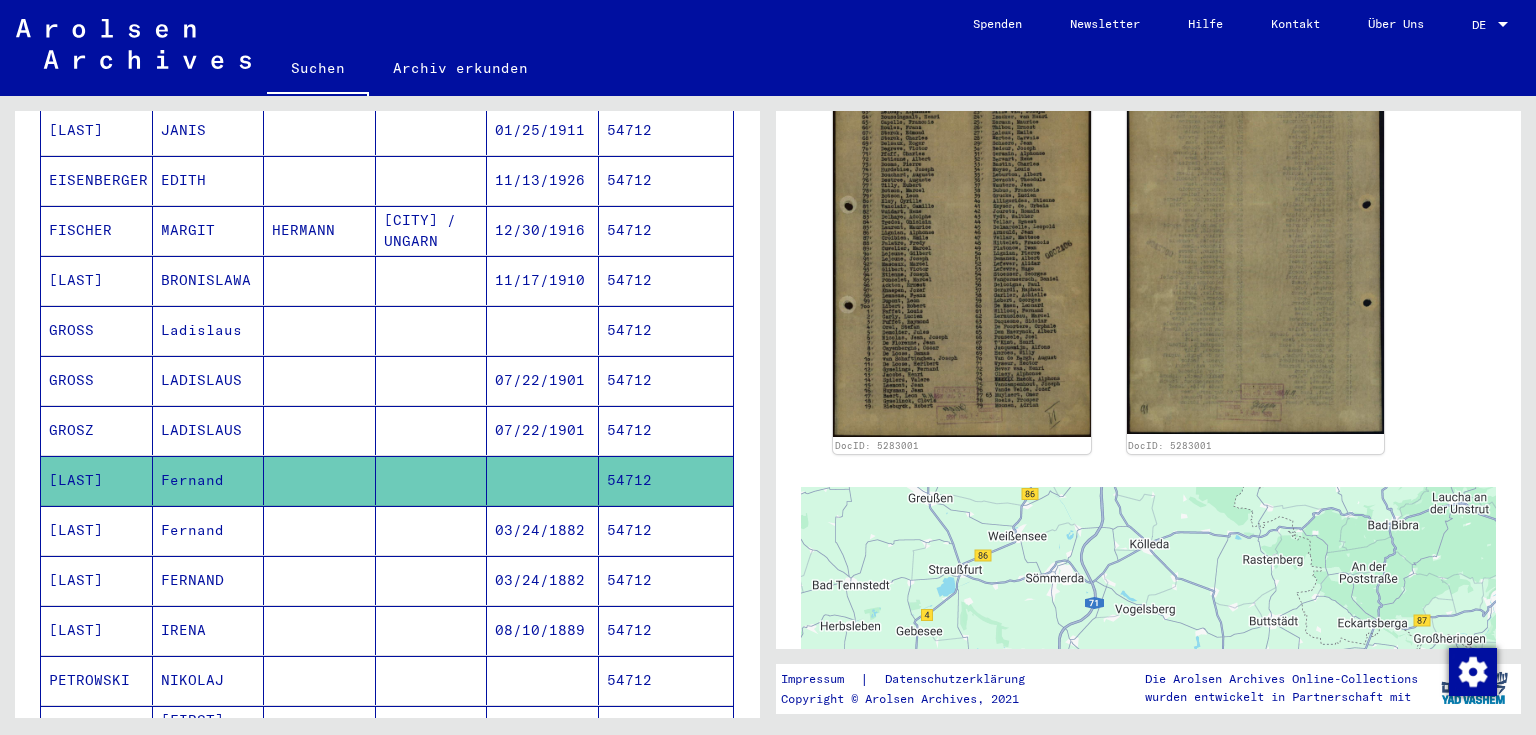click on "03/24/1882" at bounding box center (543, 580) 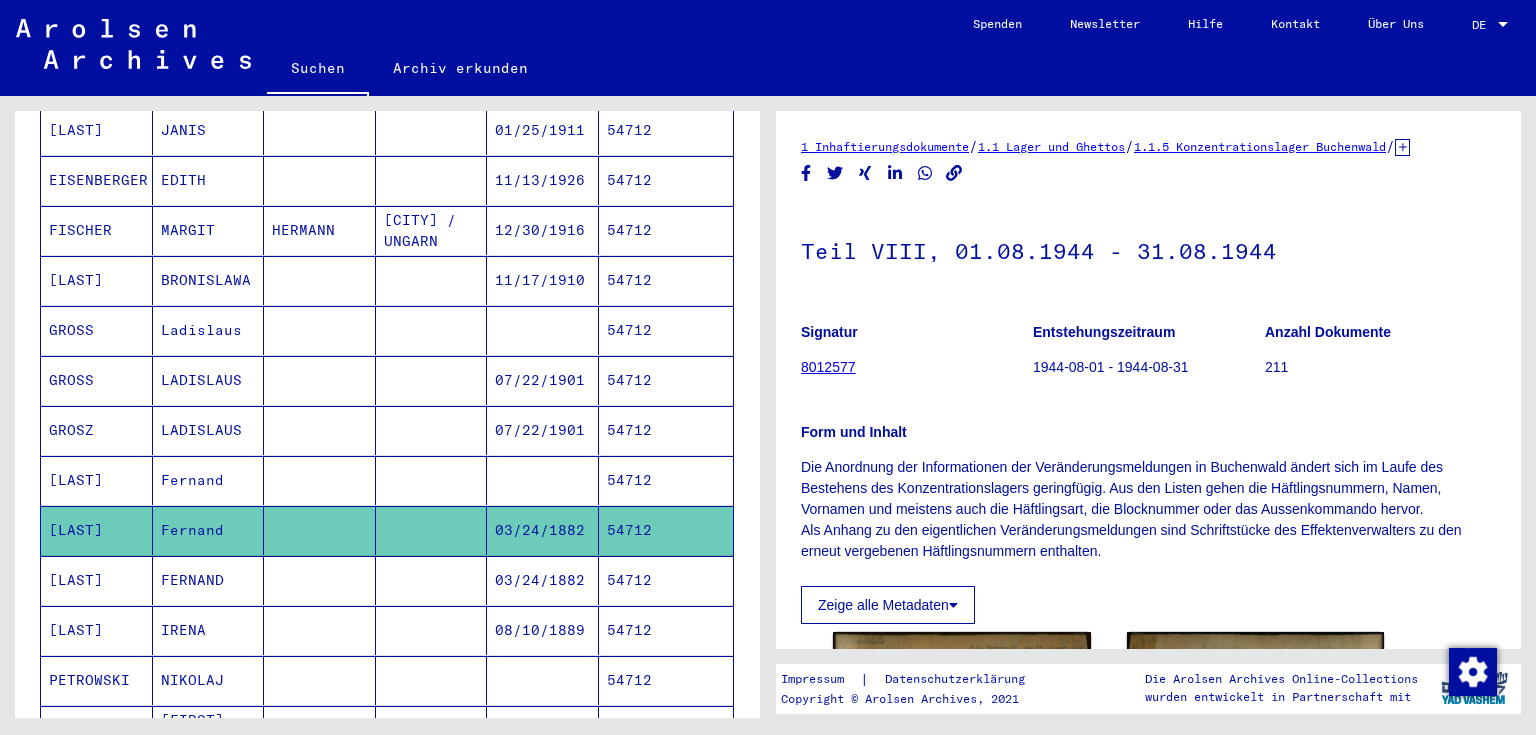 scroll, scrollTop: 639, scrollLeft: 0, axis: vertical 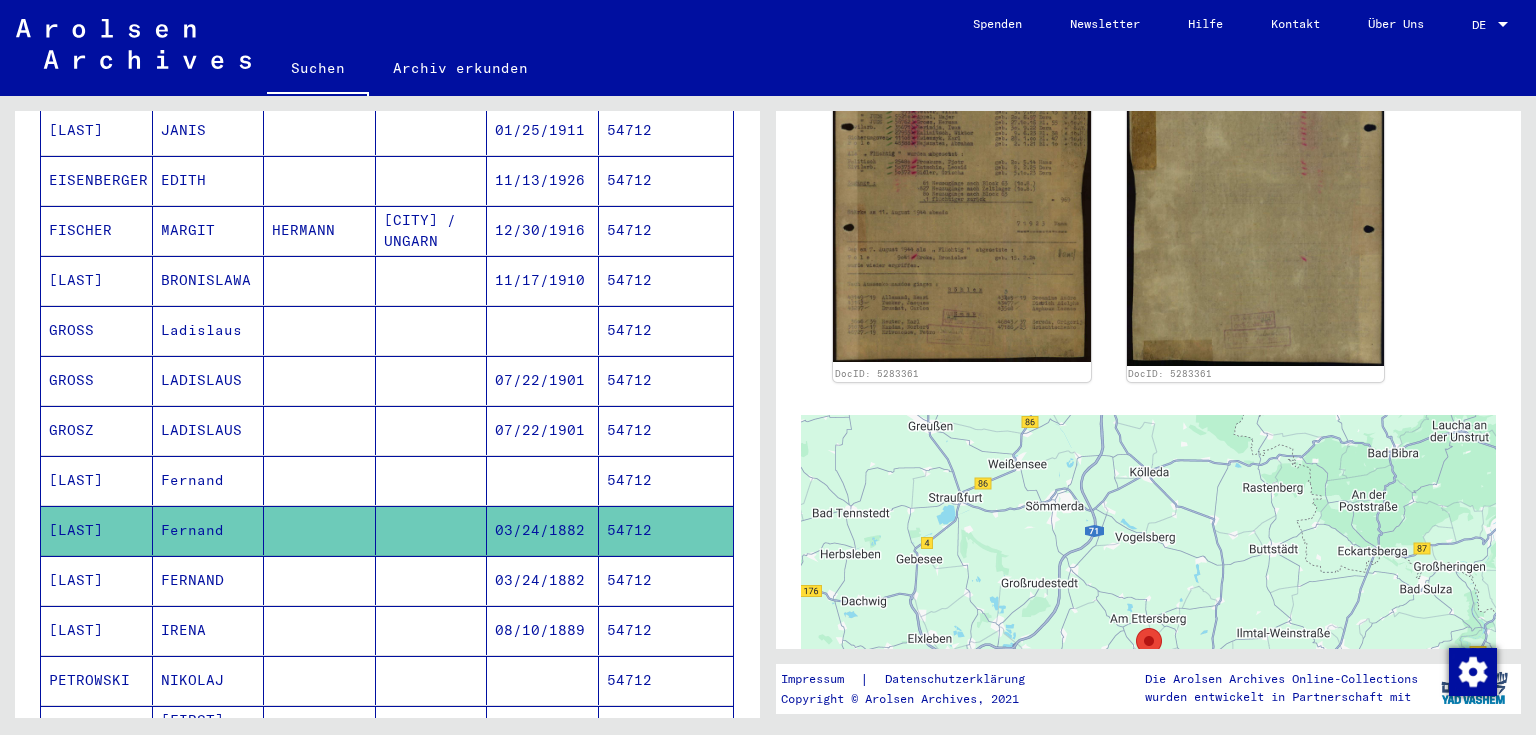 click on "03/24/1882" at bounding box center (543, 630) 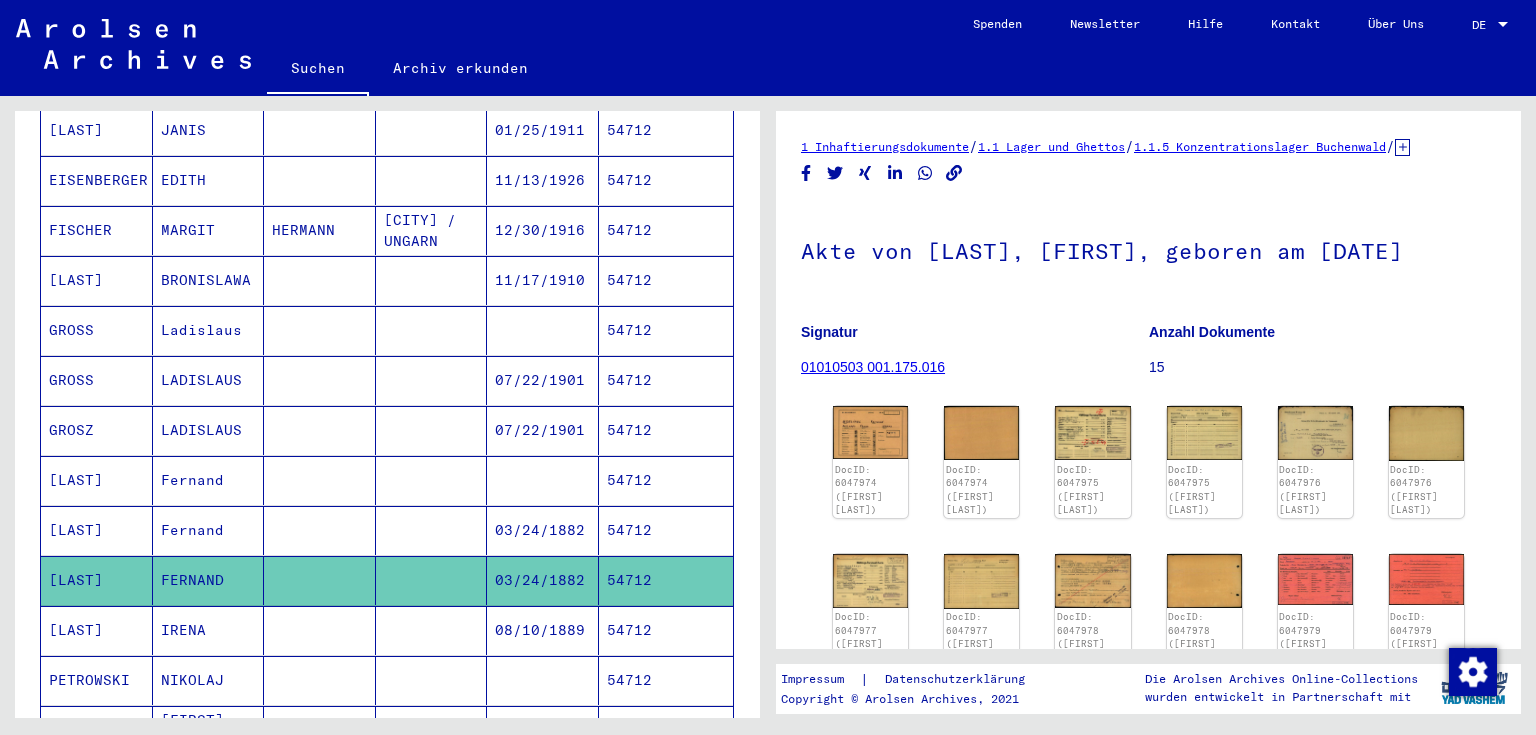 scroll, scrollTop: 0, scrollLeft: 0, axis: both 